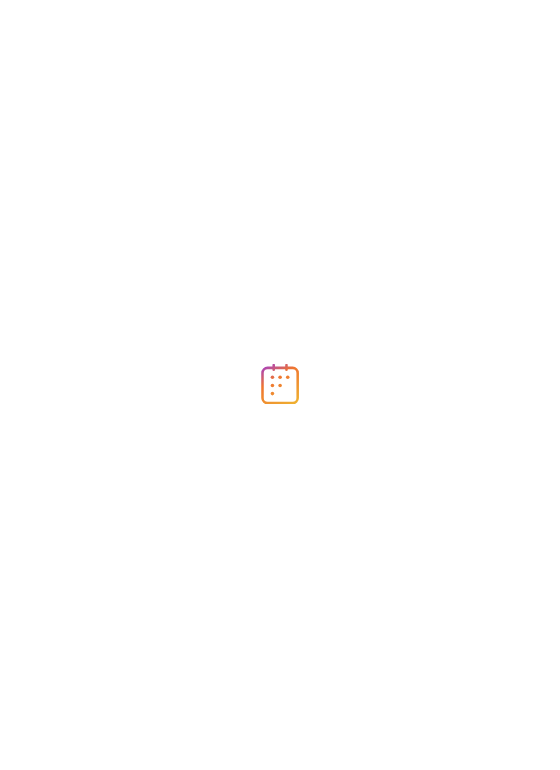 scroll, scrollTop: 0, scrollLeft: 0, axis: both 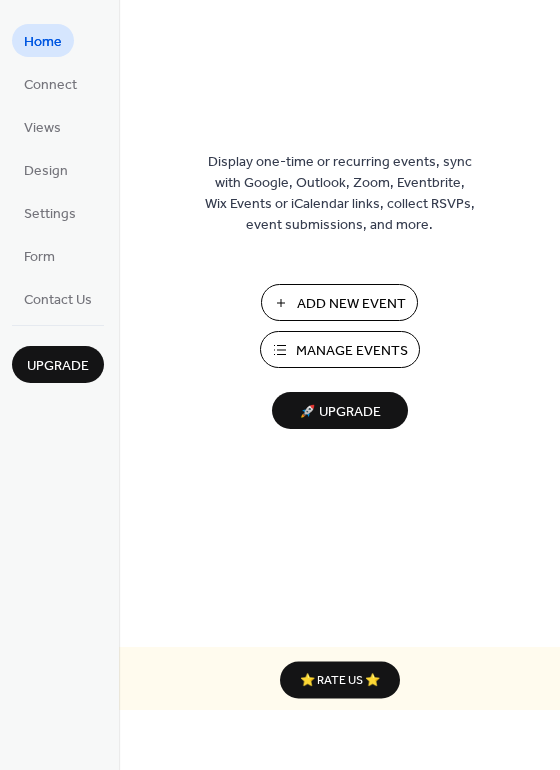click on "Manage Events" at bounding box center [352, 351] 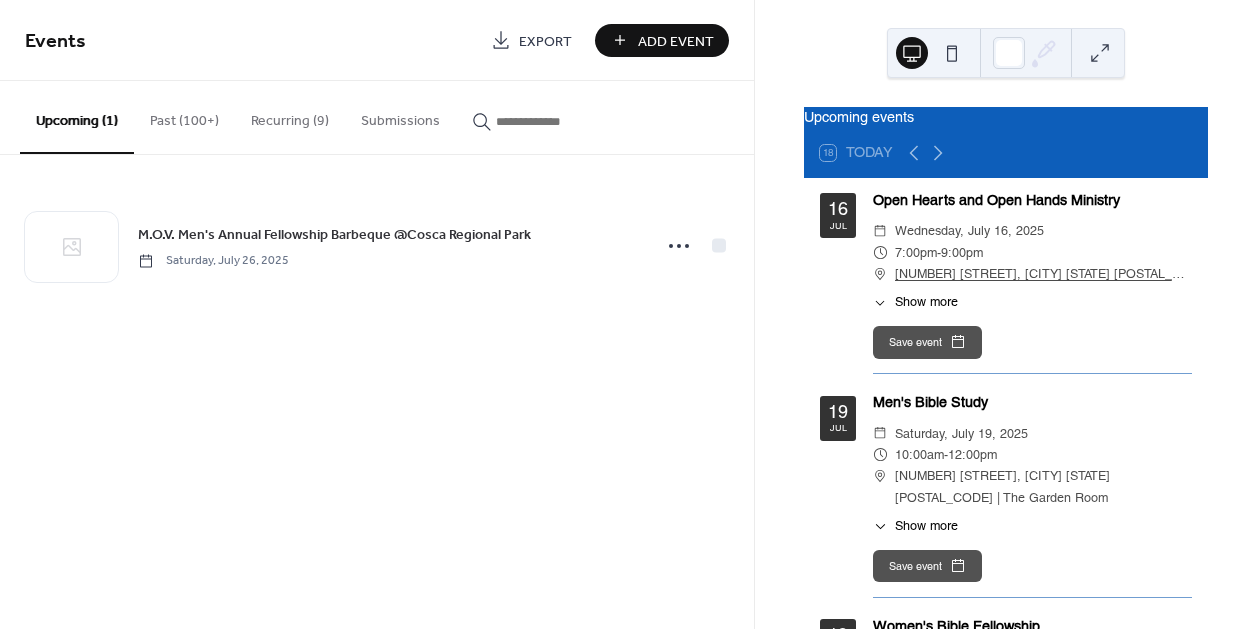 scroll, scrollTop: 0, scrollLeft: 0, axis: both 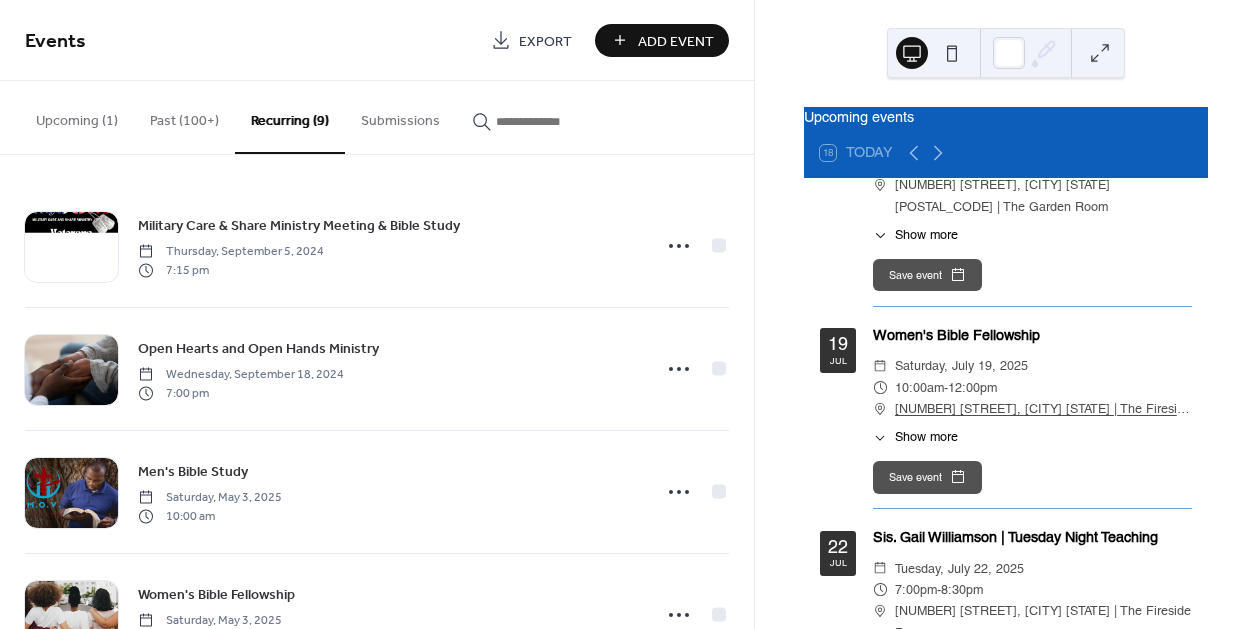 click on "Women's Bible Fellowship" at bounding box center (1032, 336) 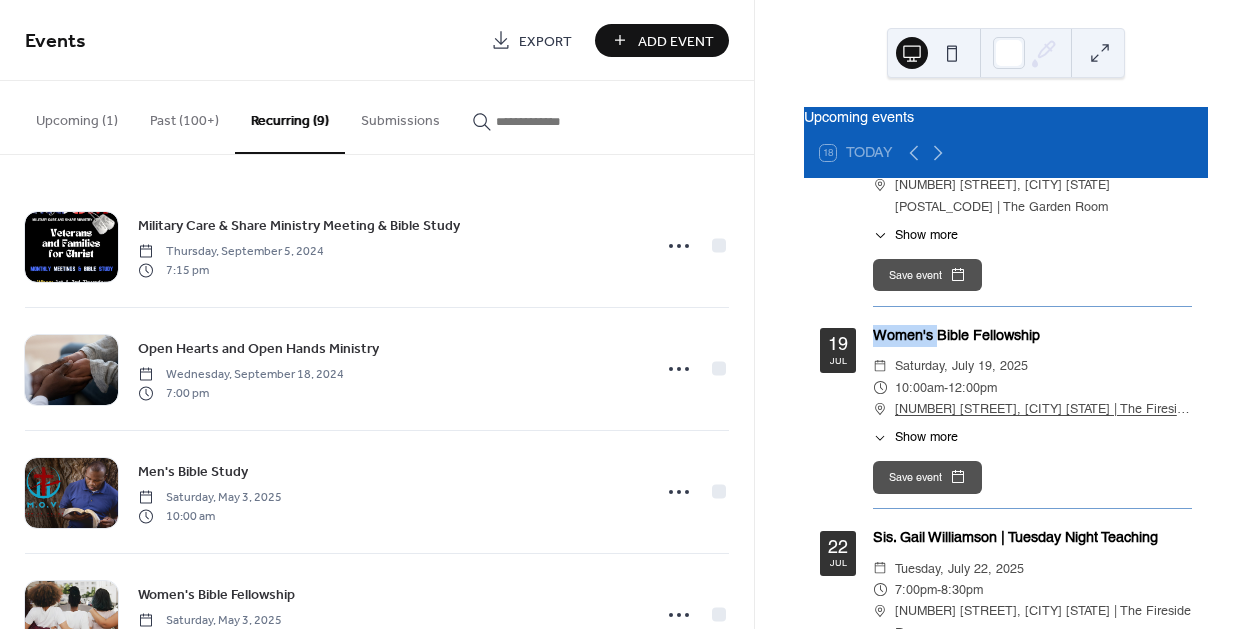 click on "Women's Bible Fellowship" at bounding box center (1032, 336) 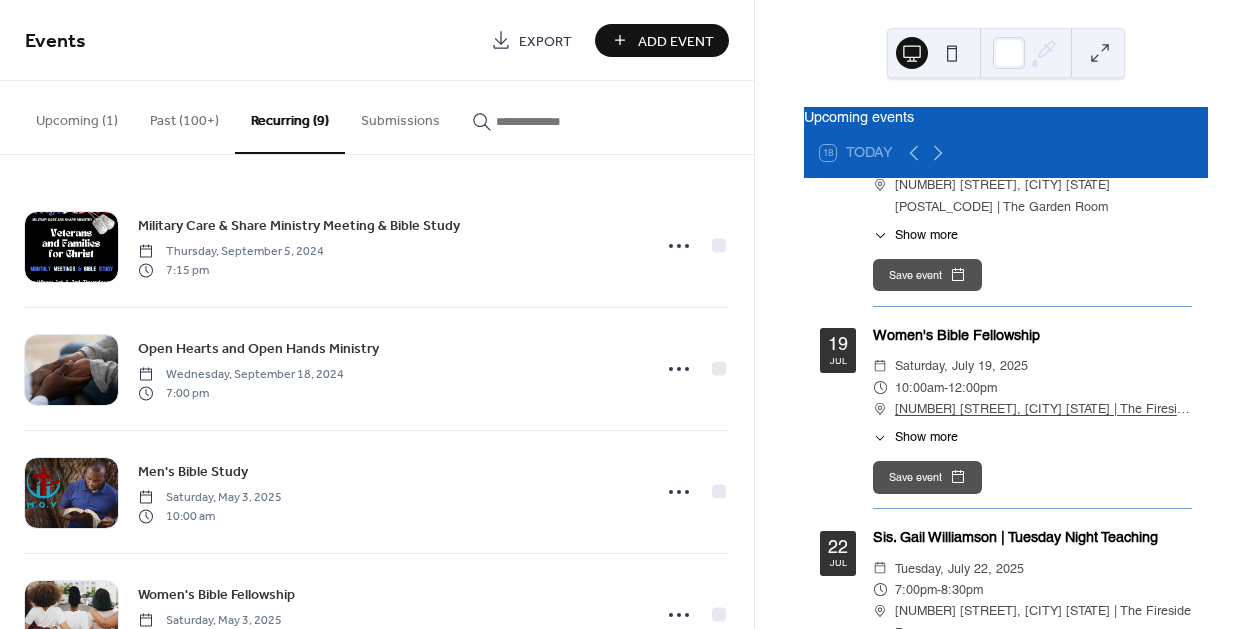click on "19" at bounding box center [838, 344] 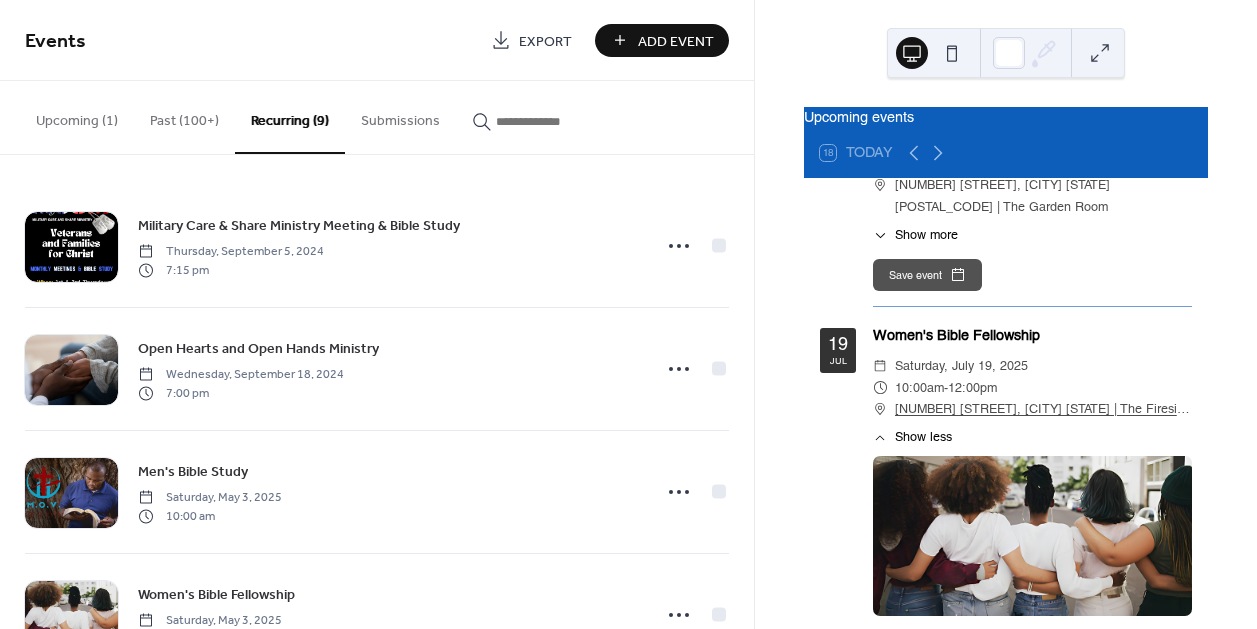 click on "Add Event" at bounding box center (676, 41) 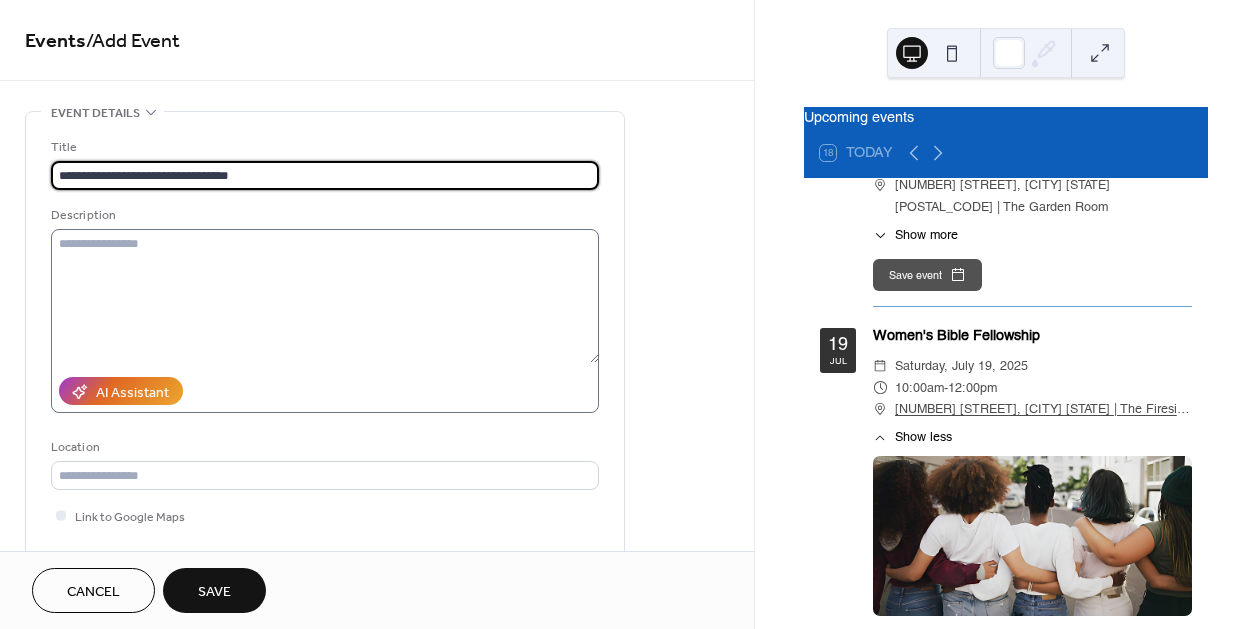 type on "**********" 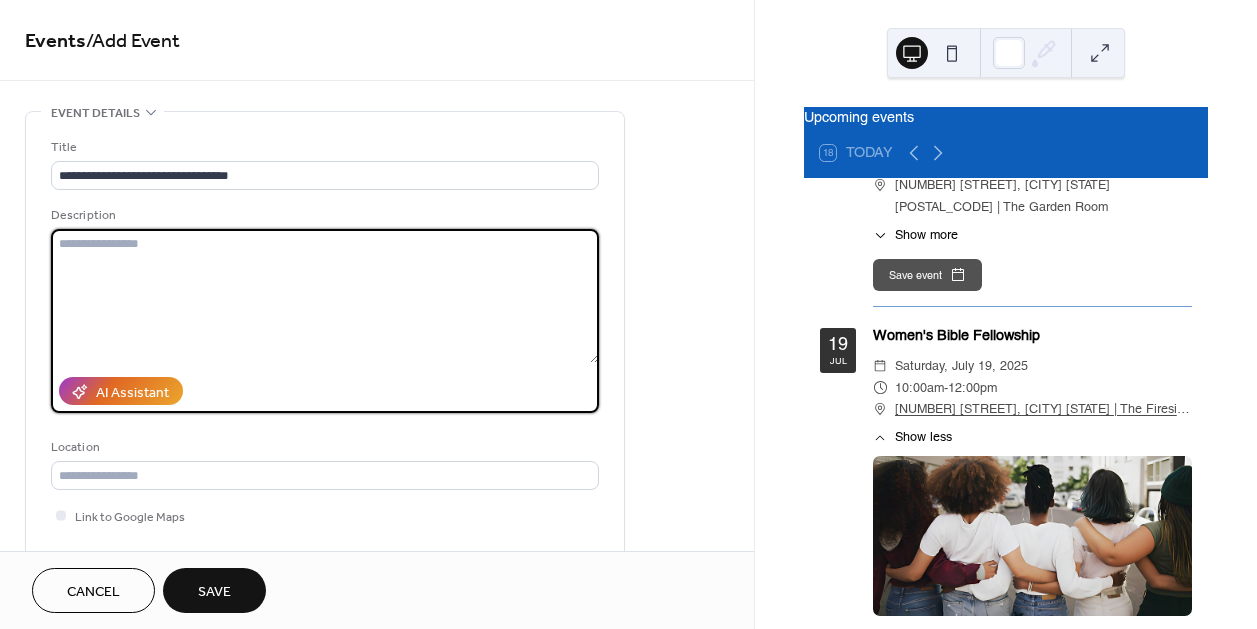 click at bounding box center [325, 296] 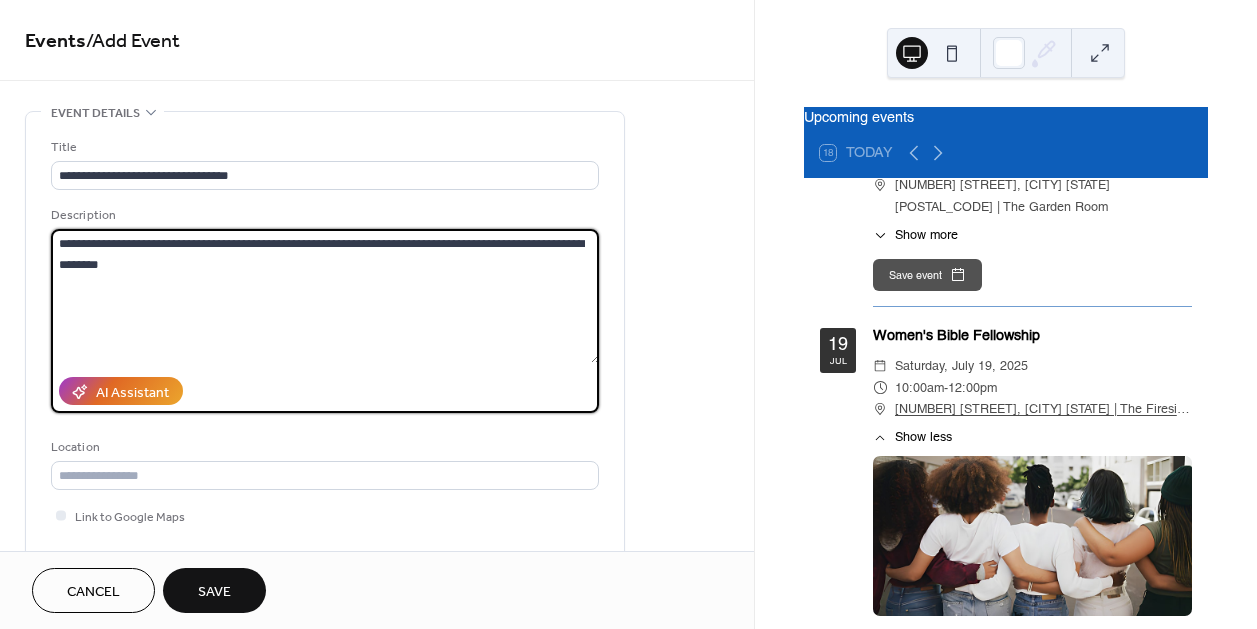 type on "**********" 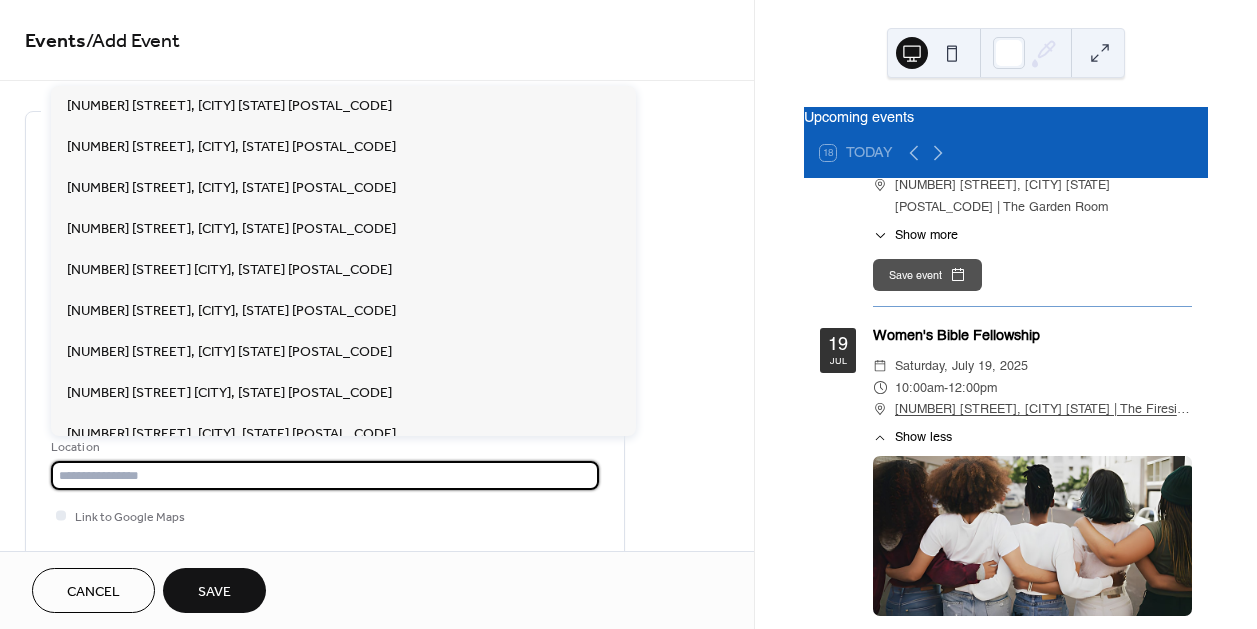 click at bounding box center [325, 475] 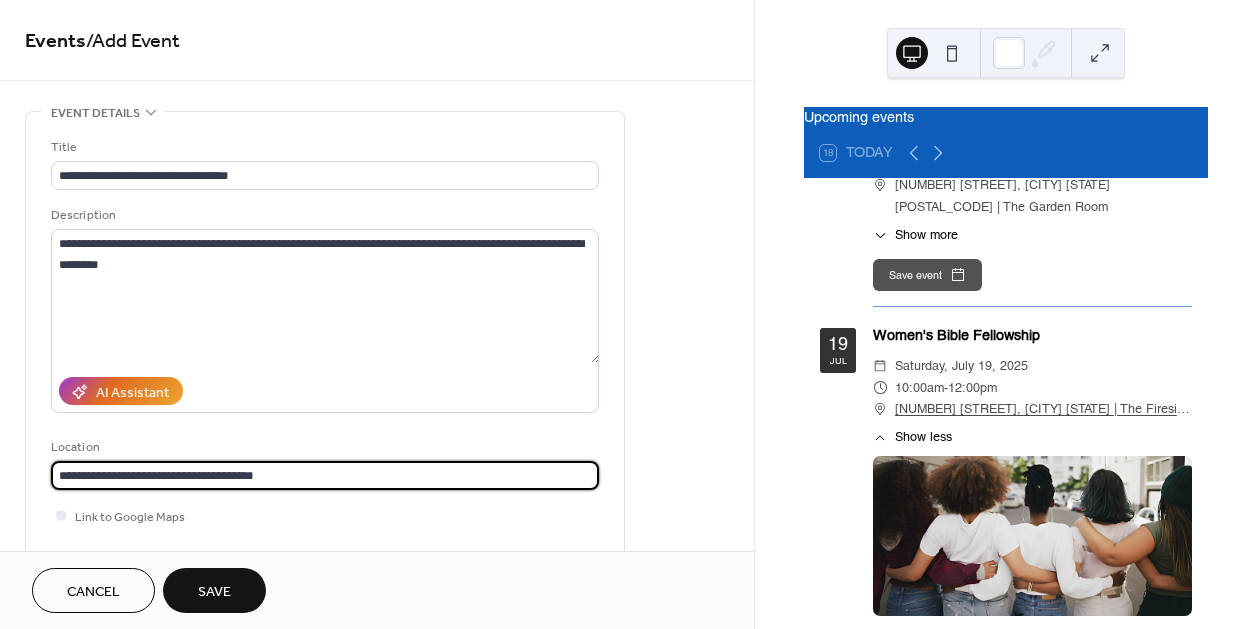 type on "**********" 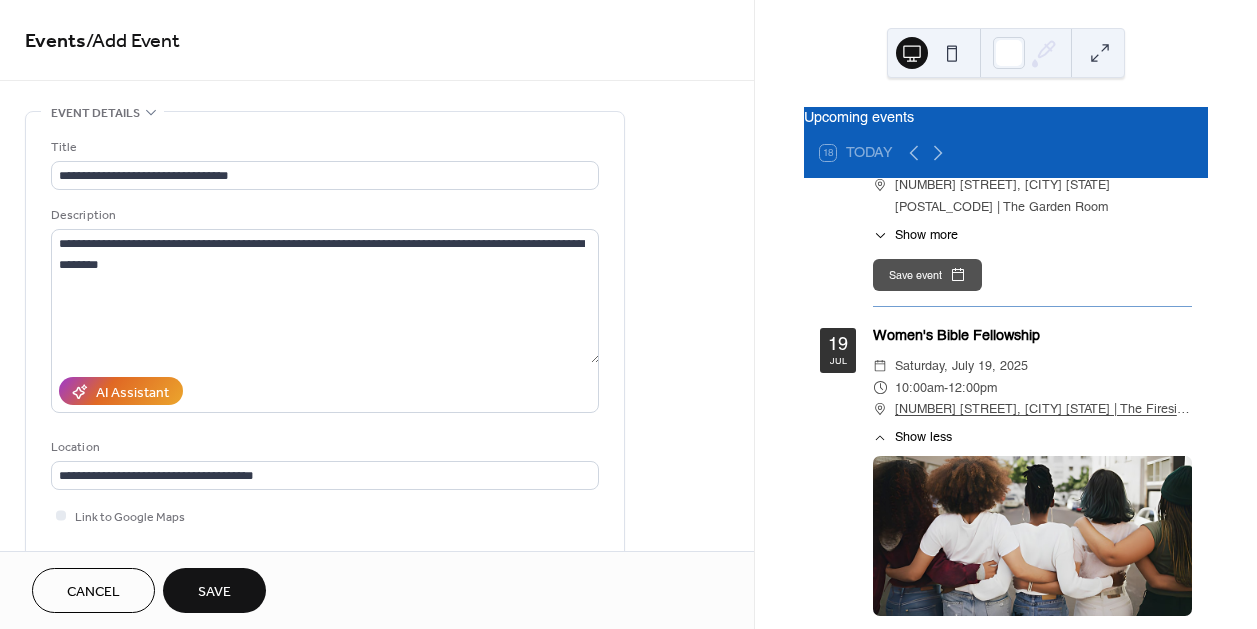 click on "Save" at bounding box center (214, 592) 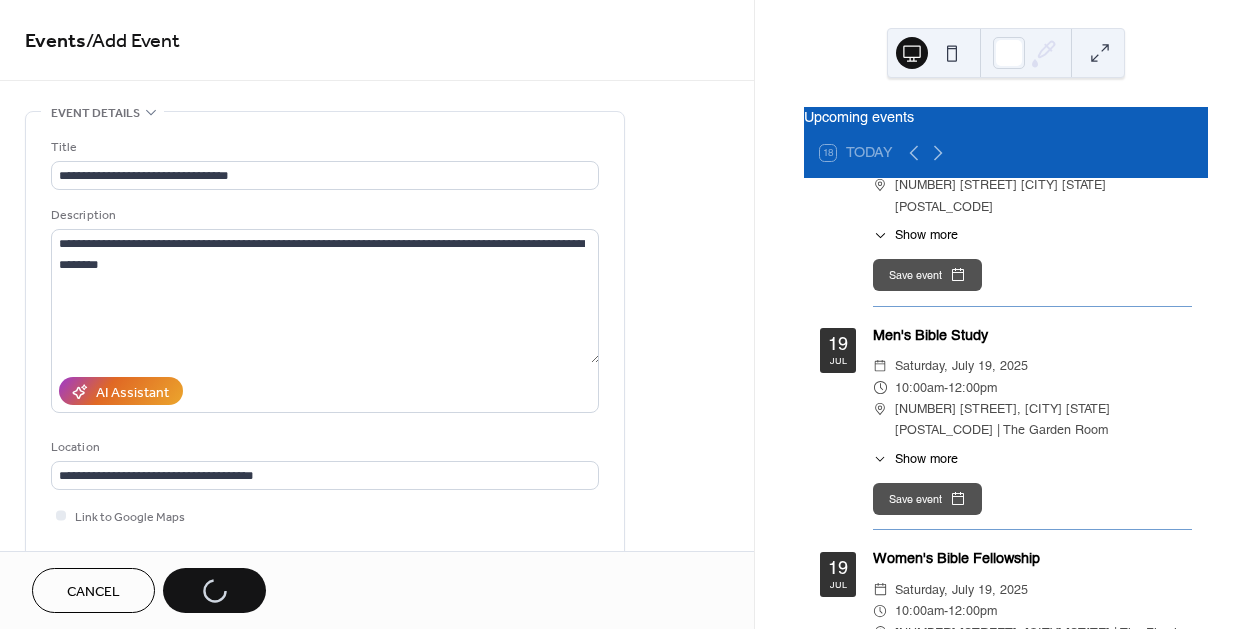scroll, scrollTop: 493, scrollLeft: 0, axis: vertical 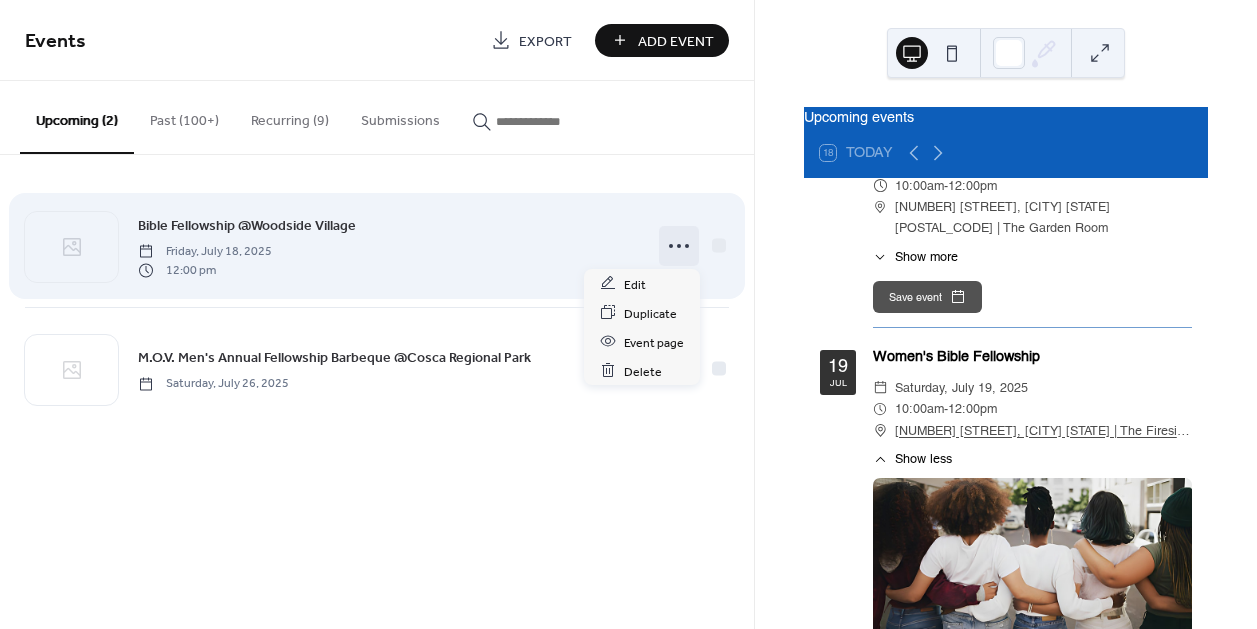 click 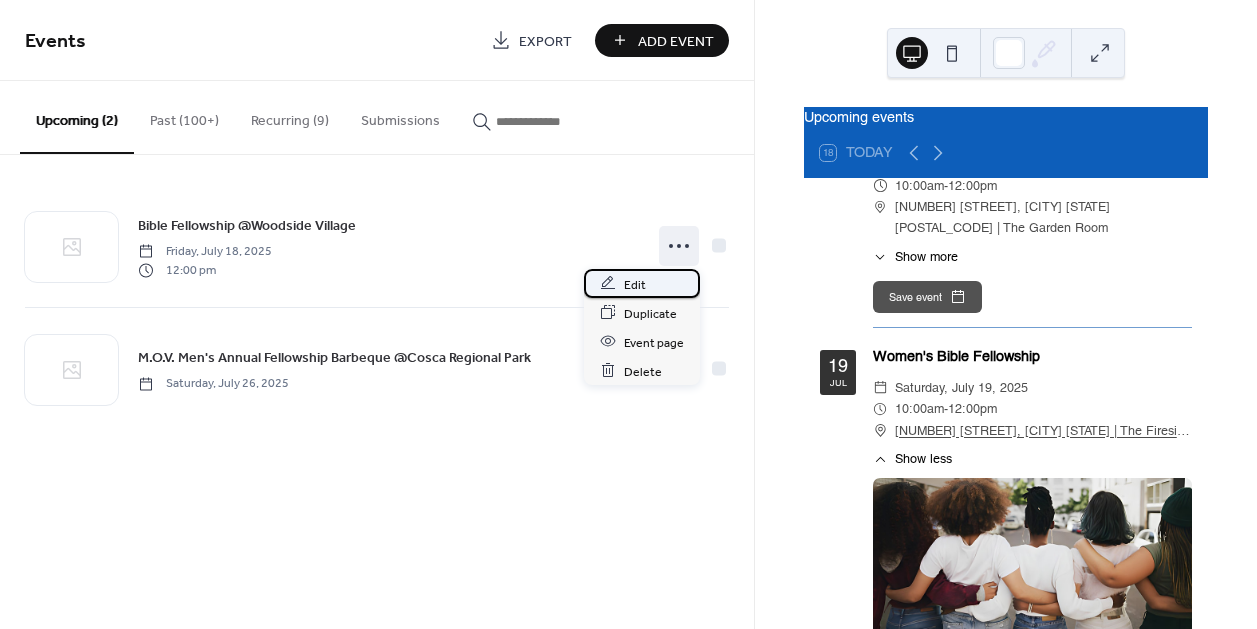 click 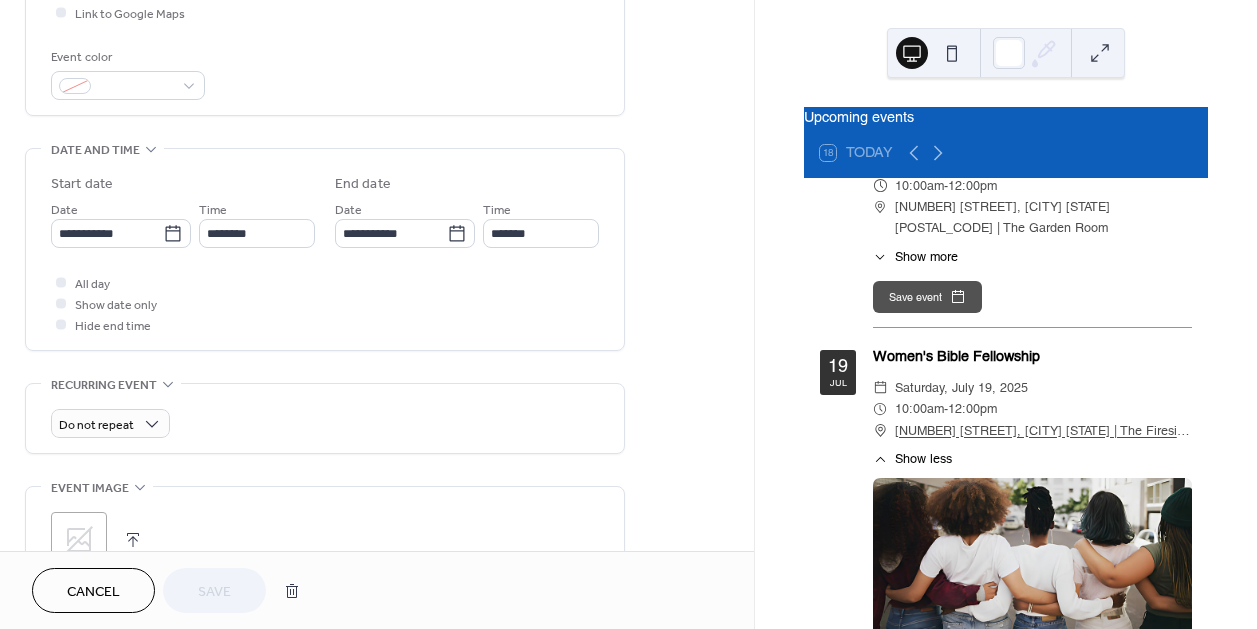 scroll, scrollTop: 506, scrollLeft: 0, axis: vertical 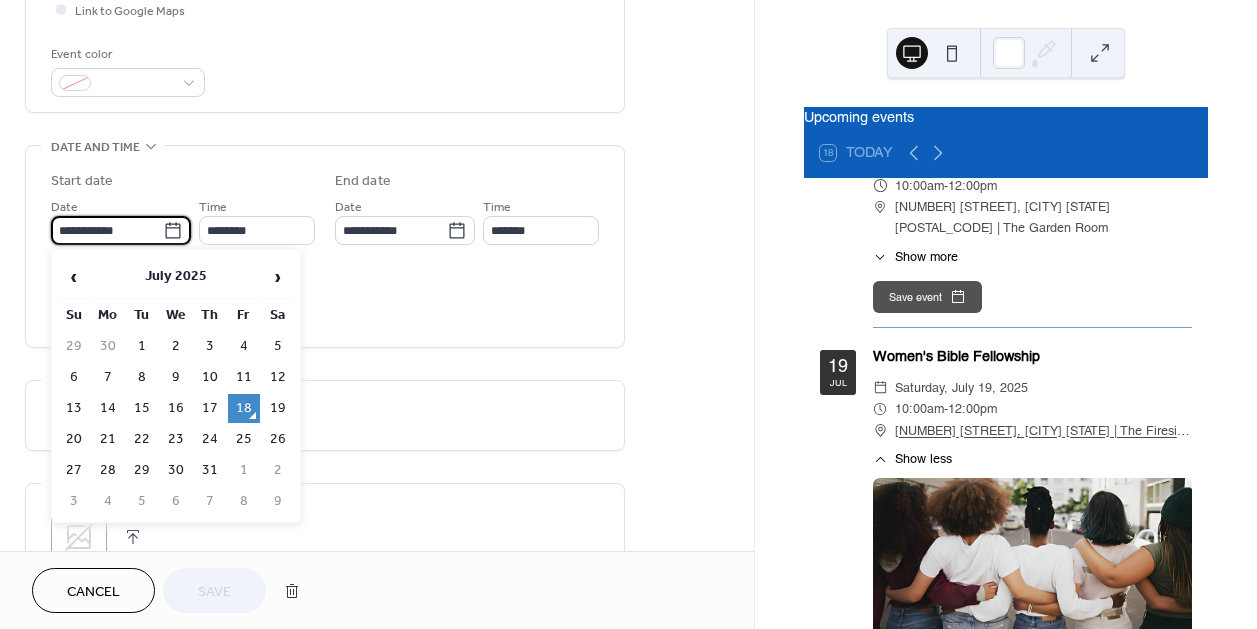 click on "**********" at bounding box center [107, 230] 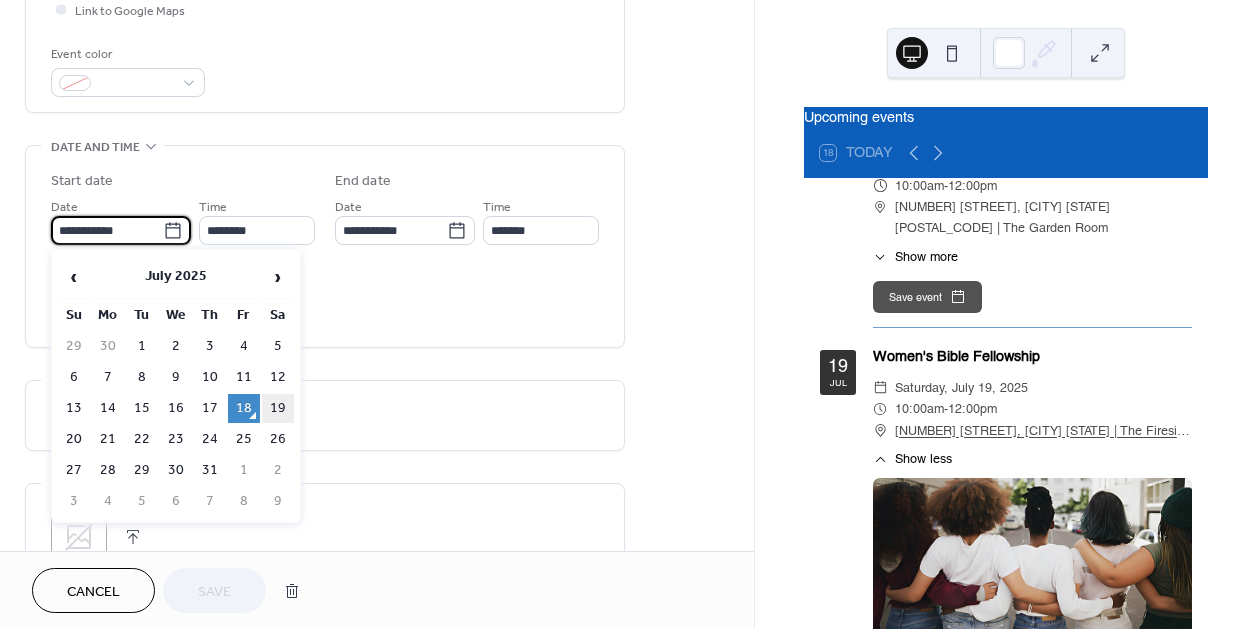 click on "19" at bounding box center [278, 408] 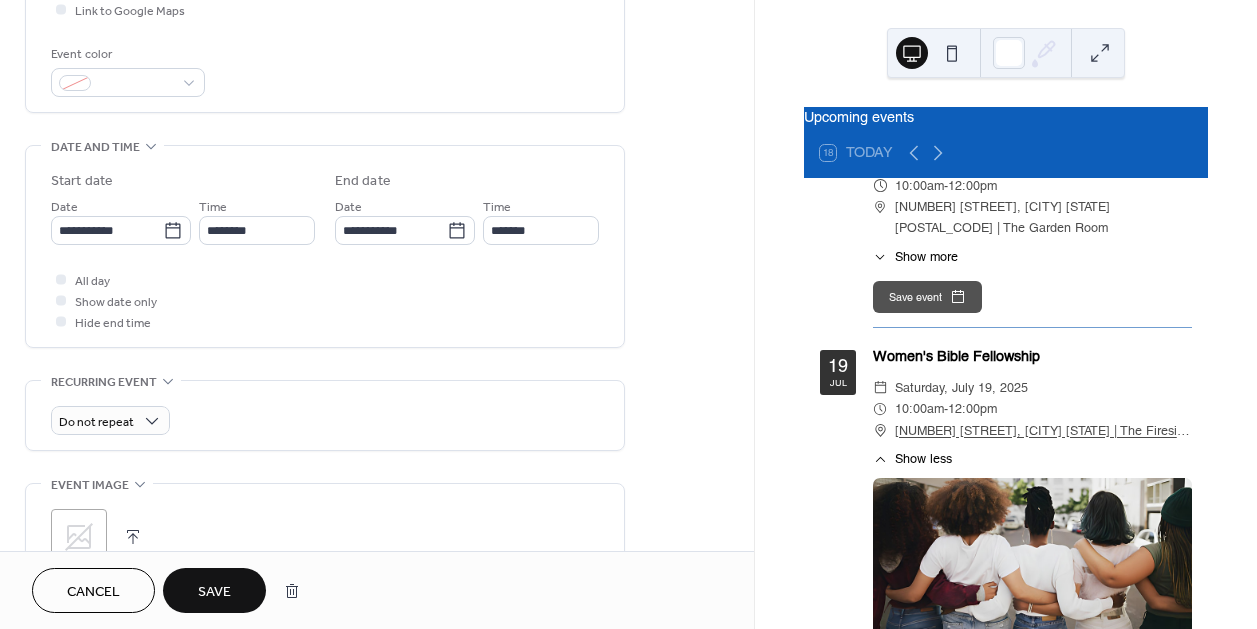type on "**********" 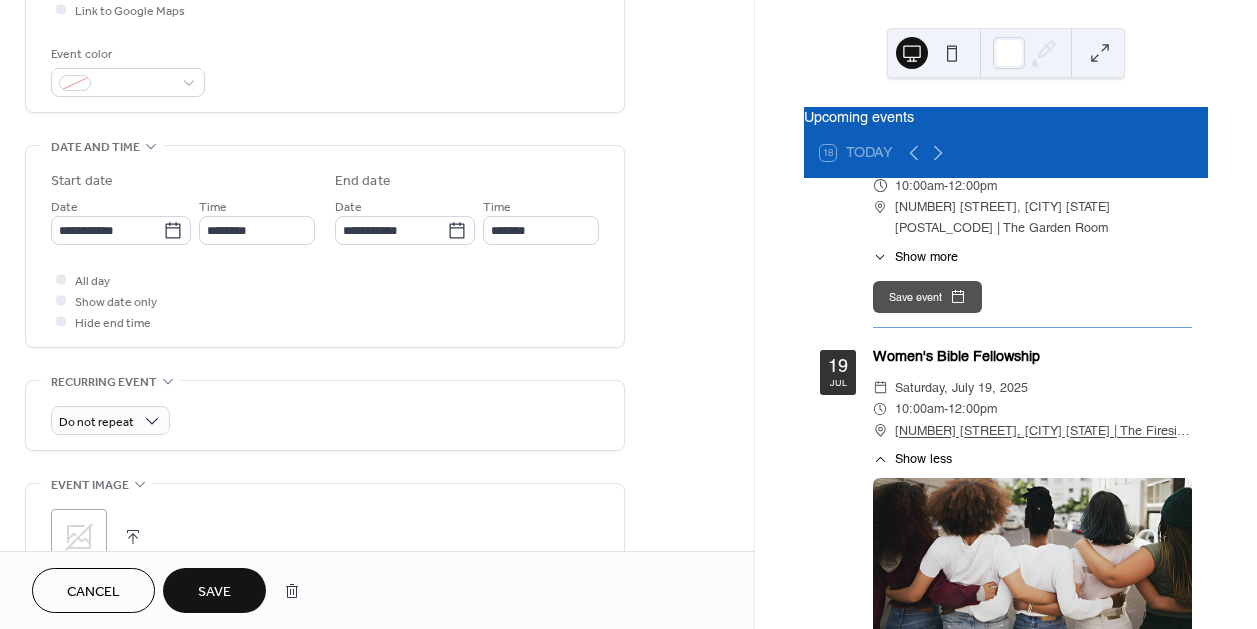 type on "**********" 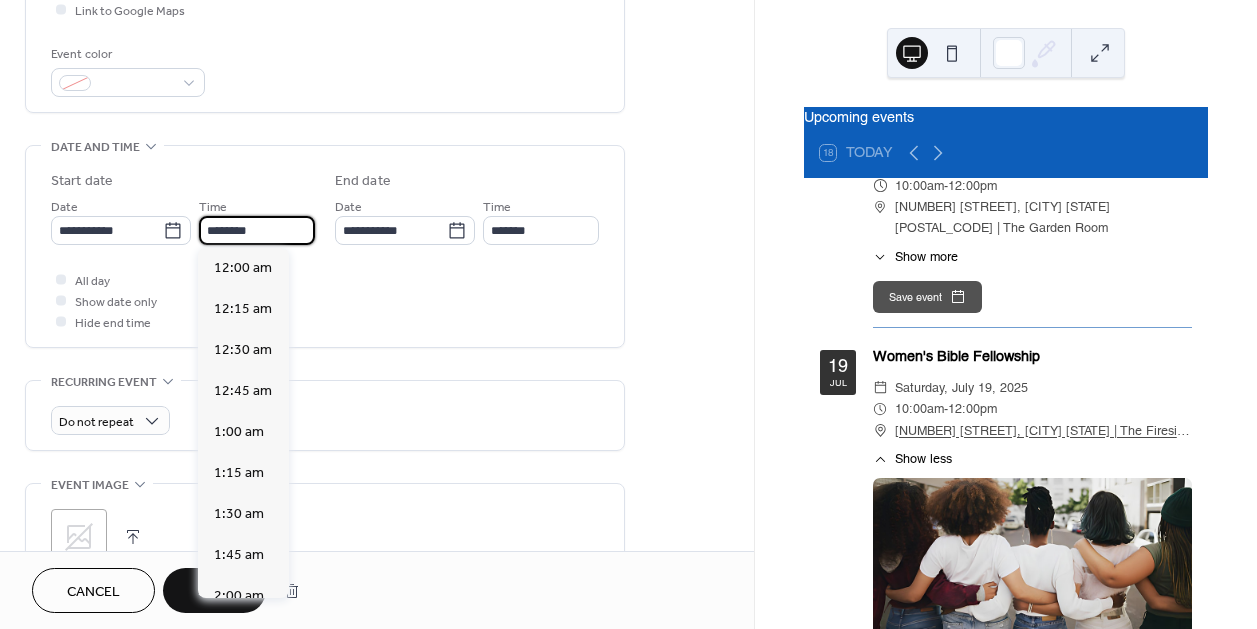 click on "********" at bounding box center [257, 230] 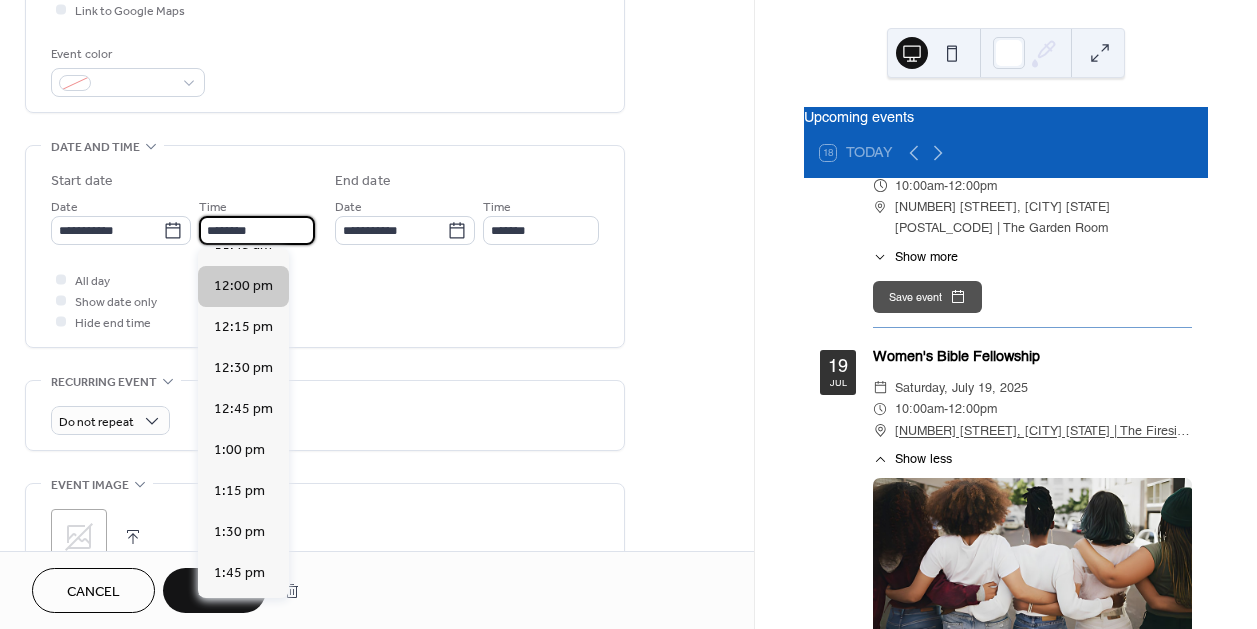 scroll, scrollTop: 0, scrollLeft: 0, axis: both 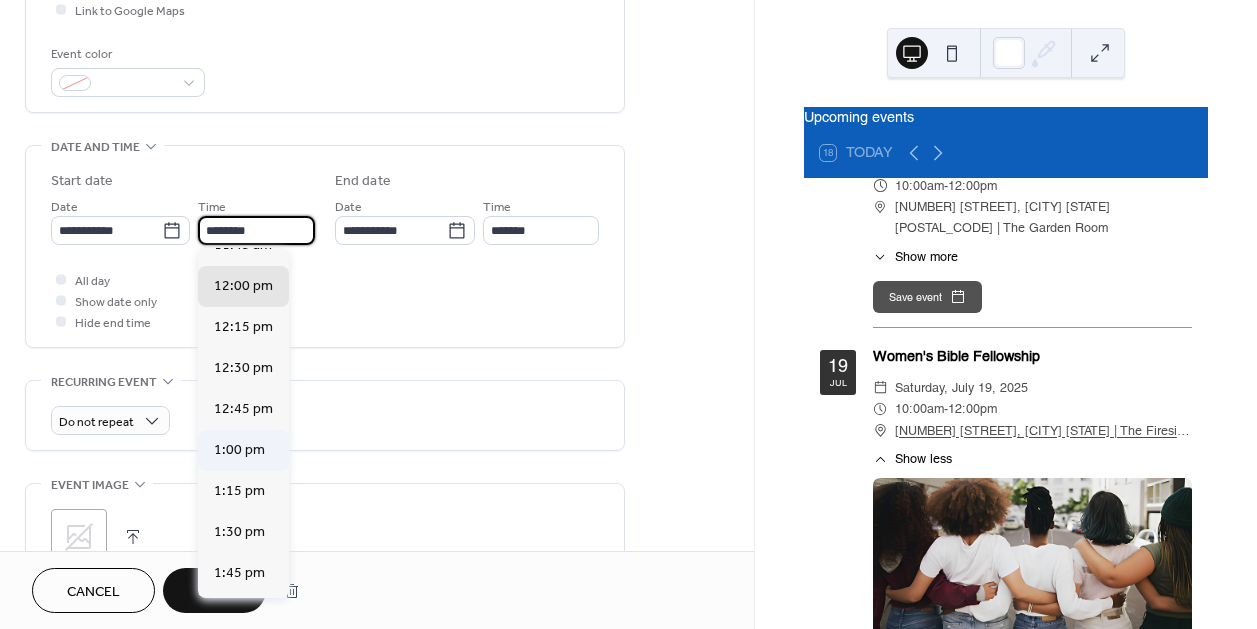 drag, startPoint x: 263, startPoint y: 232, endPoint x: 285, endPoint y: 435, distance: 204.18864 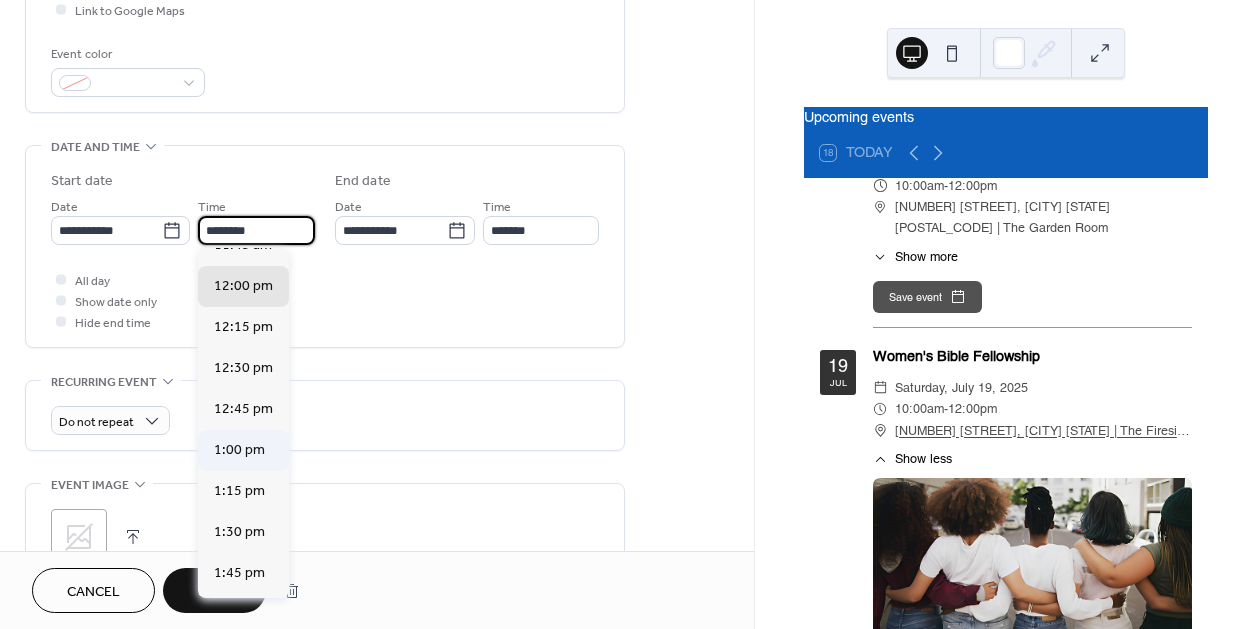 click on "**********" at bounding box center (628, 314) 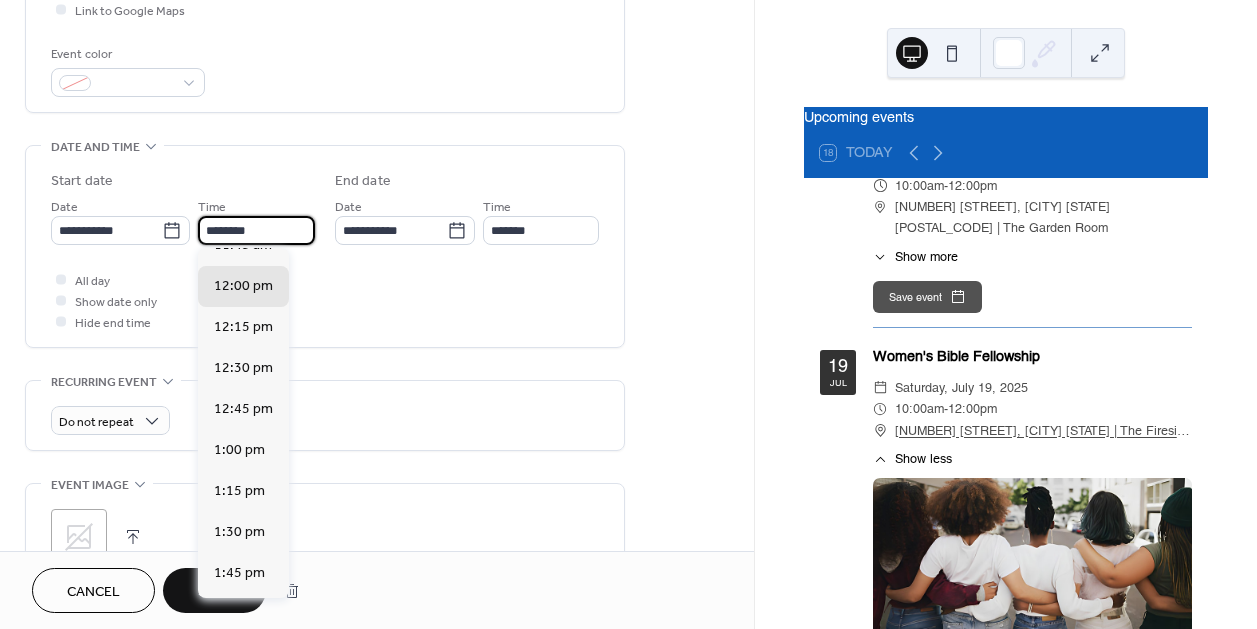 scroll, scrollTop: 0, scrollLeft: 0, axis: both 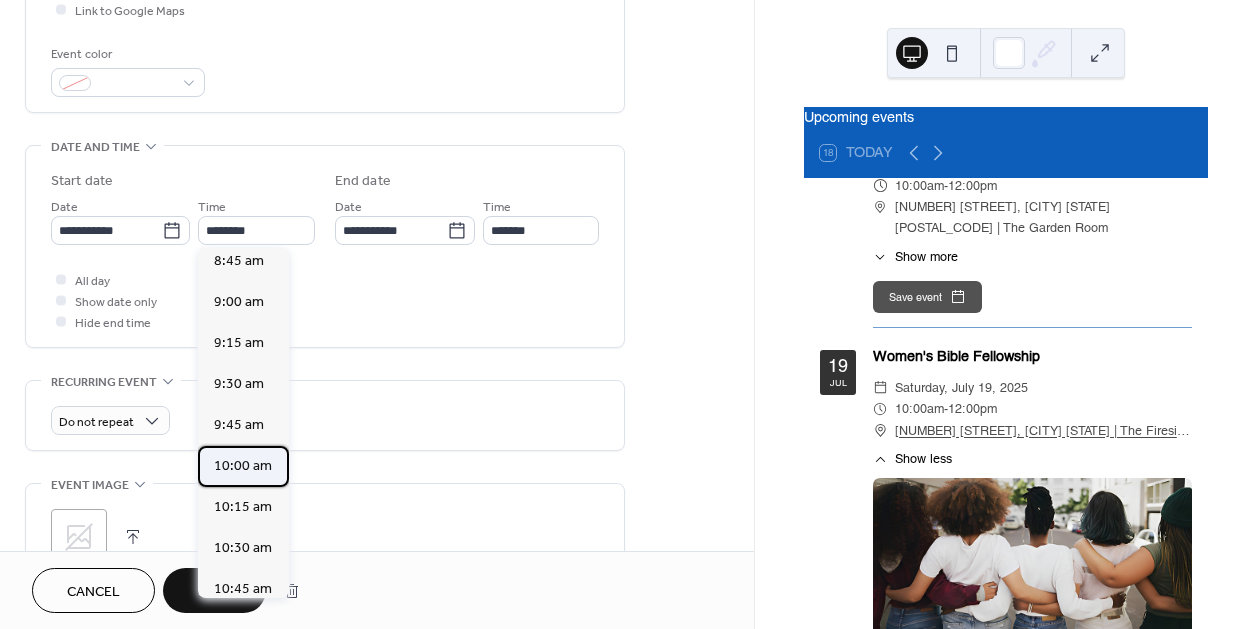 click on "10:00 am" at bounding box center [243, 465] 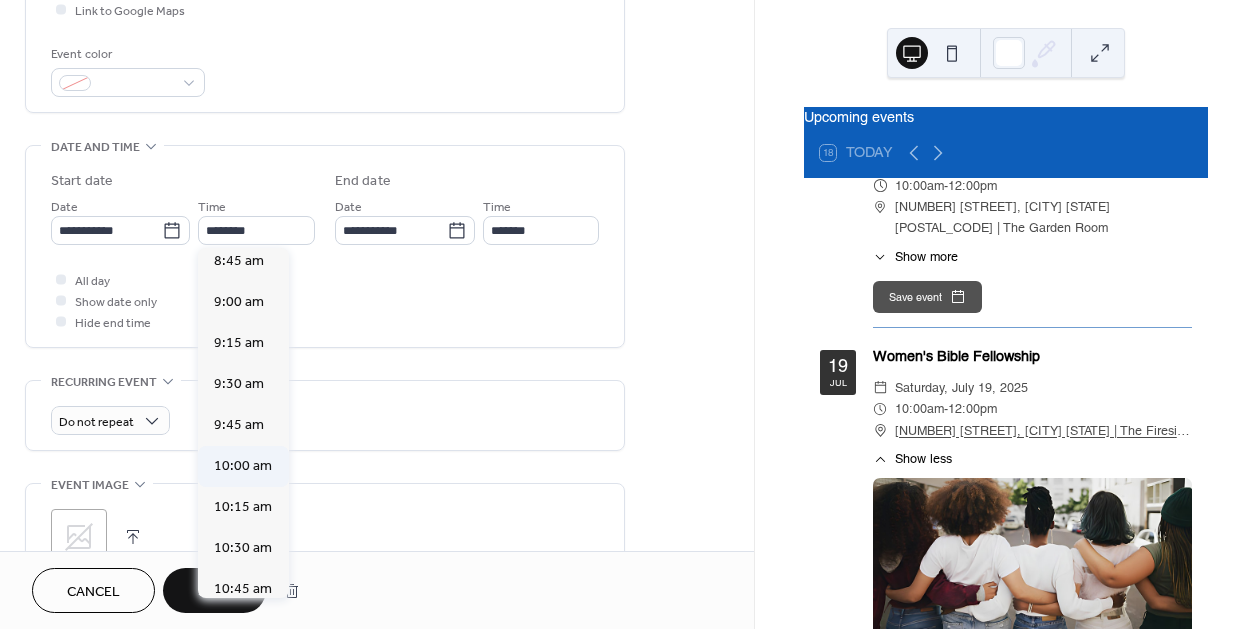 type on "********" 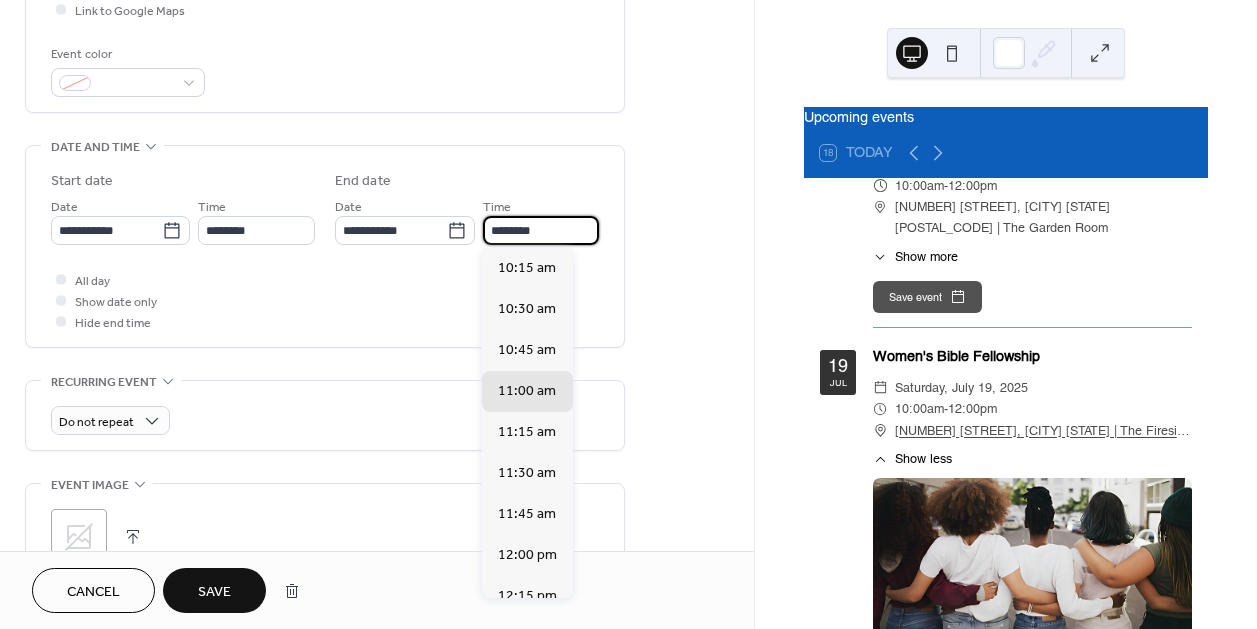 click on "********" at bounding box center (541, 230) 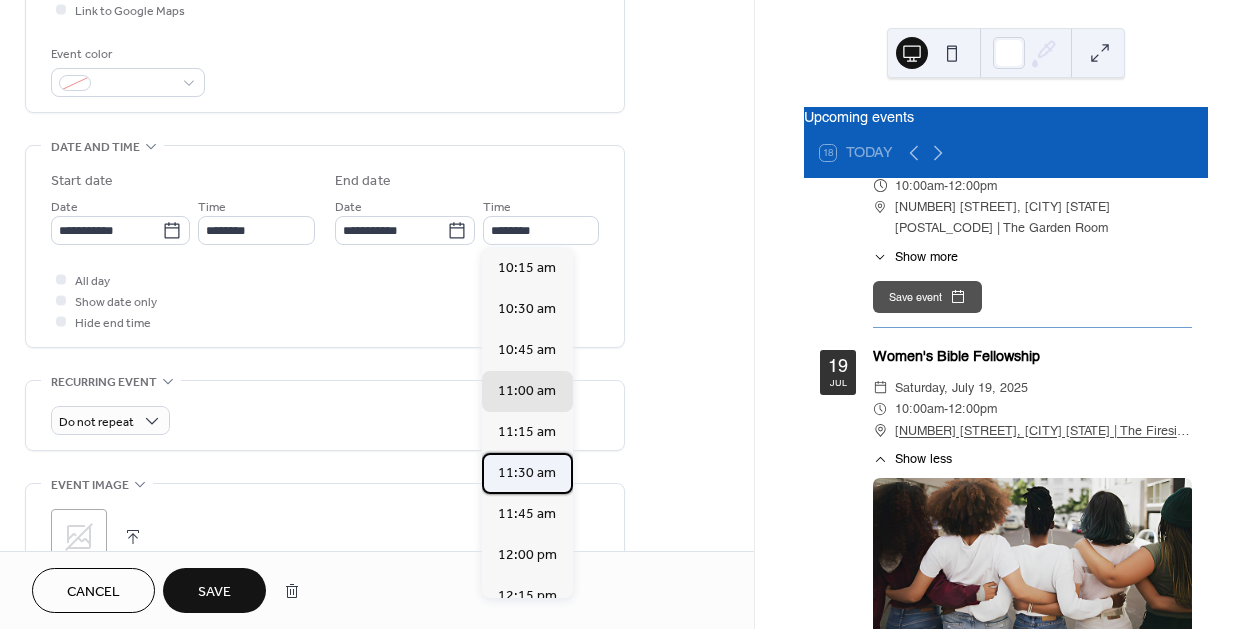 click on "11:30 am" at bounding box center (527, 472) 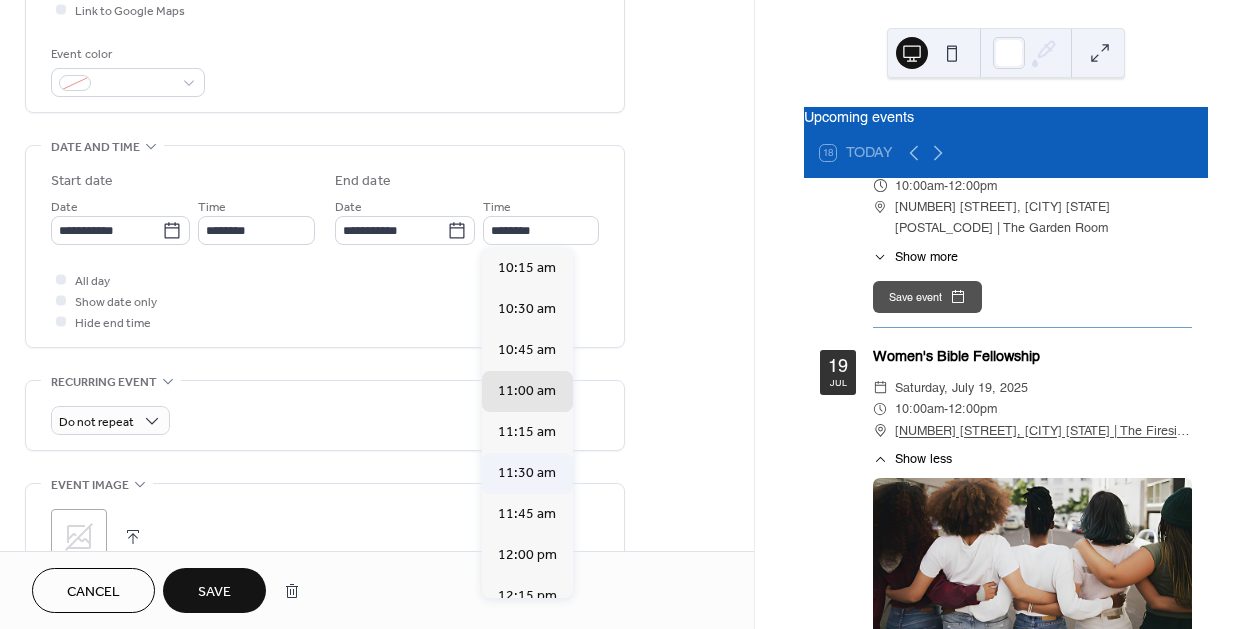 type on "********" 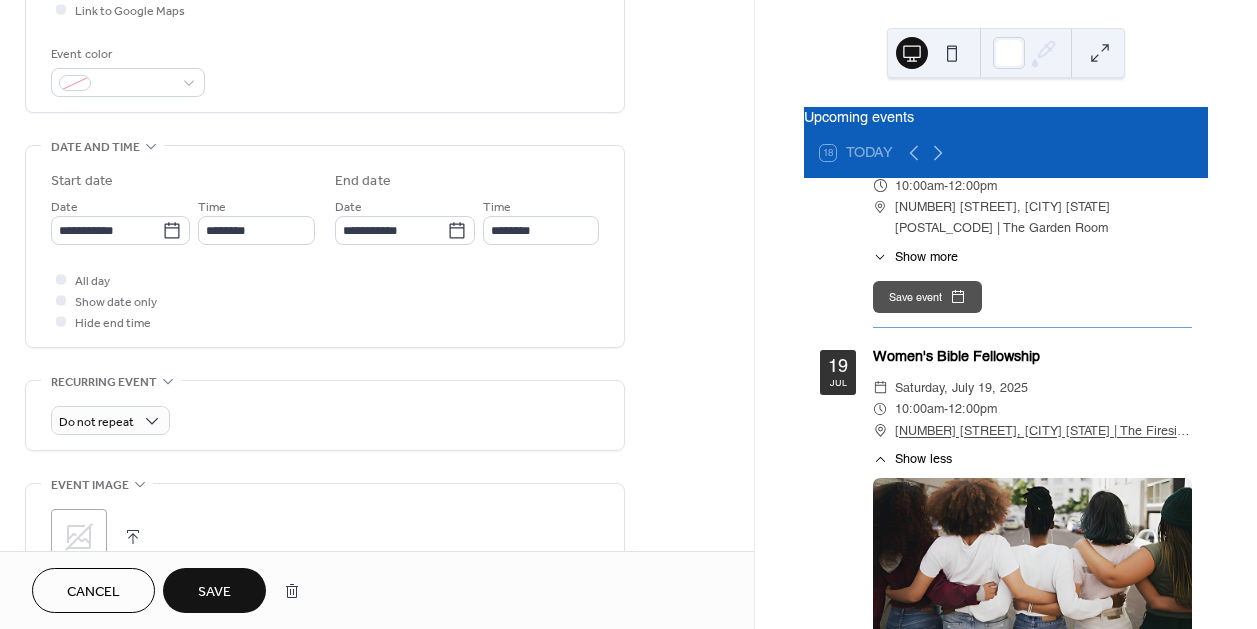 click on "Save" at bounding box center [214, 592] 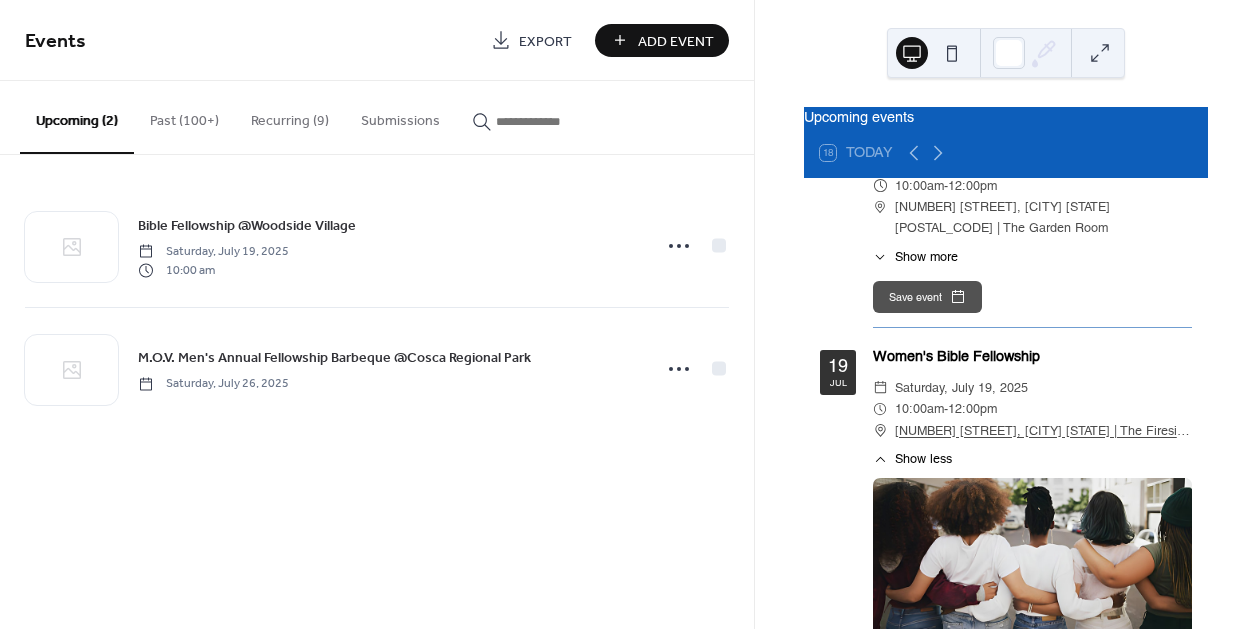 click on "Recurring (9)" at bounding box center [290, 116] 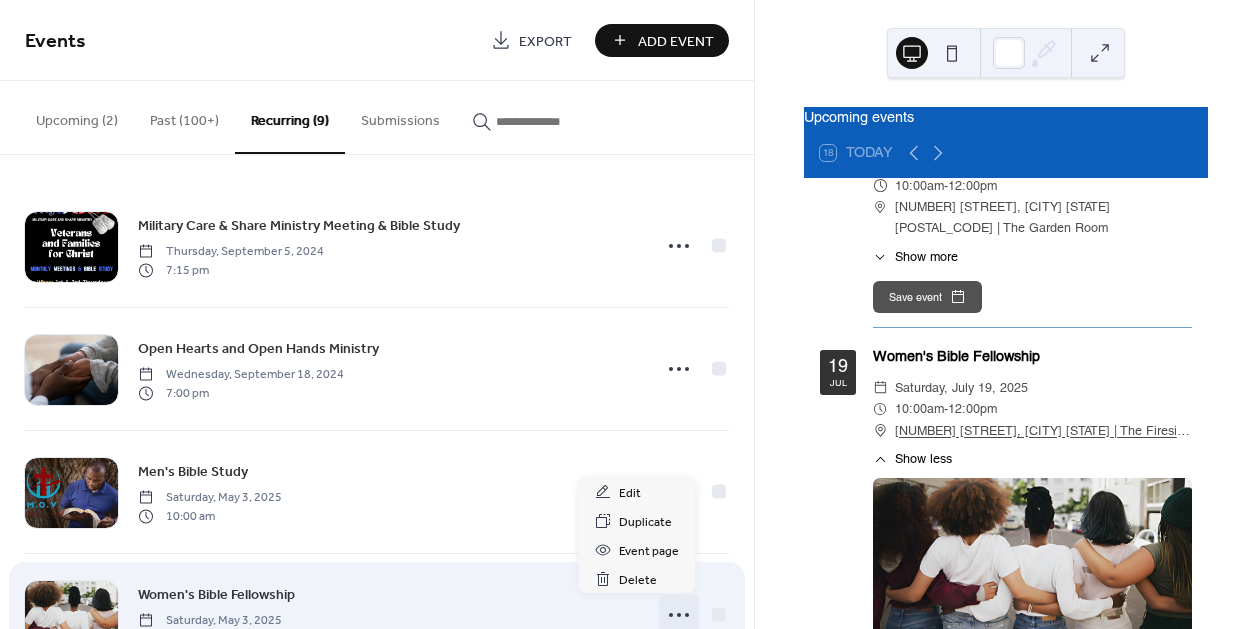 click 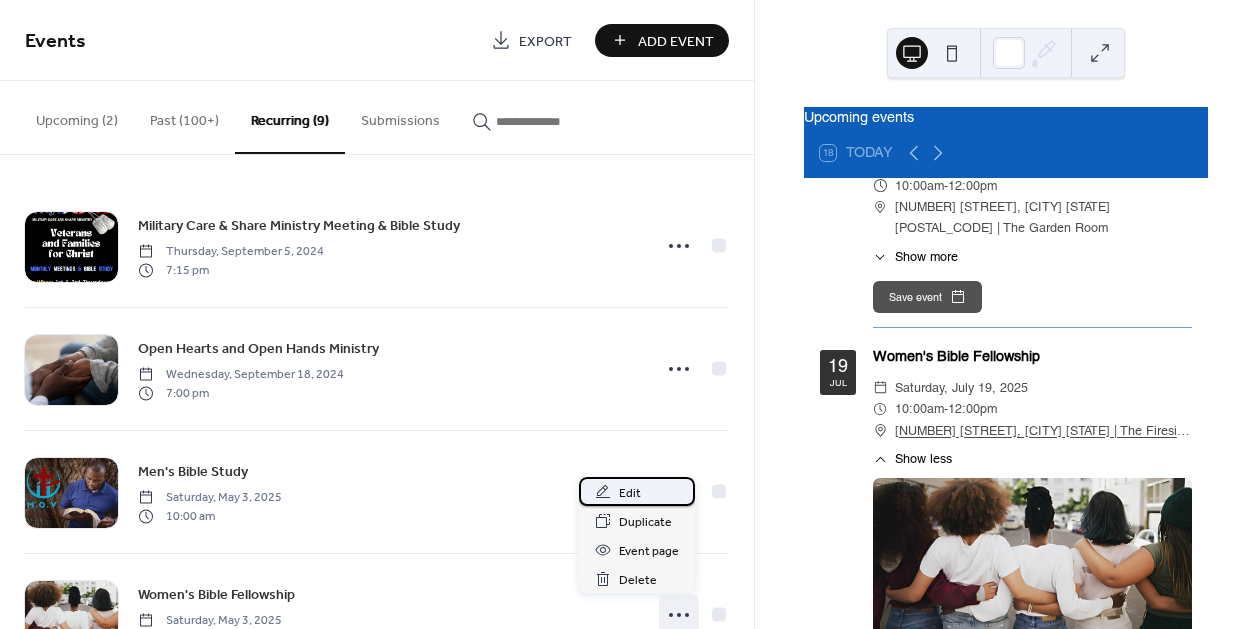 click on "Edit" at bounding box center [630, 493] 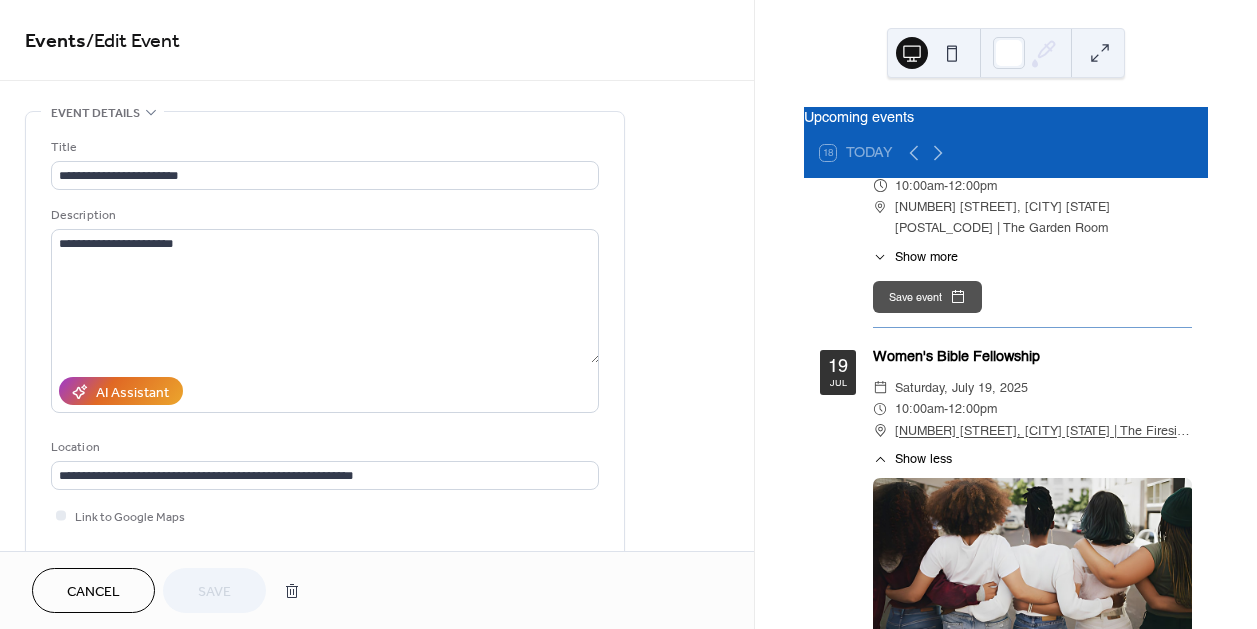 click on "Save event" at bounding box center [1032, 297] 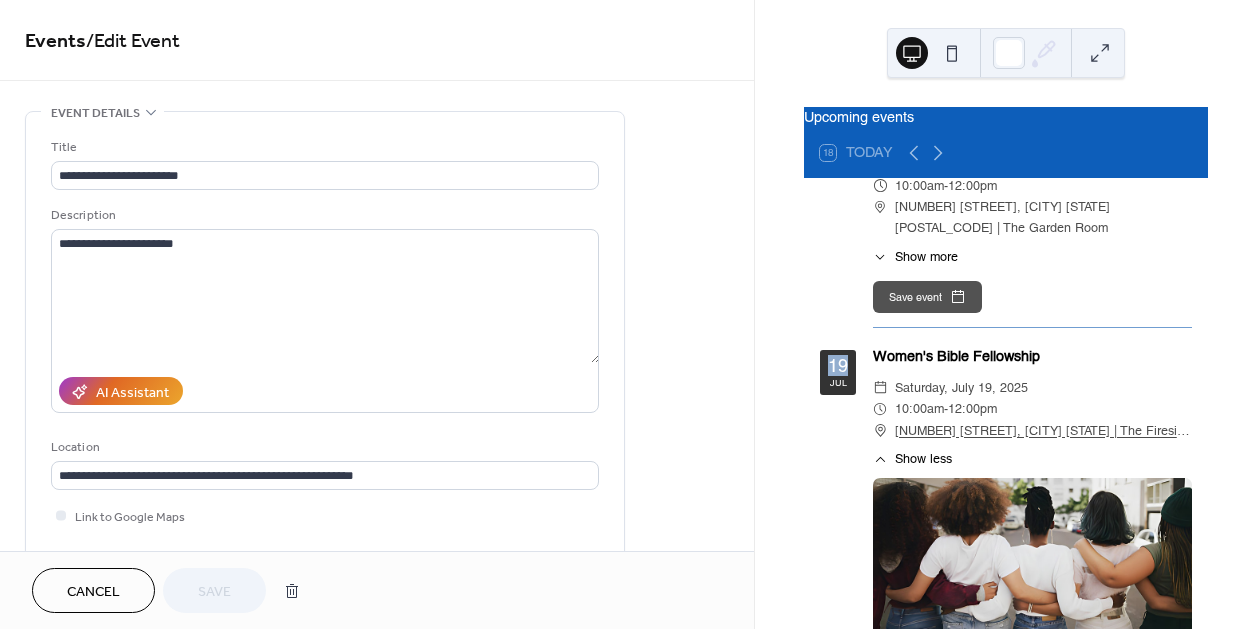 click on "19" at bounding box center (838, 366) 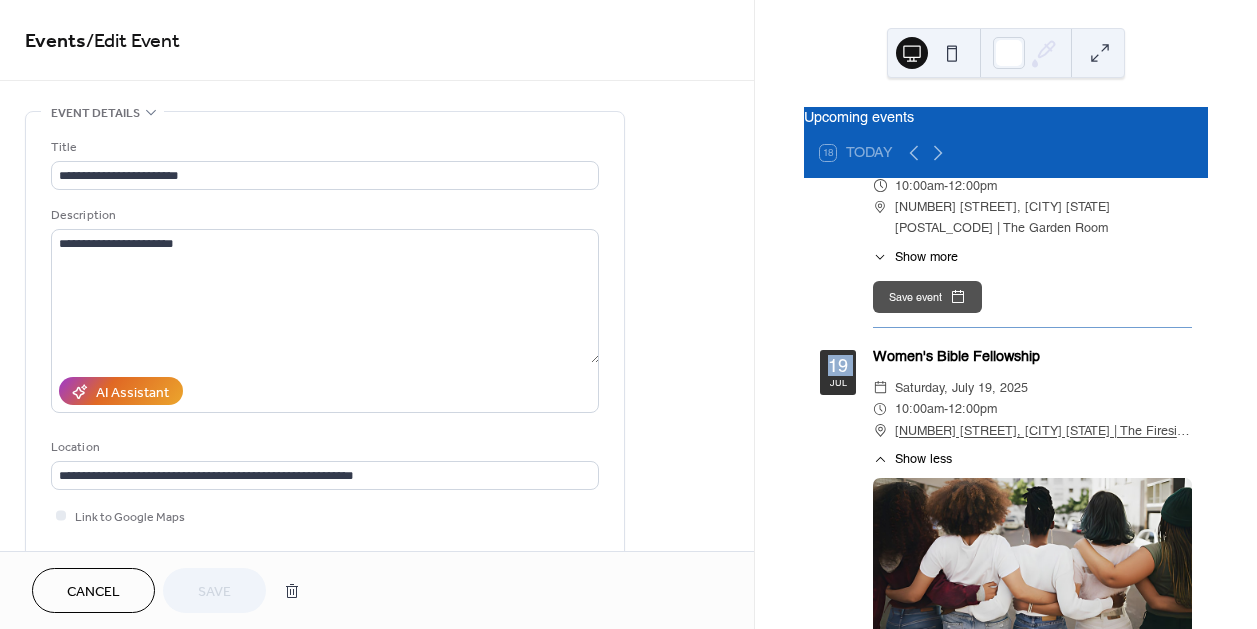 click on "19" at bounding box center (838, 366) 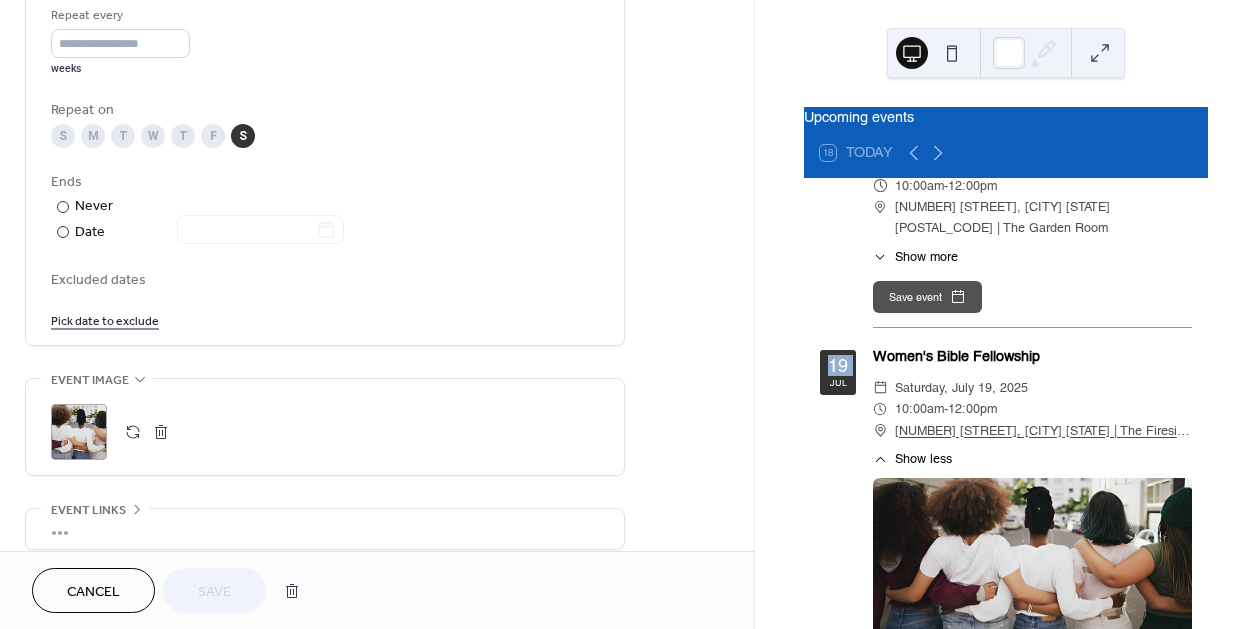 scroll, scrollTop: 1123, scrollLeft: 0, axis: vertical 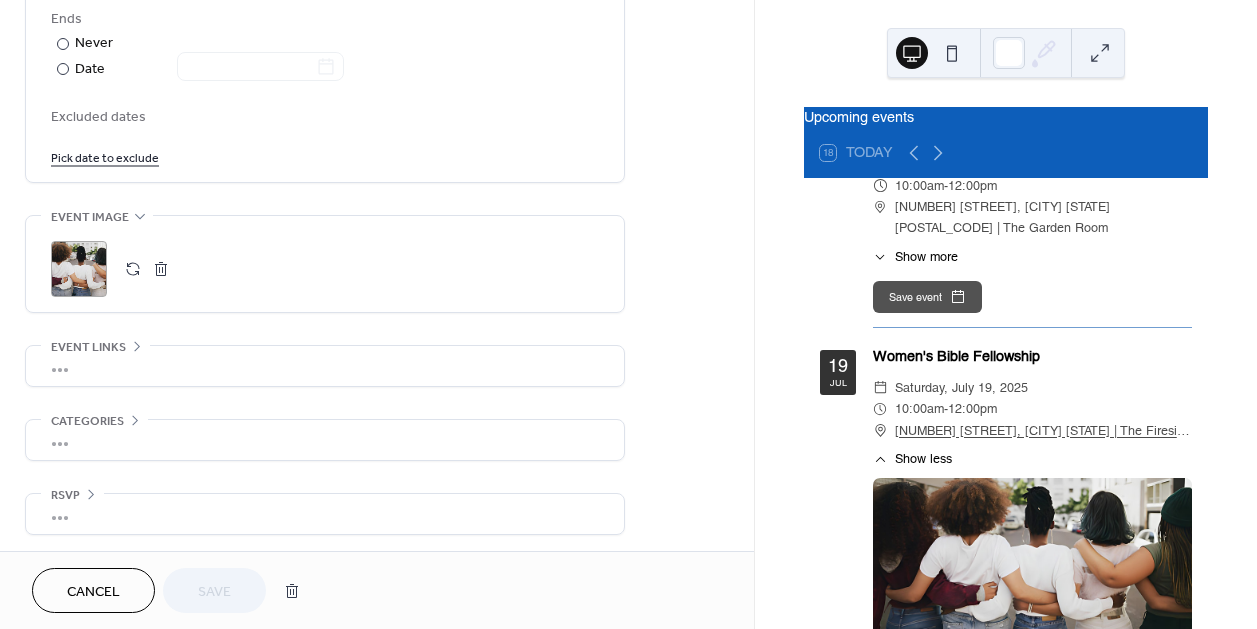 click on "Pick date to exclude" at bounding box center [105, 156] 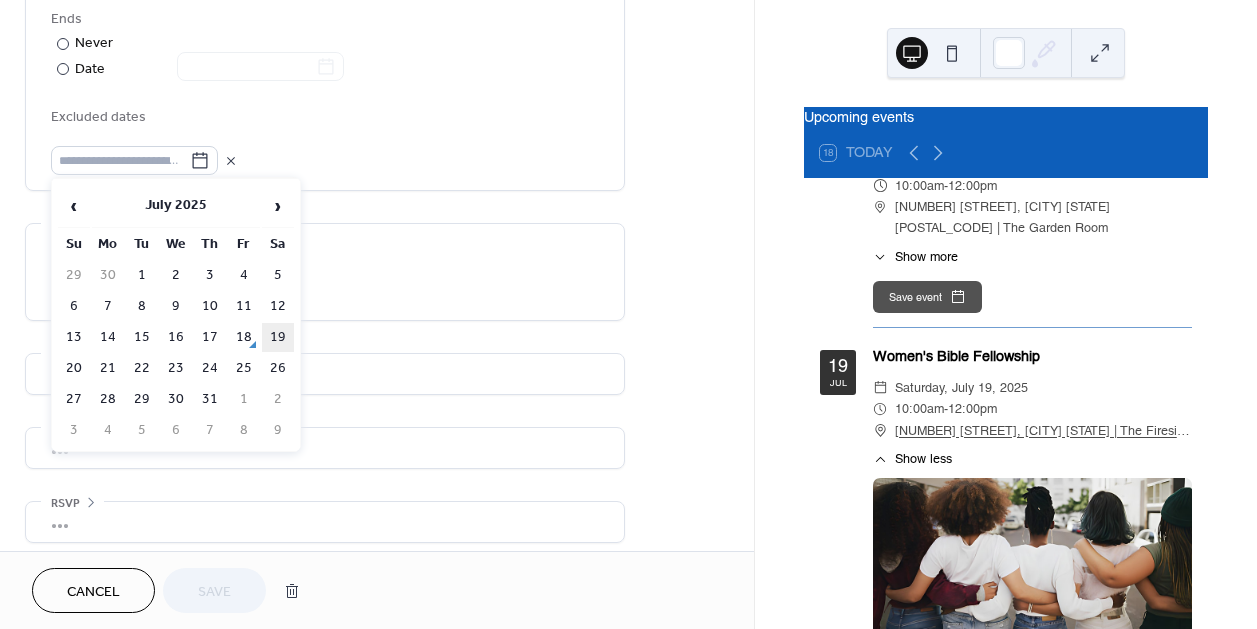 click on "19" at bounding box center [278, 337] 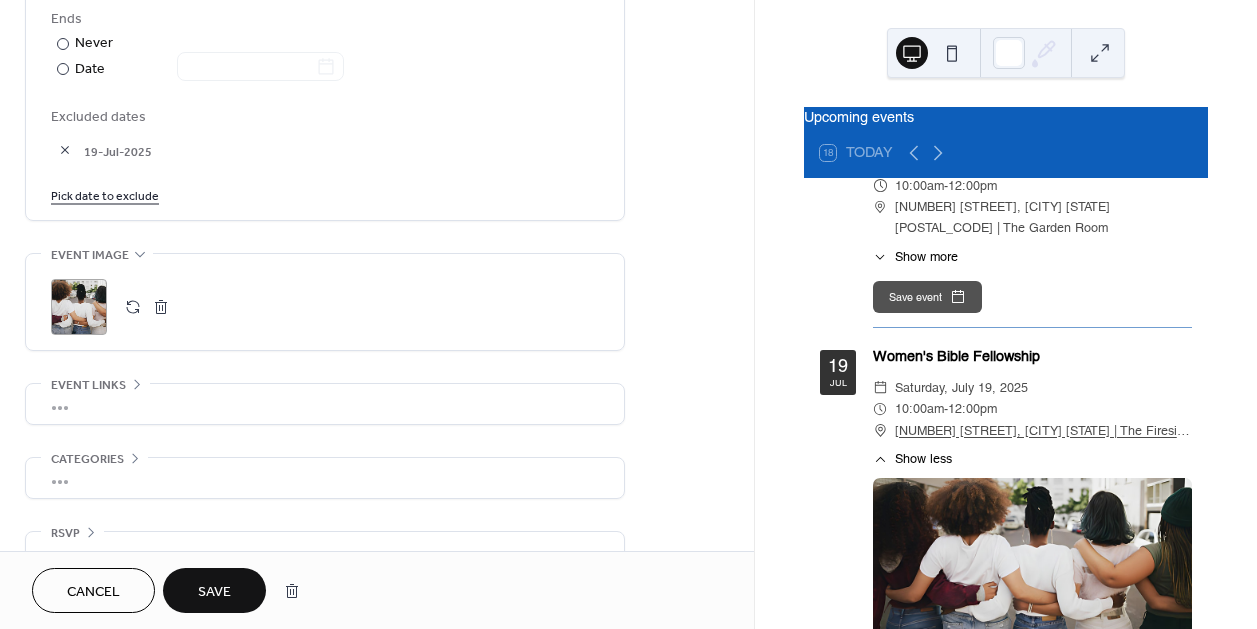 click on "Save" at bounding box center [214, 592] 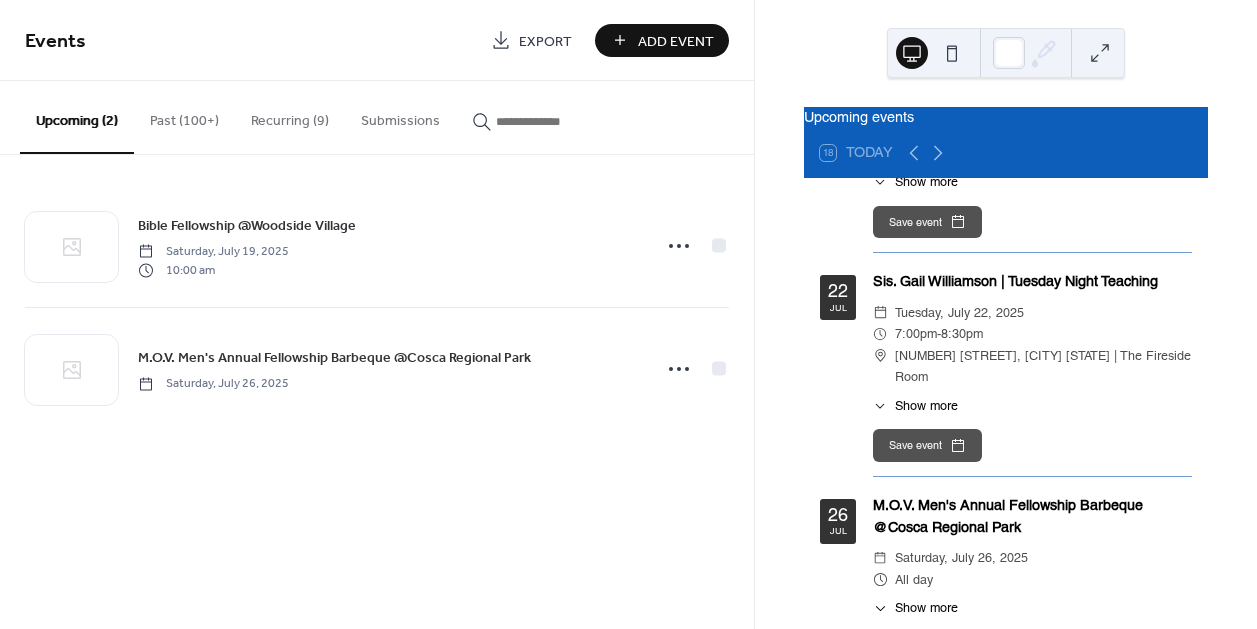scroll, scrollTop: 582, scrollLeft: 0, axis: vertical 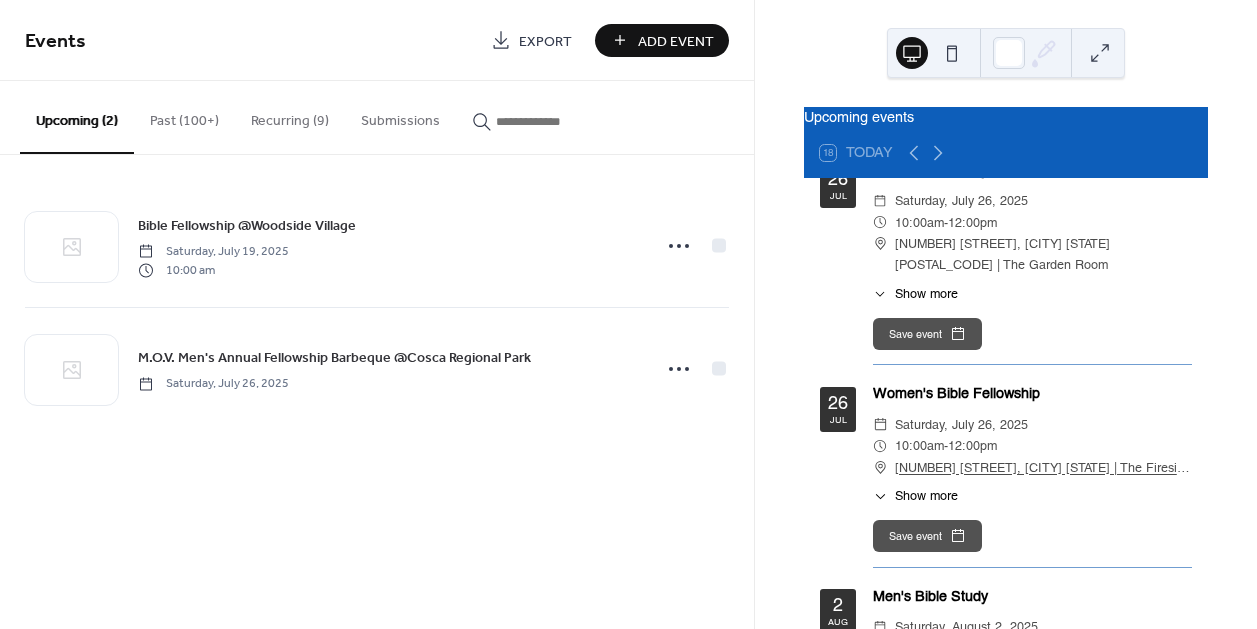 click on "Add Event" at bounding box center (676, 41) 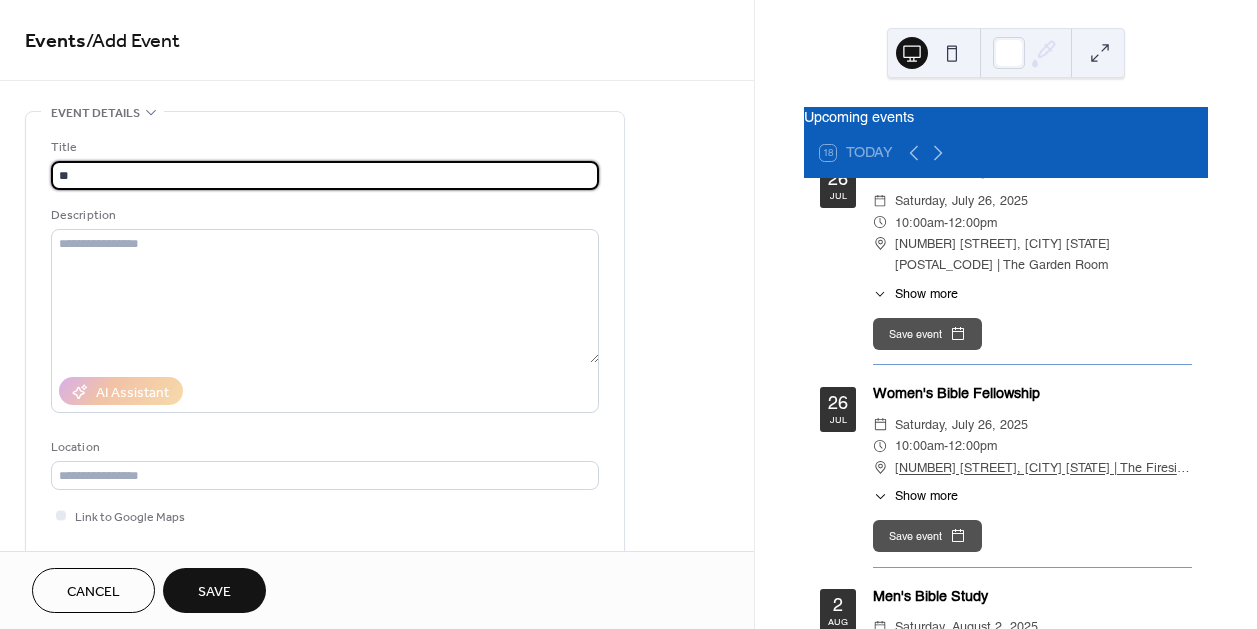 type on "*" 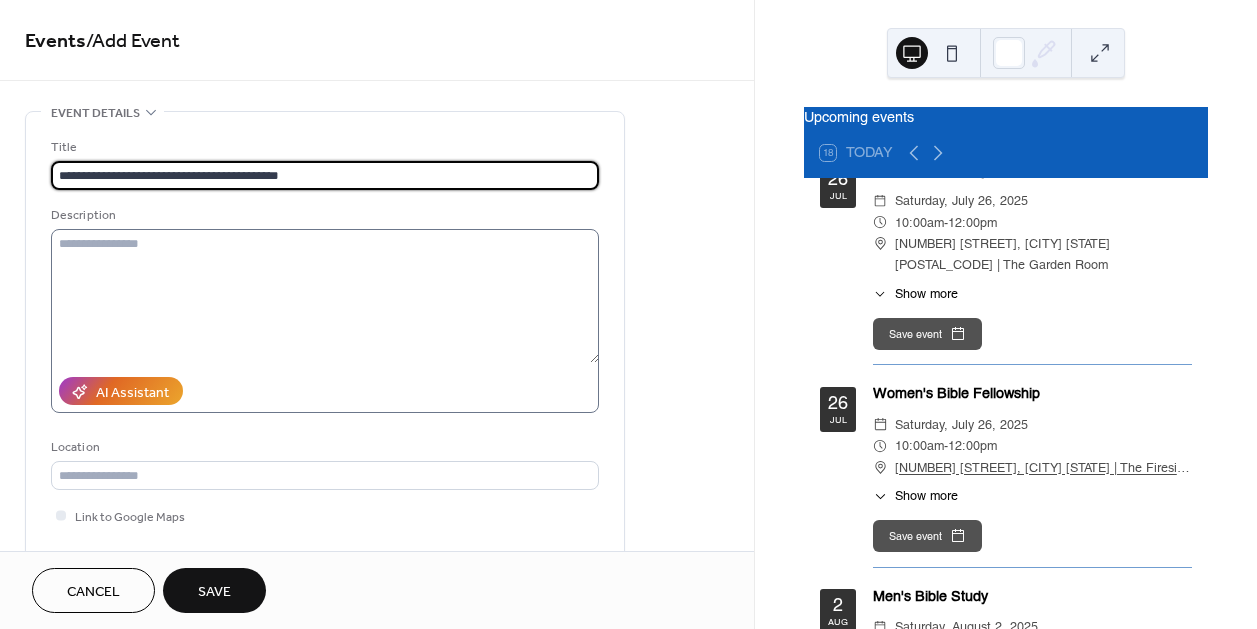 type on "**********" 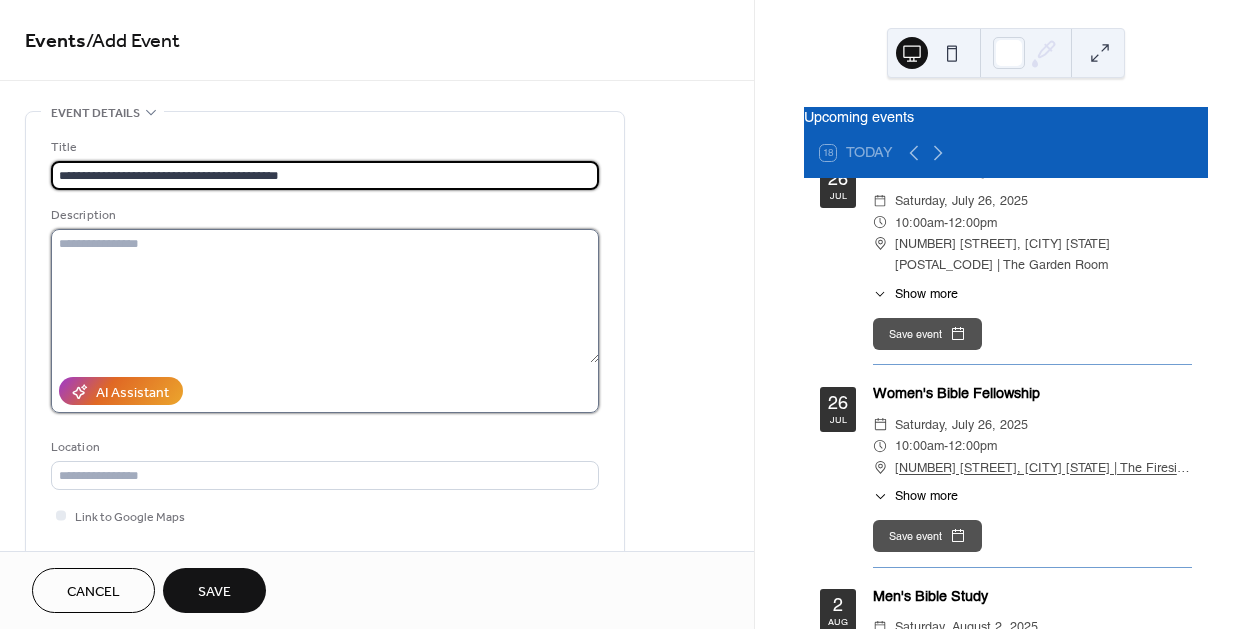 click at bounding box center [325, 296] 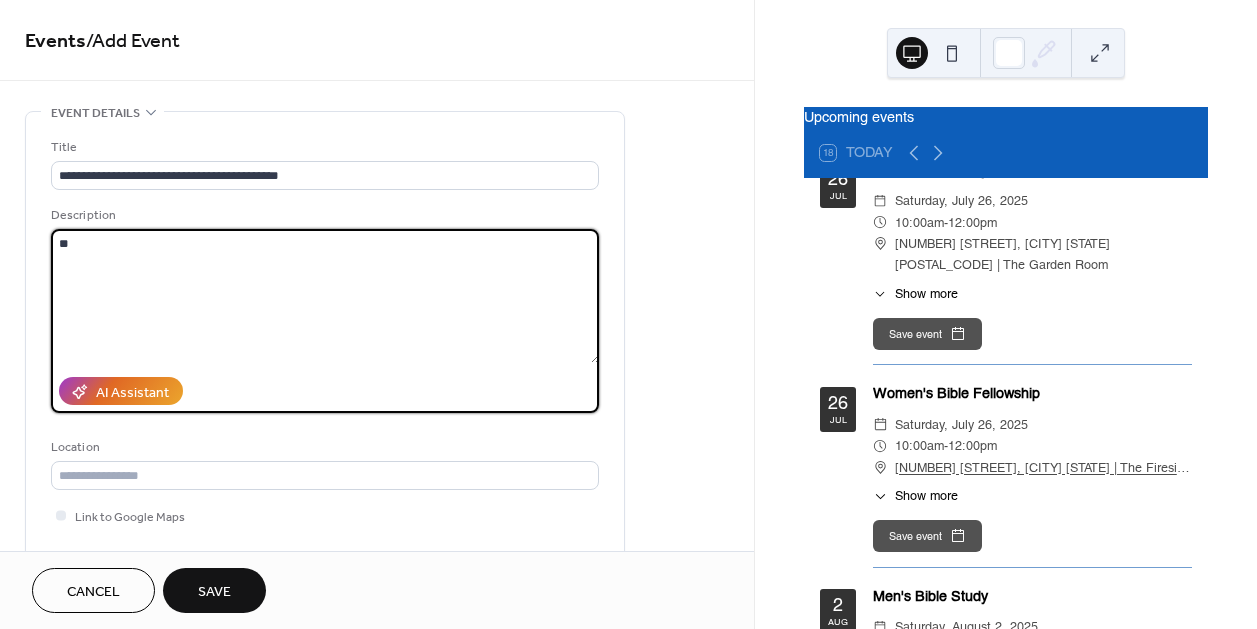 type on "*" 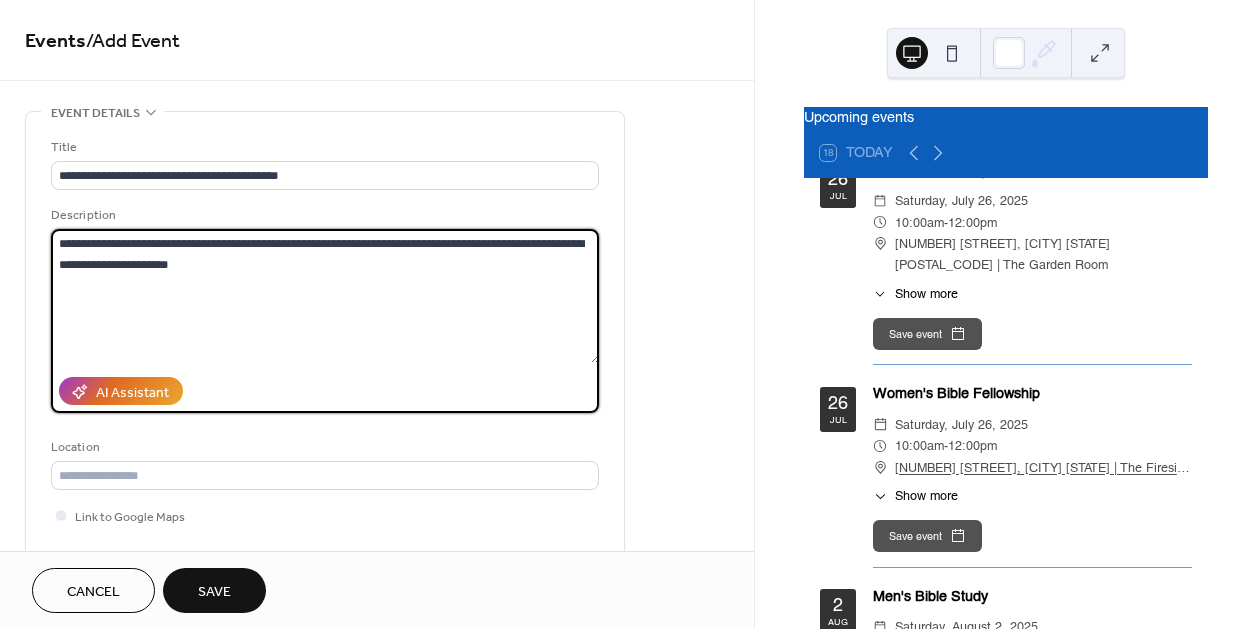 type on "**********" 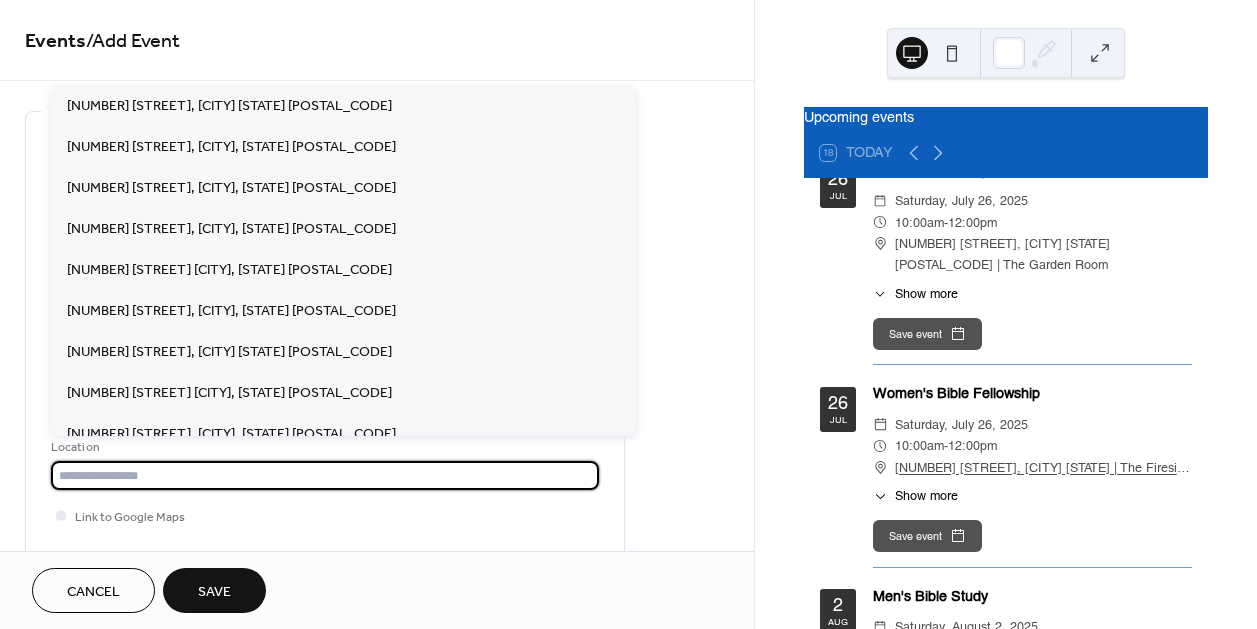 click at bounding box center [325, 475] 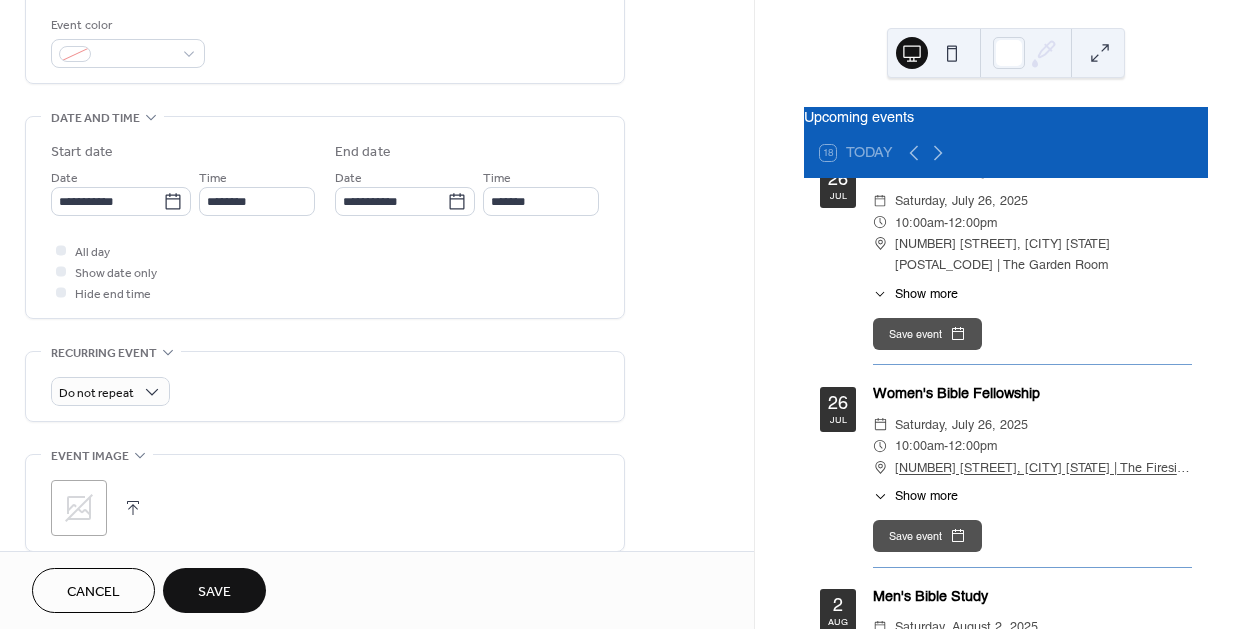 scroll, scrollTop: 773, scrollLeft: 0, axis: vertical 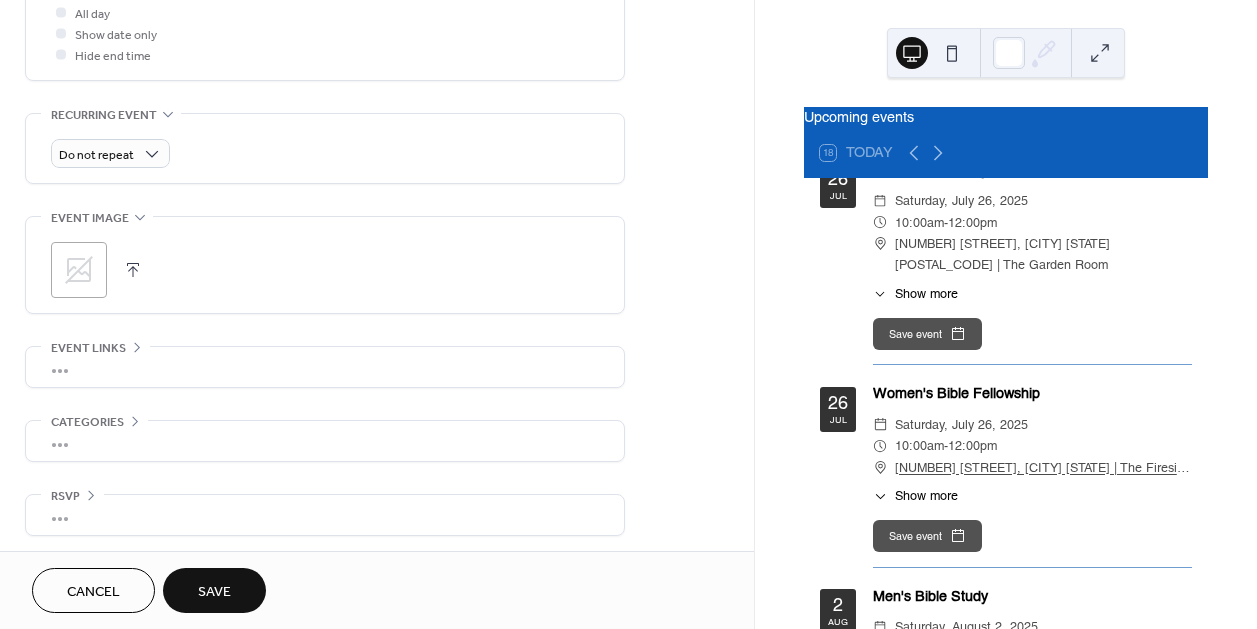 type on "**********" 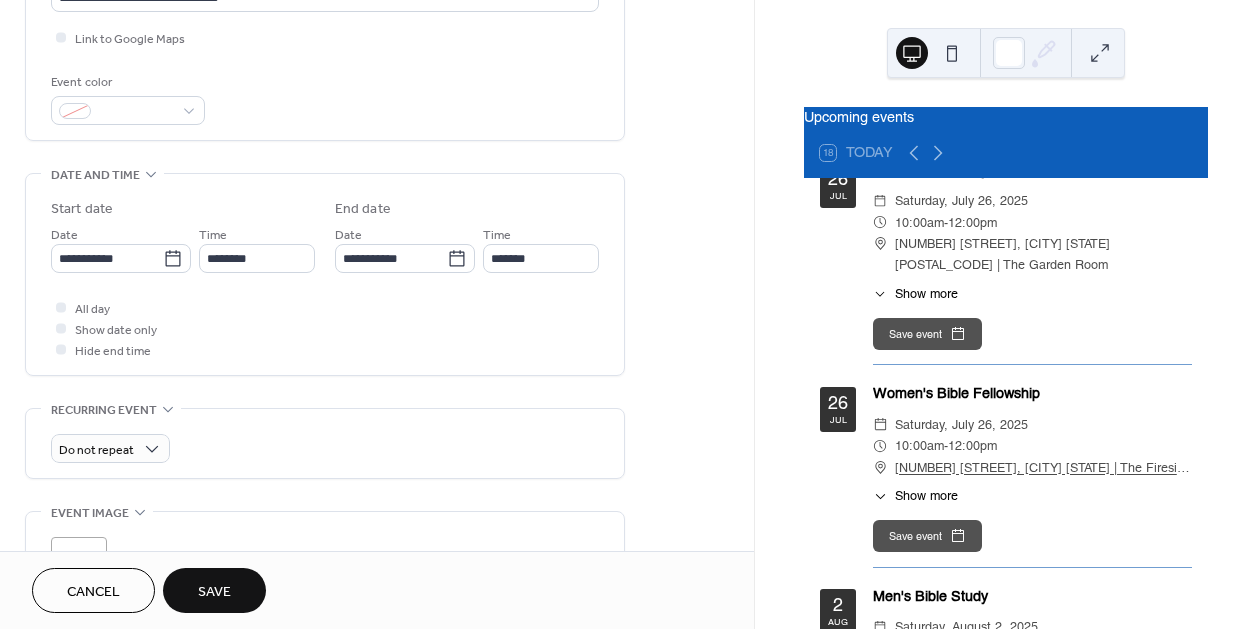 scroll, scrollTop: 482, scrollLeft: 0, axis: vertical 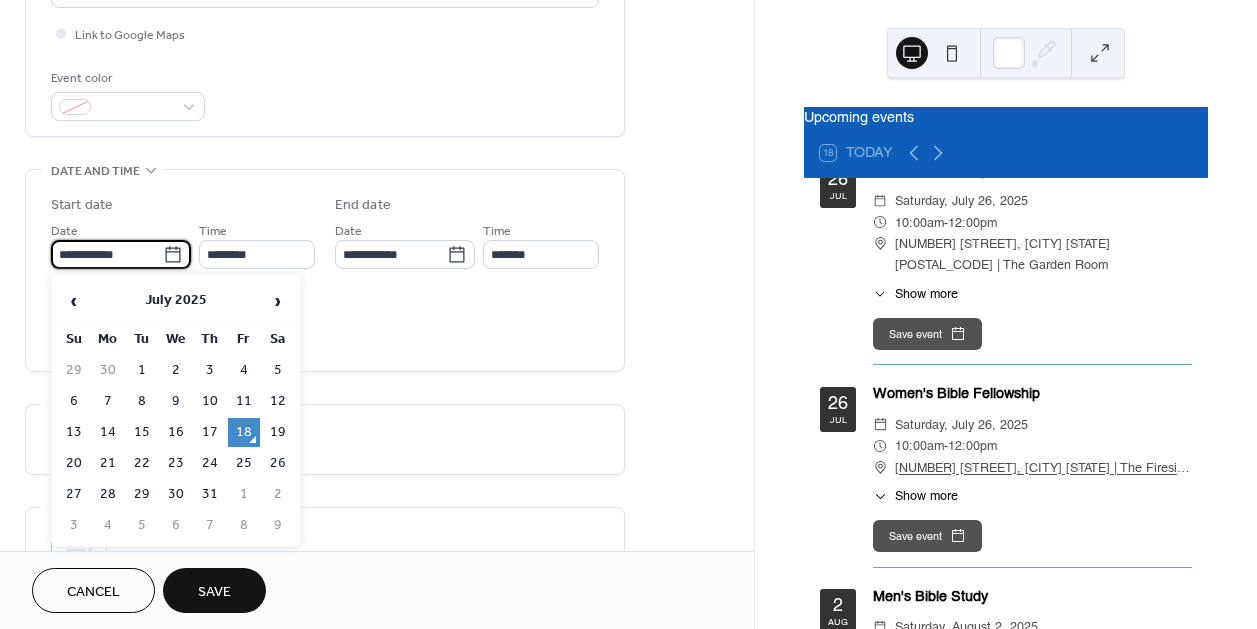 click on "**********" at bounding box center (107, 254) 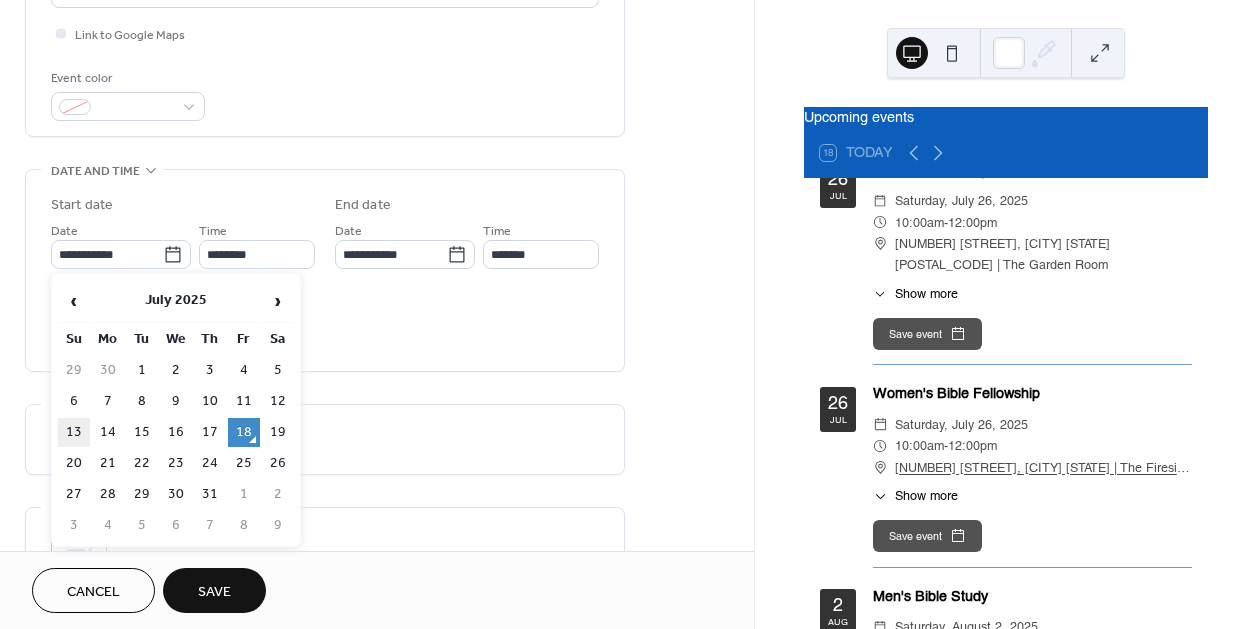 click on "13" at bounding box center (74, 432) 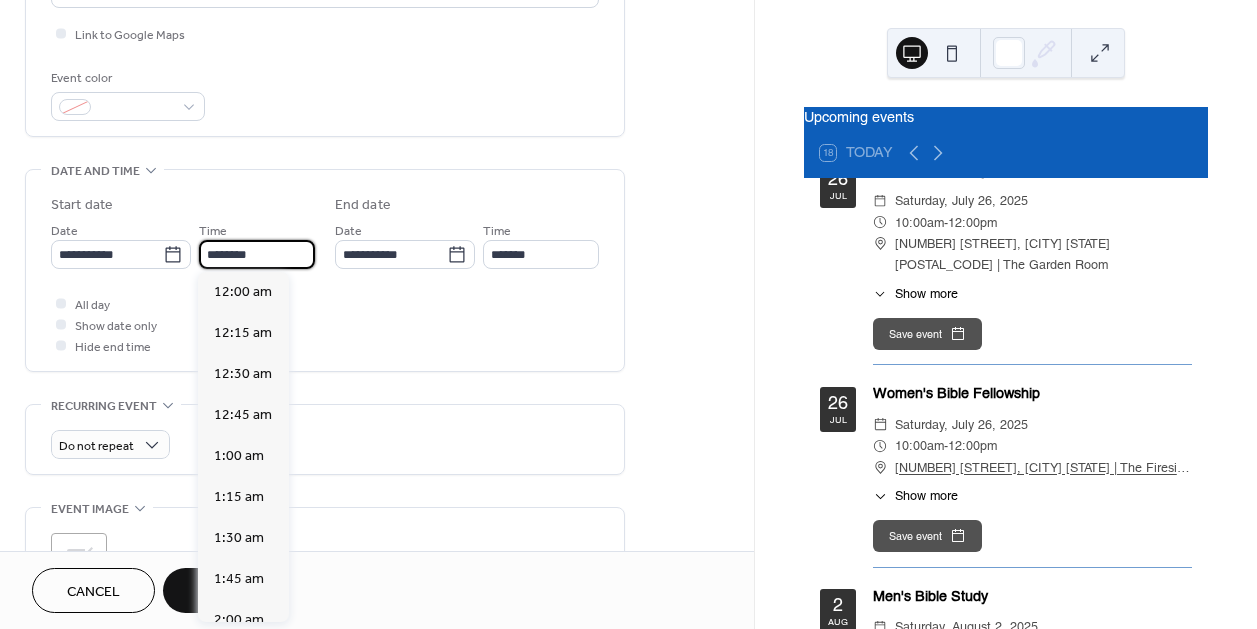 click on "********" at bounding box center (257, 254) 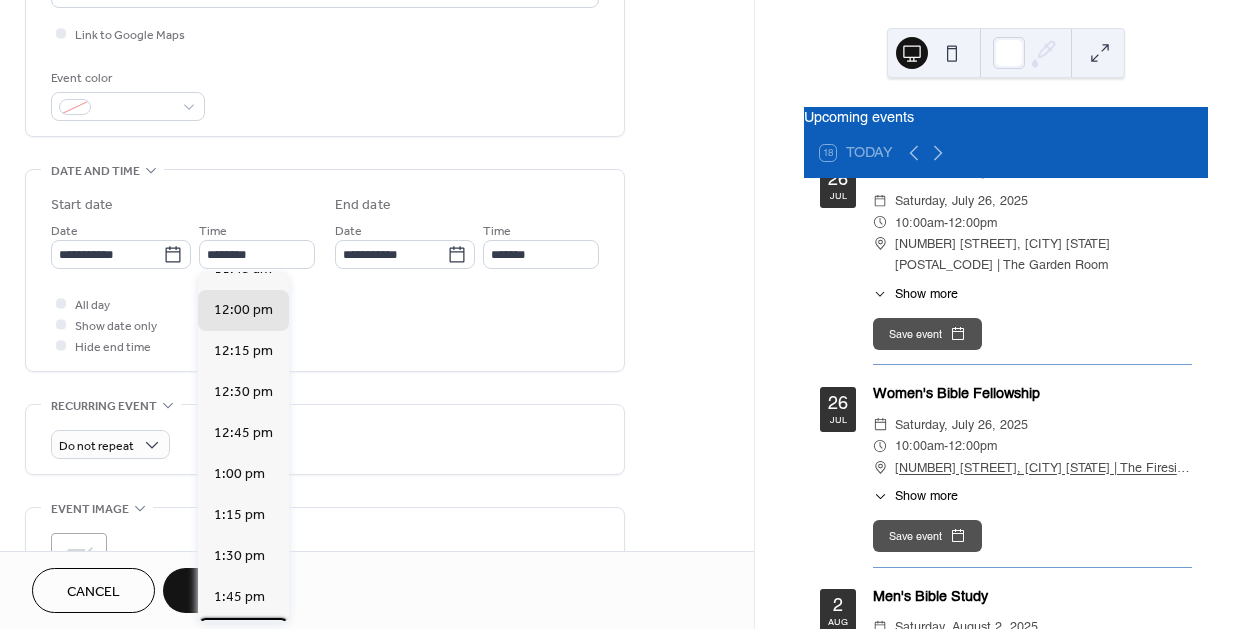 click on "2:00 pm" at bounding box center [239, 637] 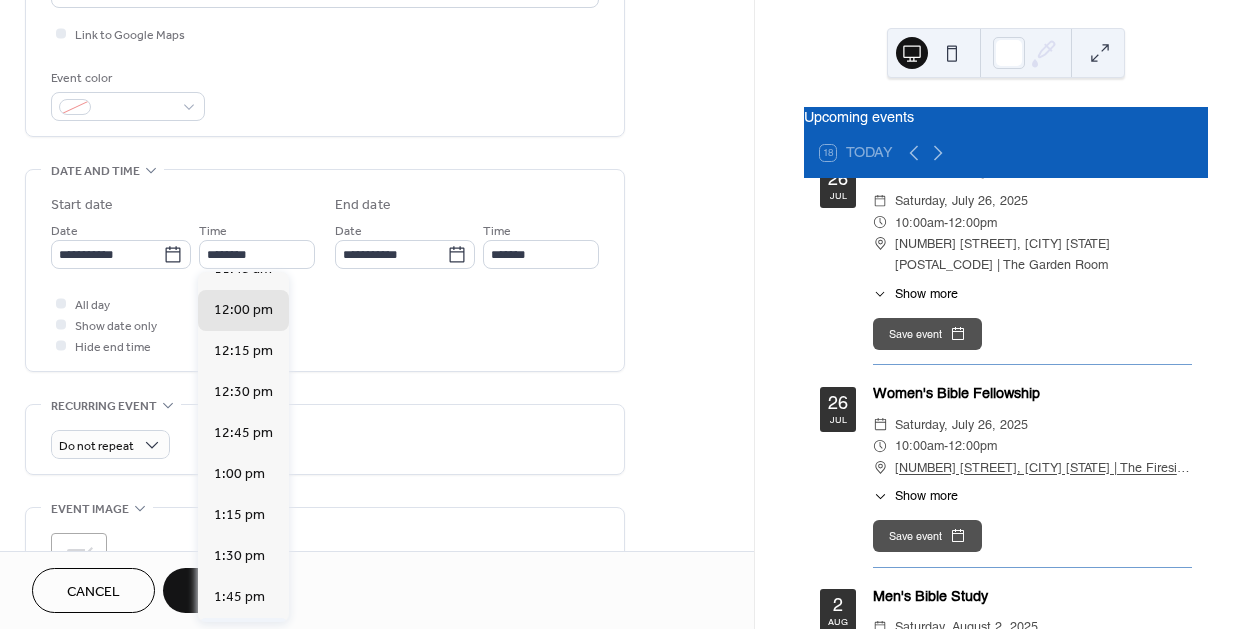 type on "*******" 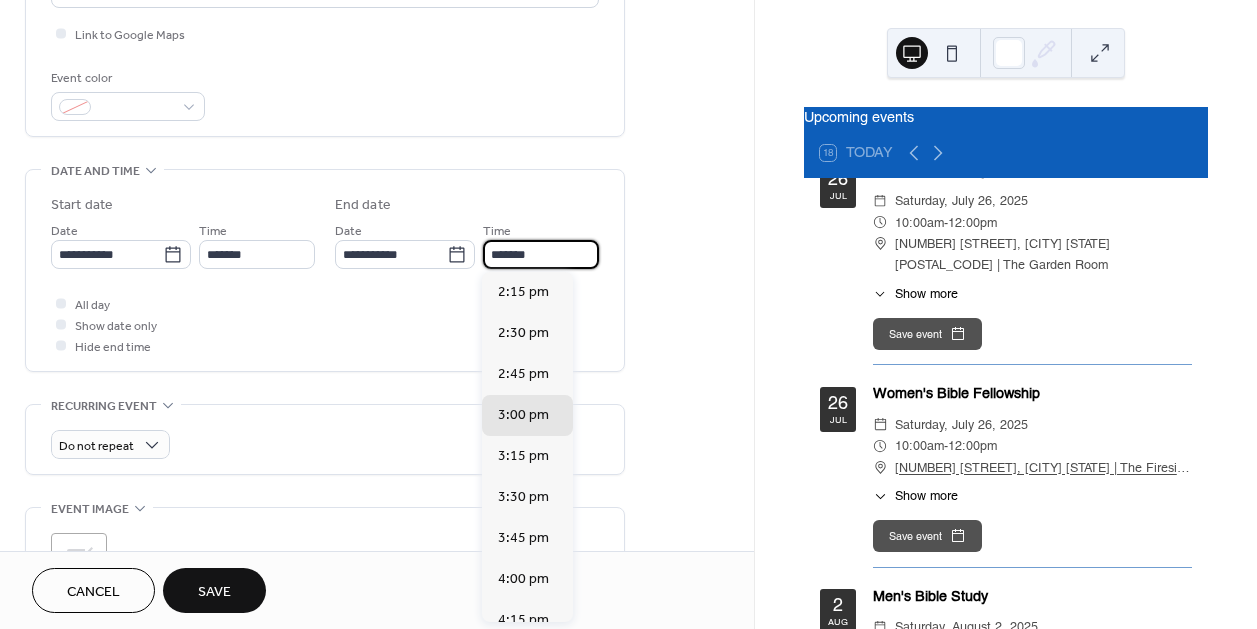click on "*******" at bounding box center [541, 254] 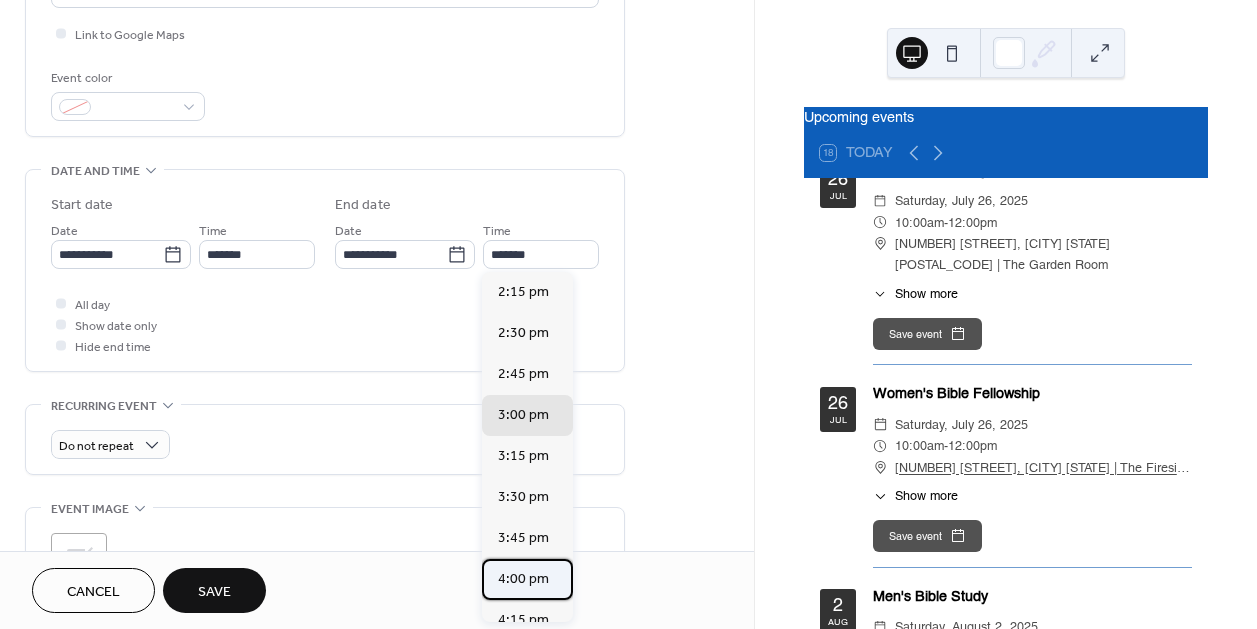click on "4:00 pm" at bounding box center [523, 578] 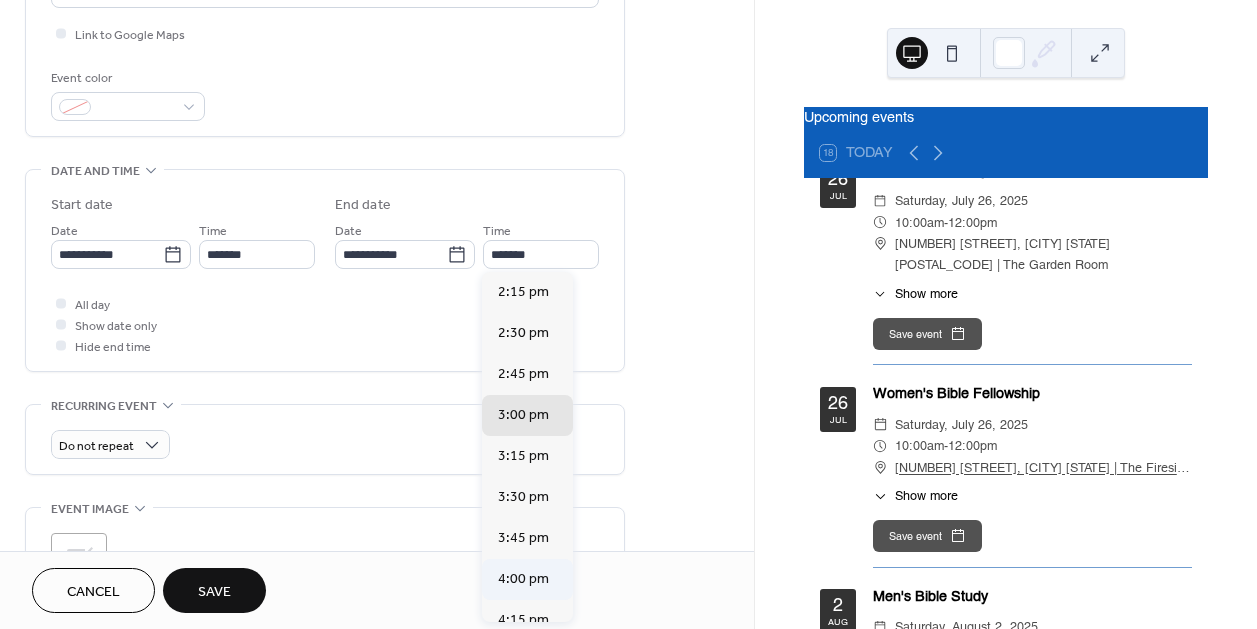 type on "*******" 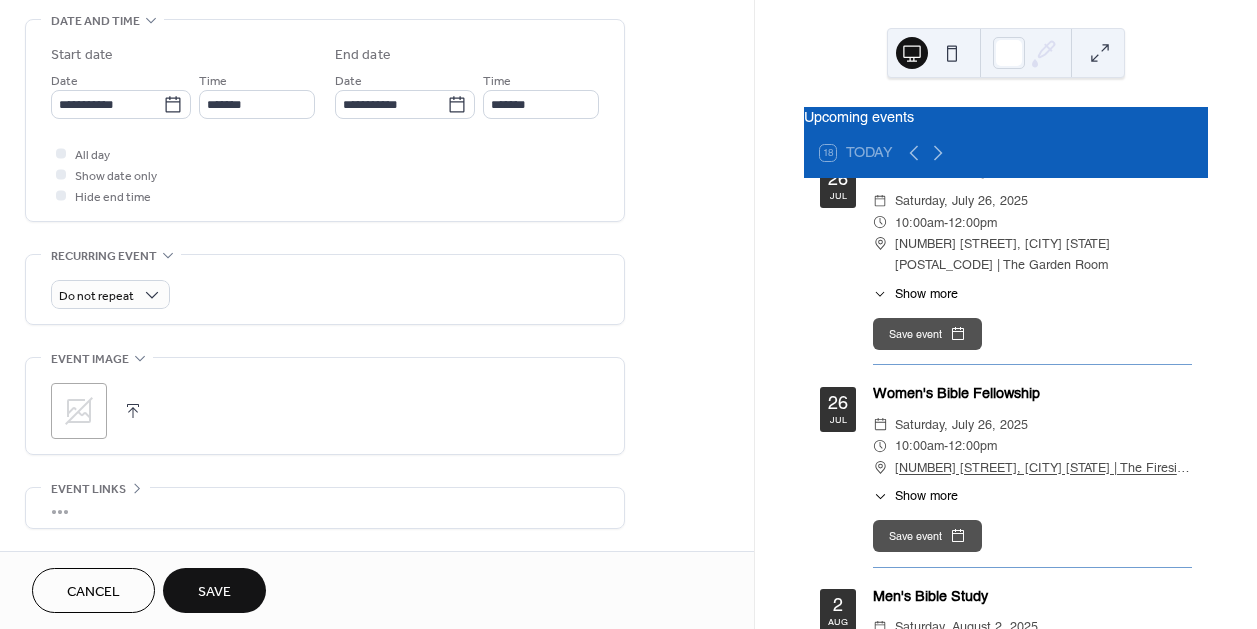 scroll, scrollTop: 628, scrollLeft: 0, axis: vertical 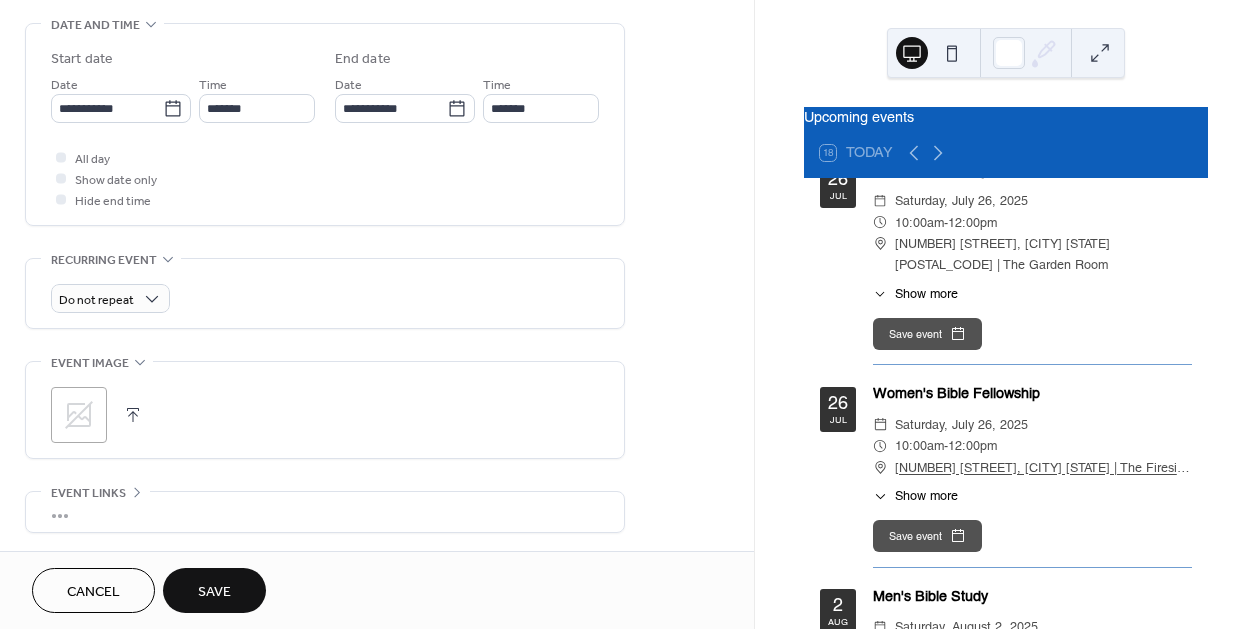 click on "Save" at bounding box center [214, 590] 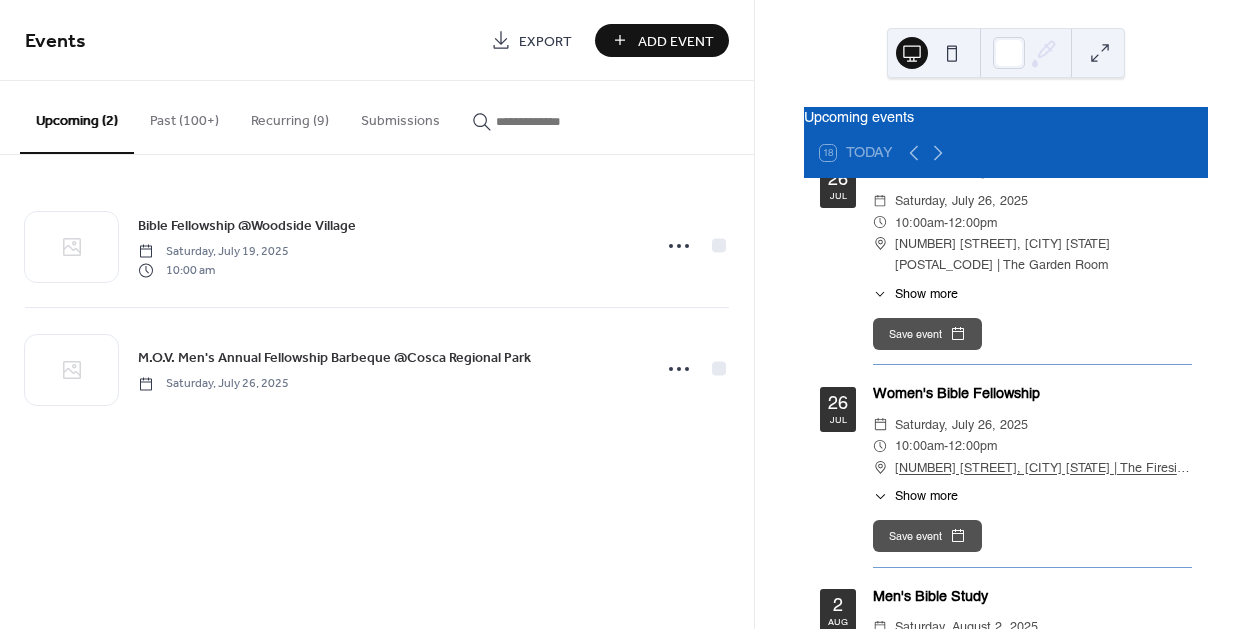 click on "Add Event" at bounding box center (676, 41) 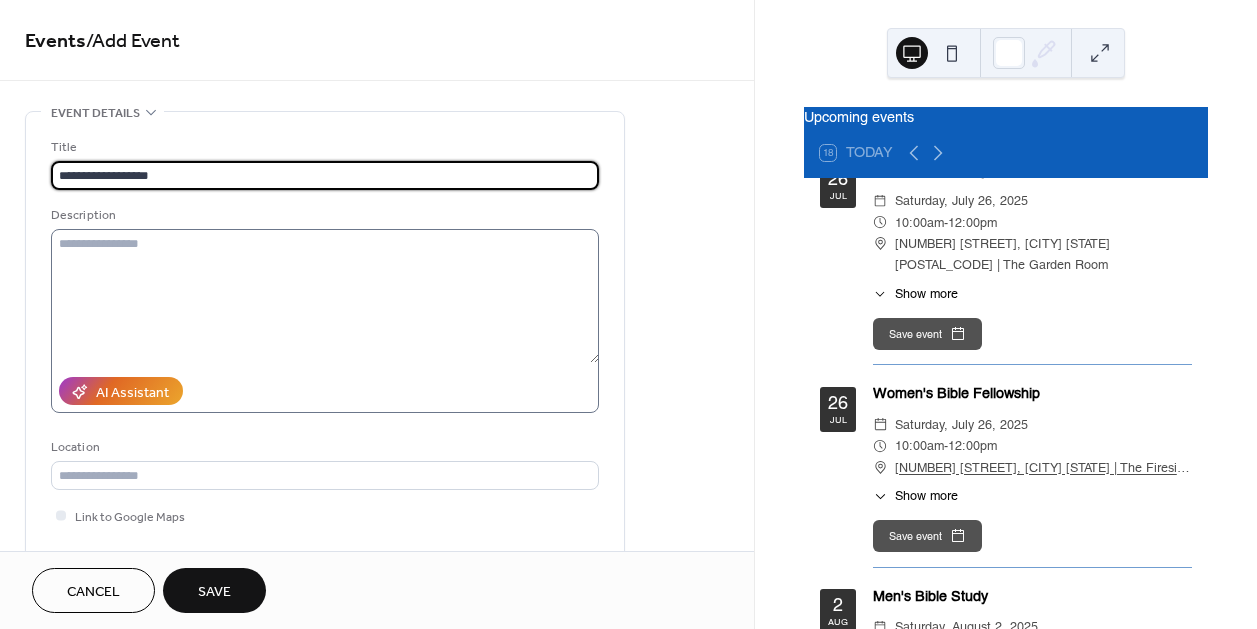type on "**********" 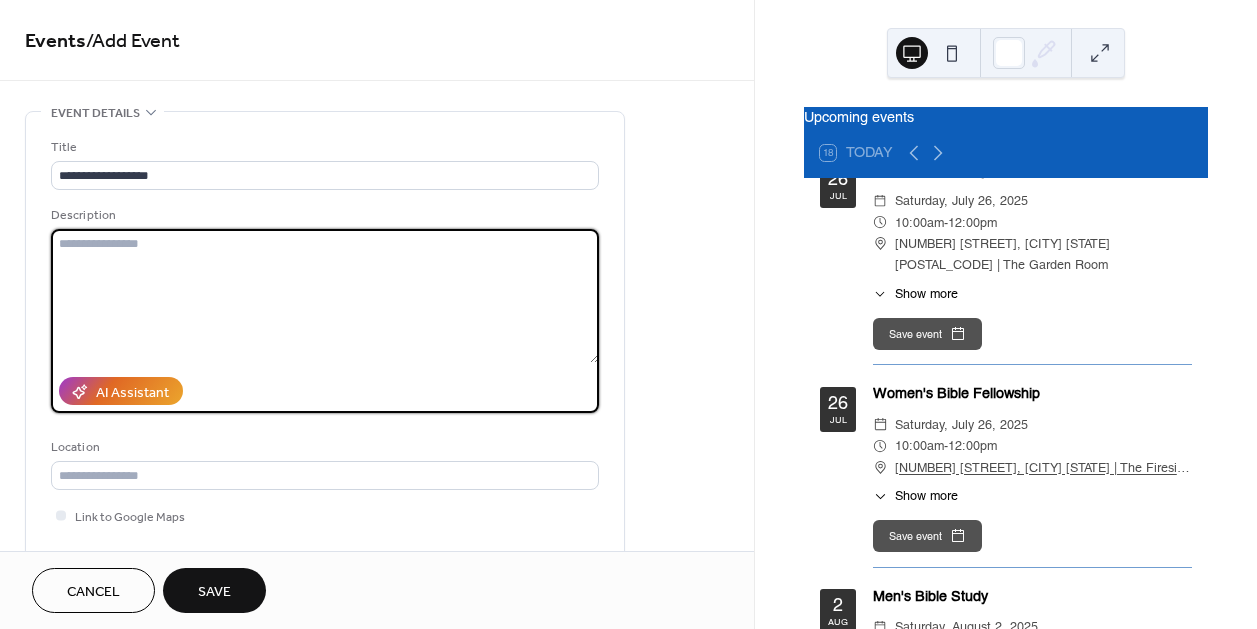 click at bounding box center [325, 296] 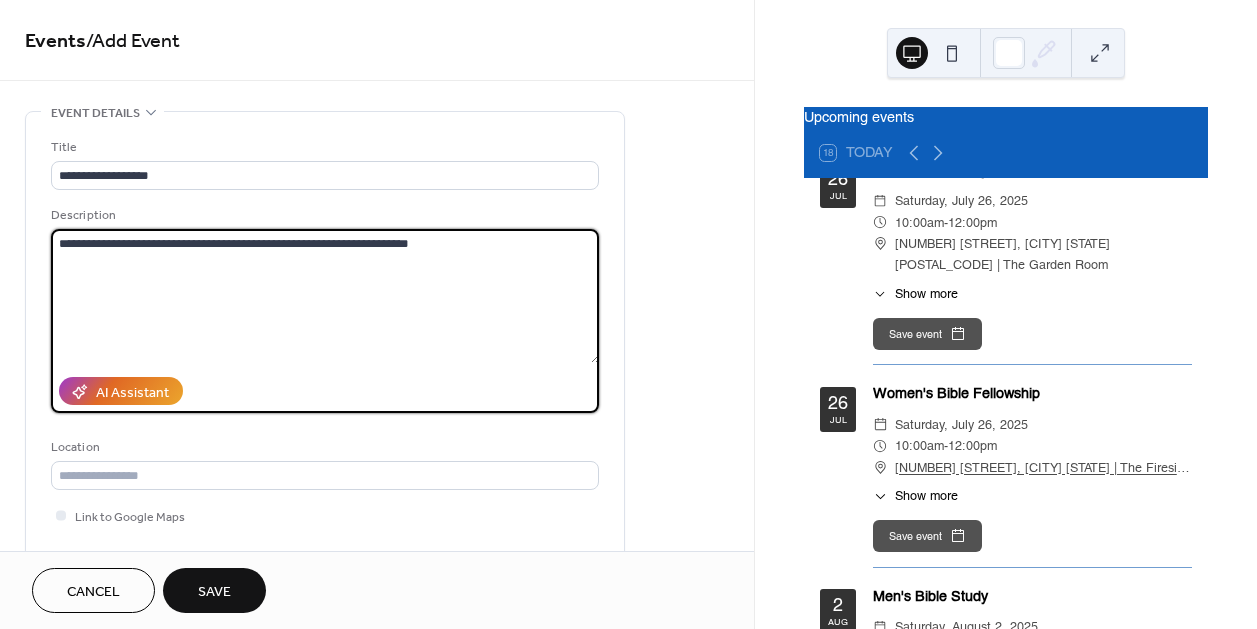 click on "**********" at bounding box center [325, 296] 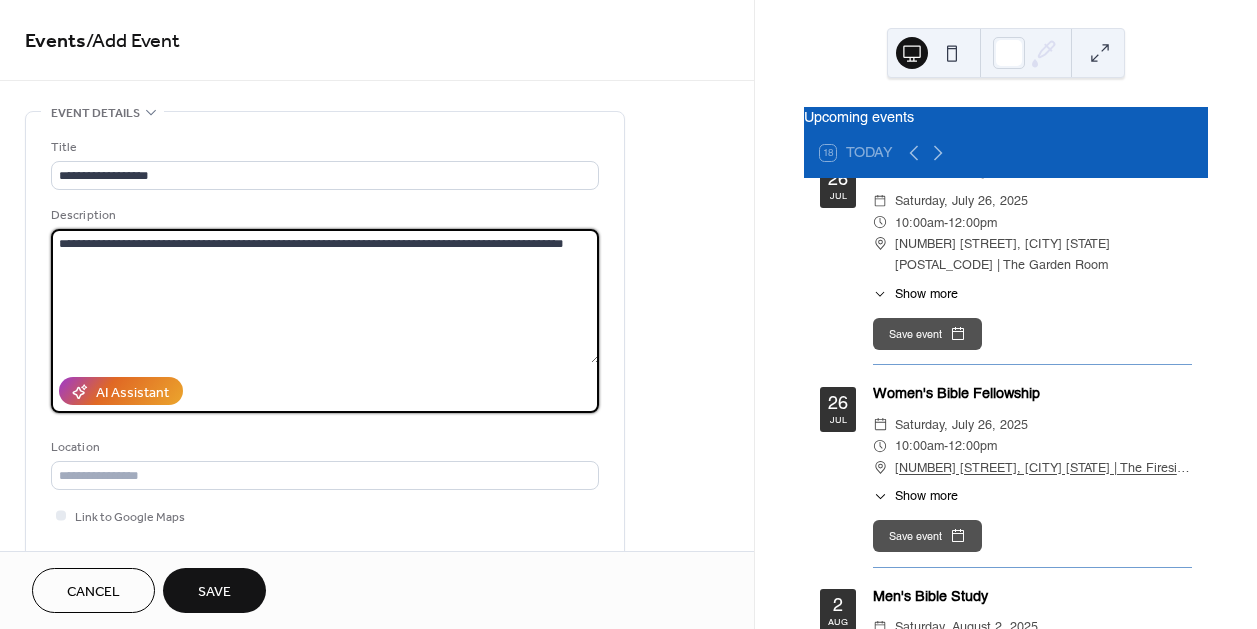 click on "**********" at bounding box center (377, 275) 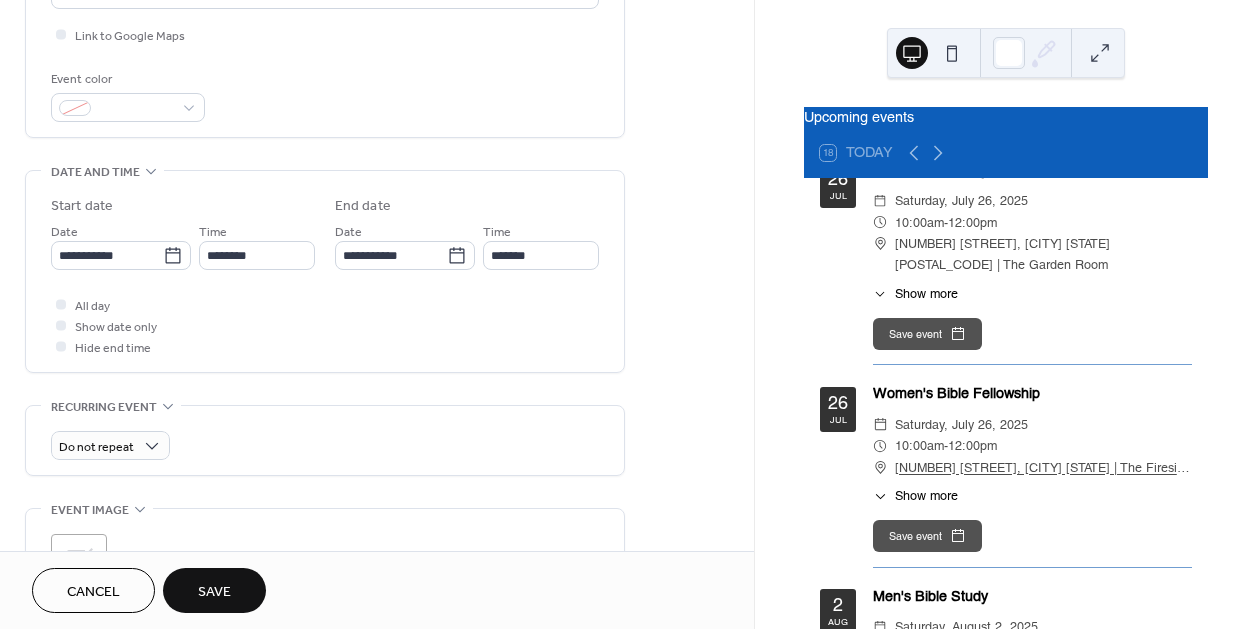 scroll, scrollTop: 482, scrollLeft: 0, axis: vertical 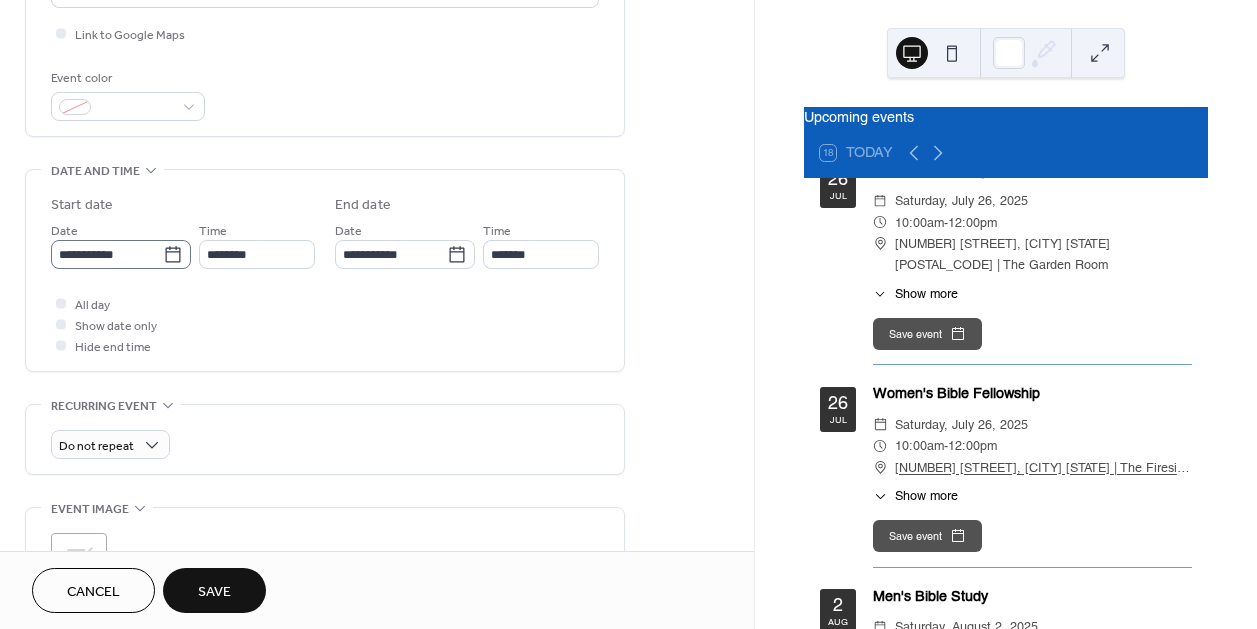 type on "**********" 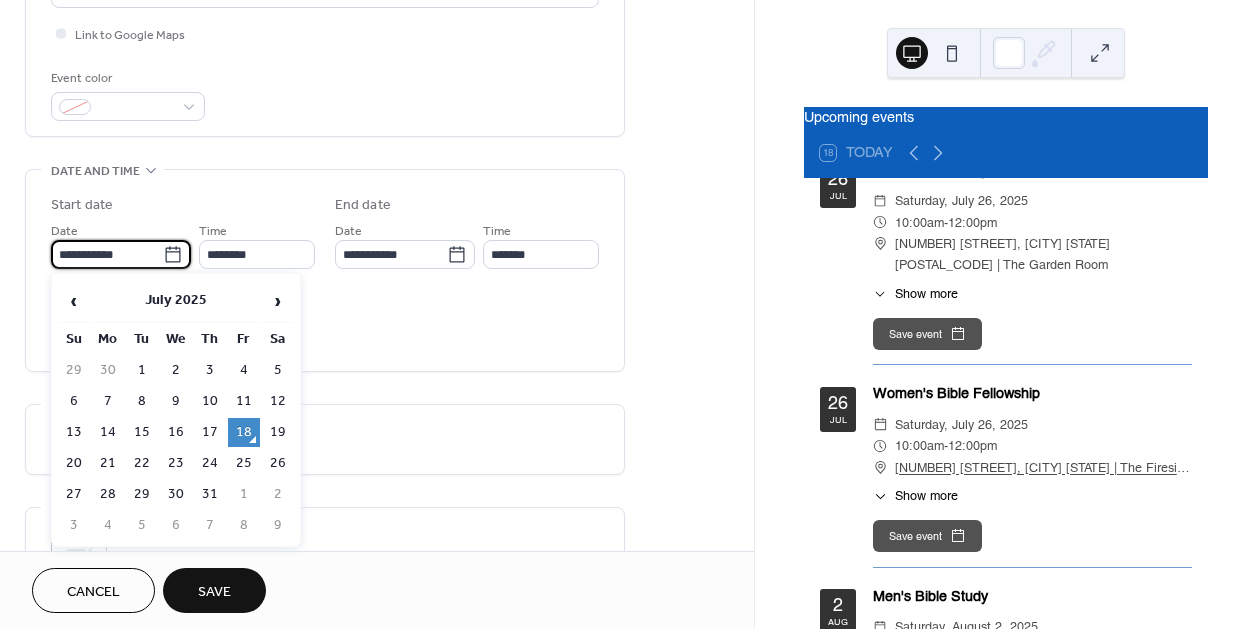 click on "**********" at bounding box center (107, 254) 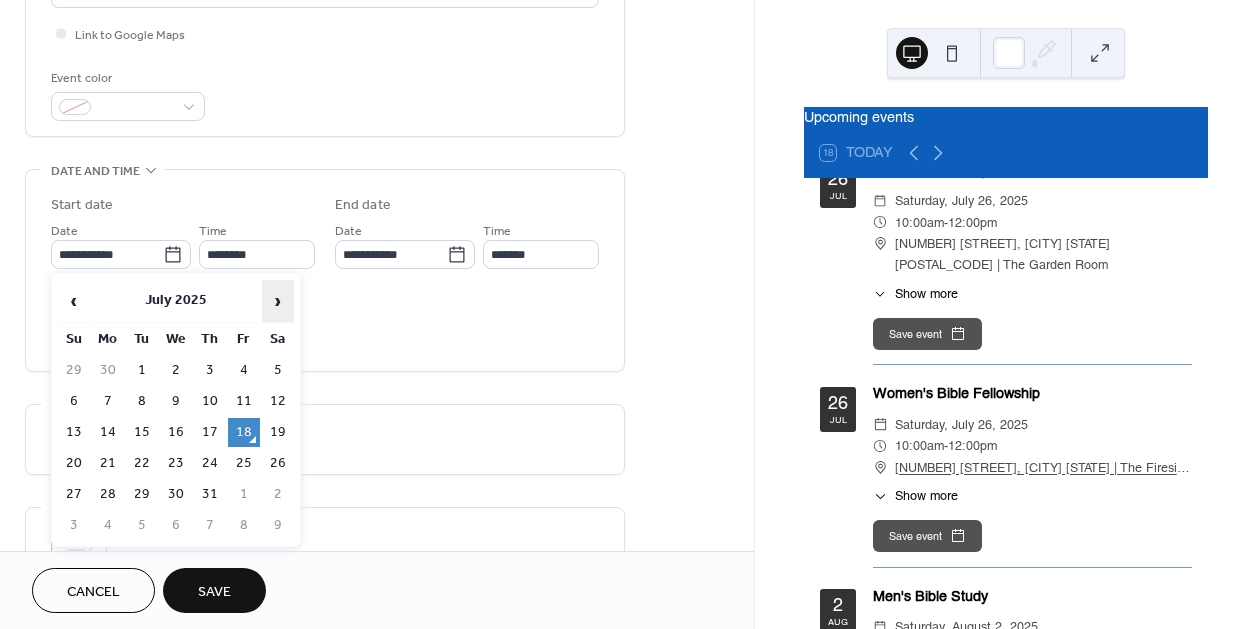 click on "›" at bounding box center (278, 301) 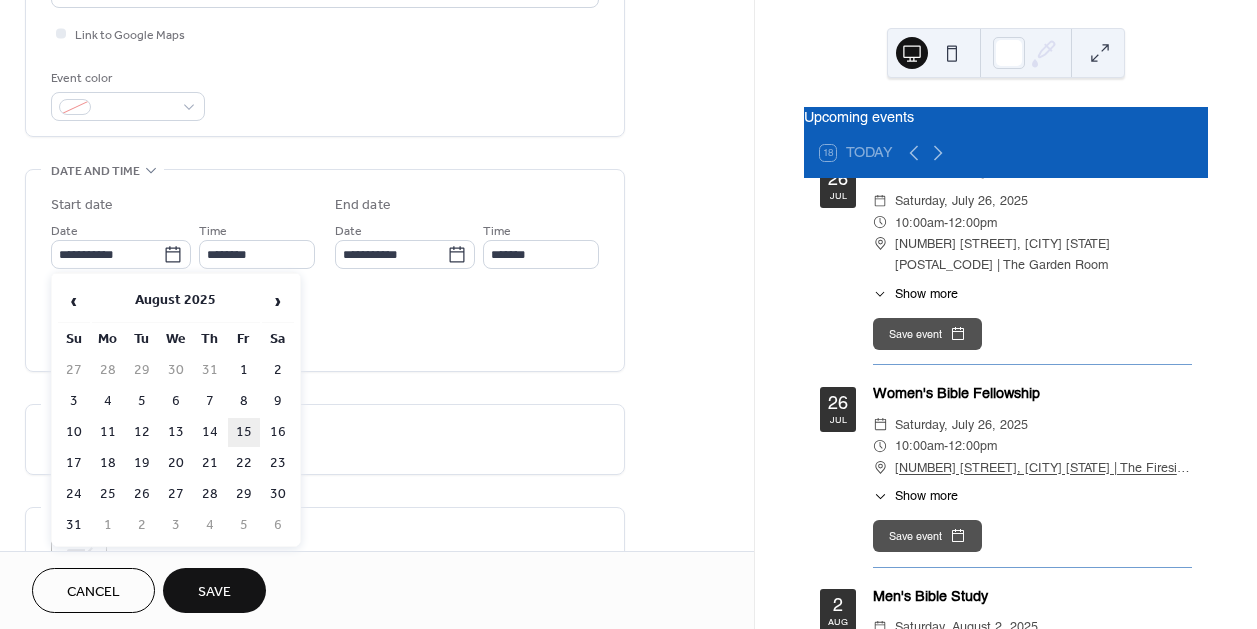 click on "15" at bounding box center (244, 432) 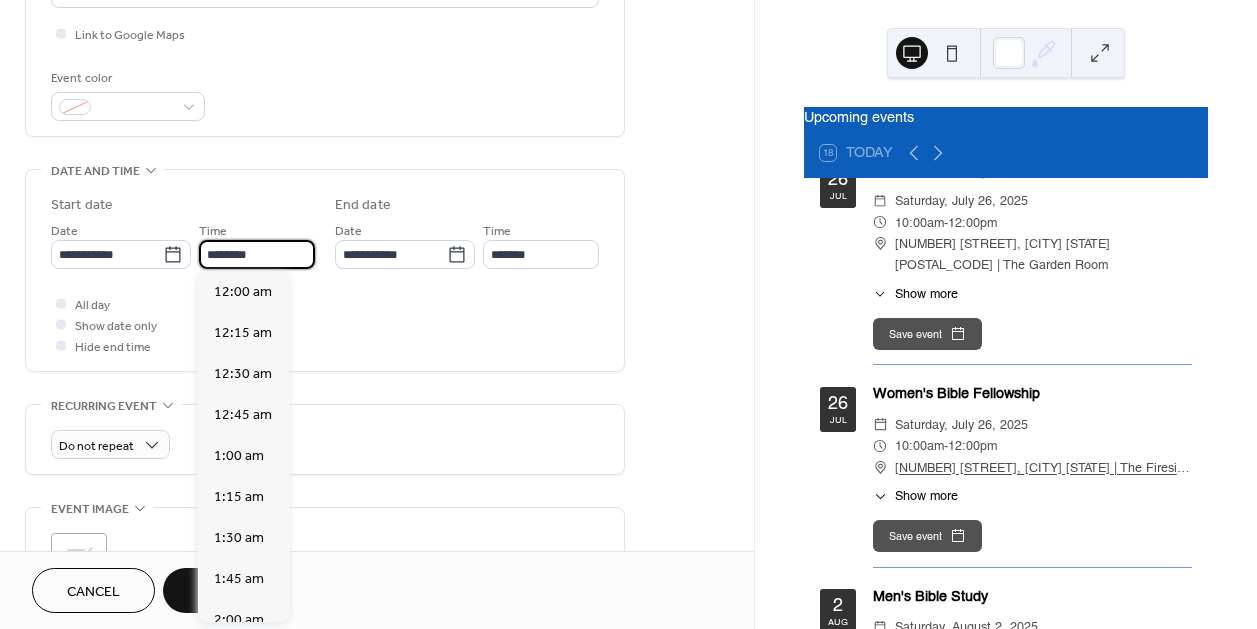 click on "********" at bounding box center [257, 254] 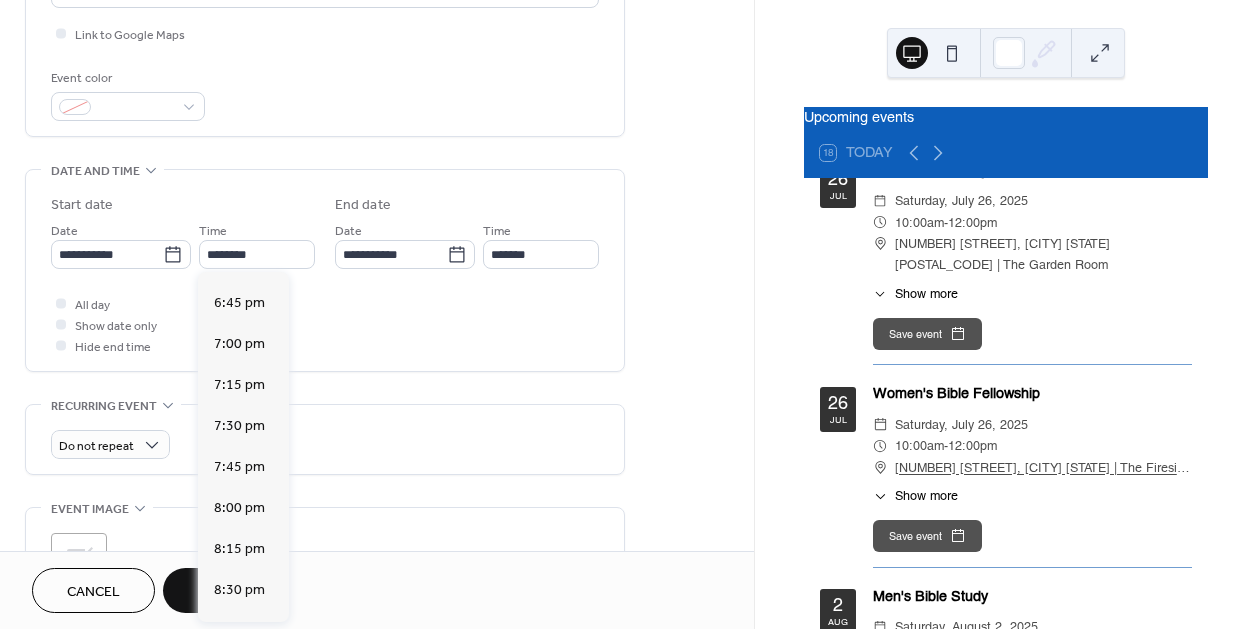 scroll, scrollTop: 2910, scrollLeft: 0, axis: vertical 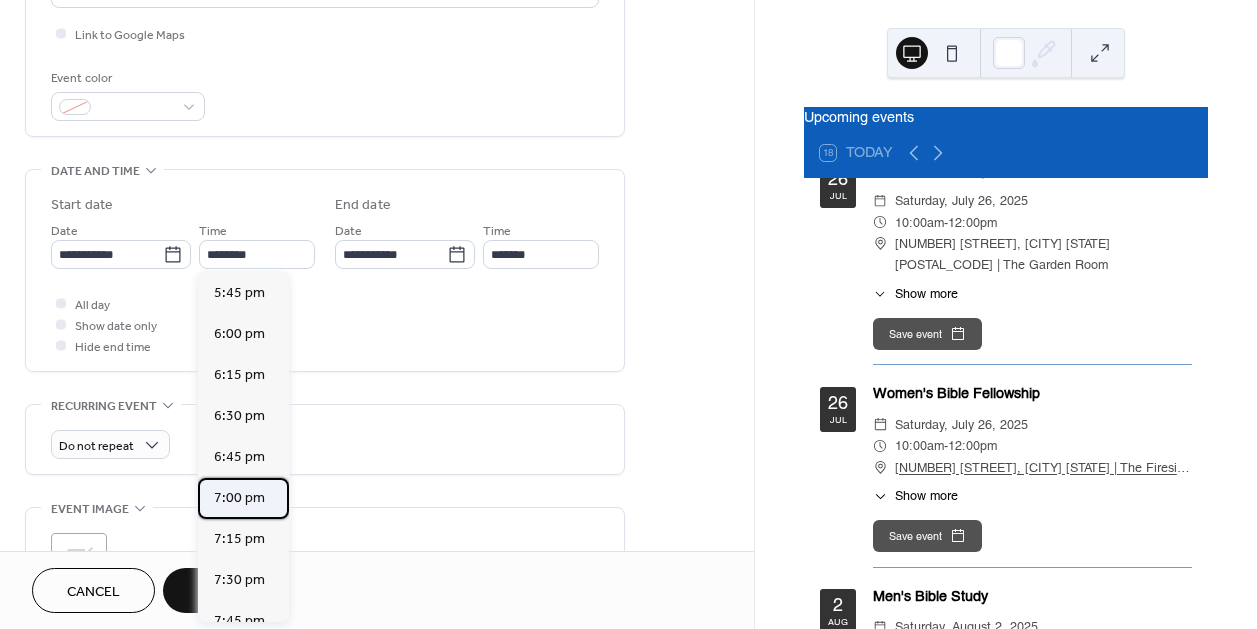 click on "7:00 pm" at bounding box center (239, 497) 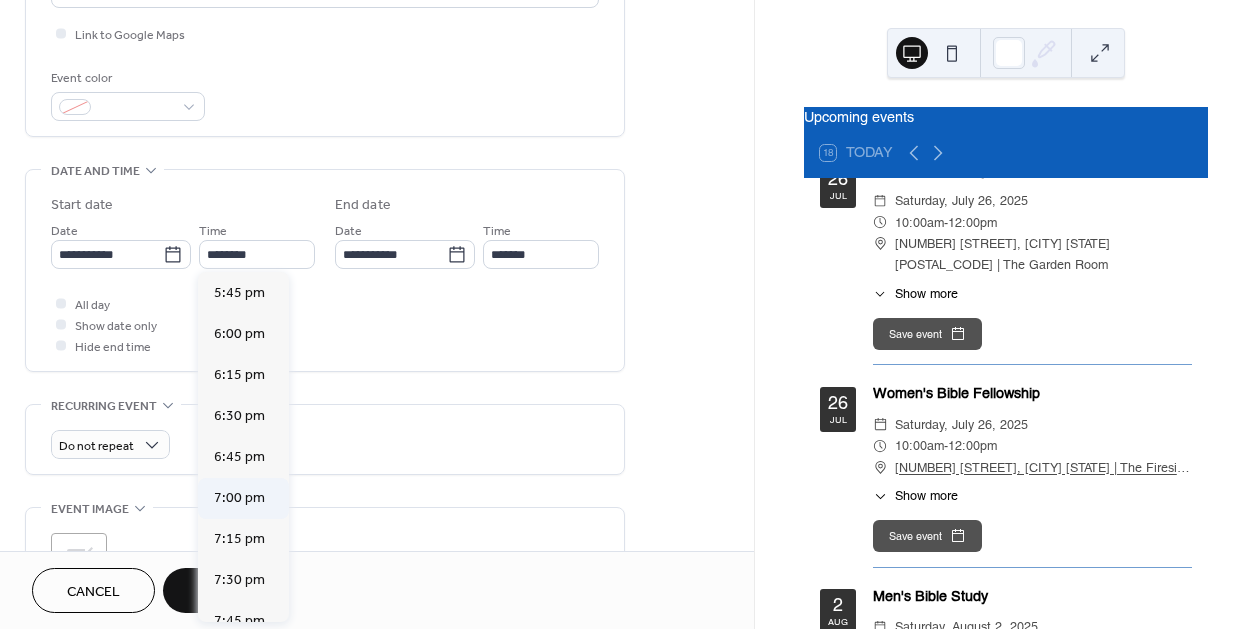 type on "*******" 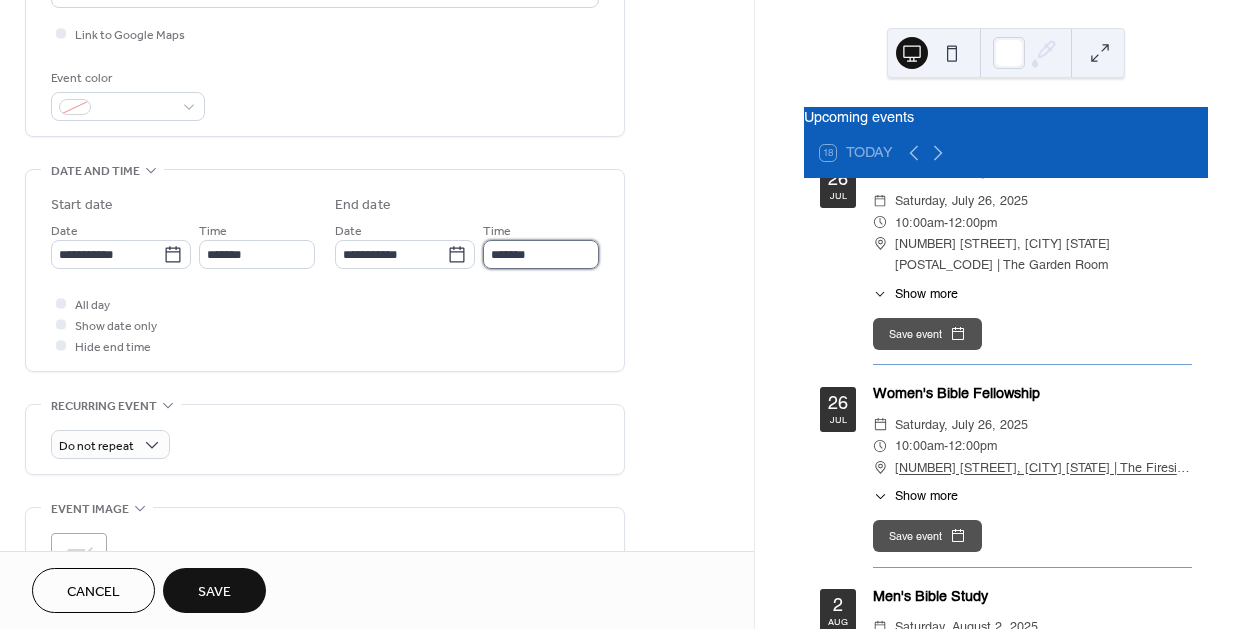 click on "*******" at bounding box center [541, 254] 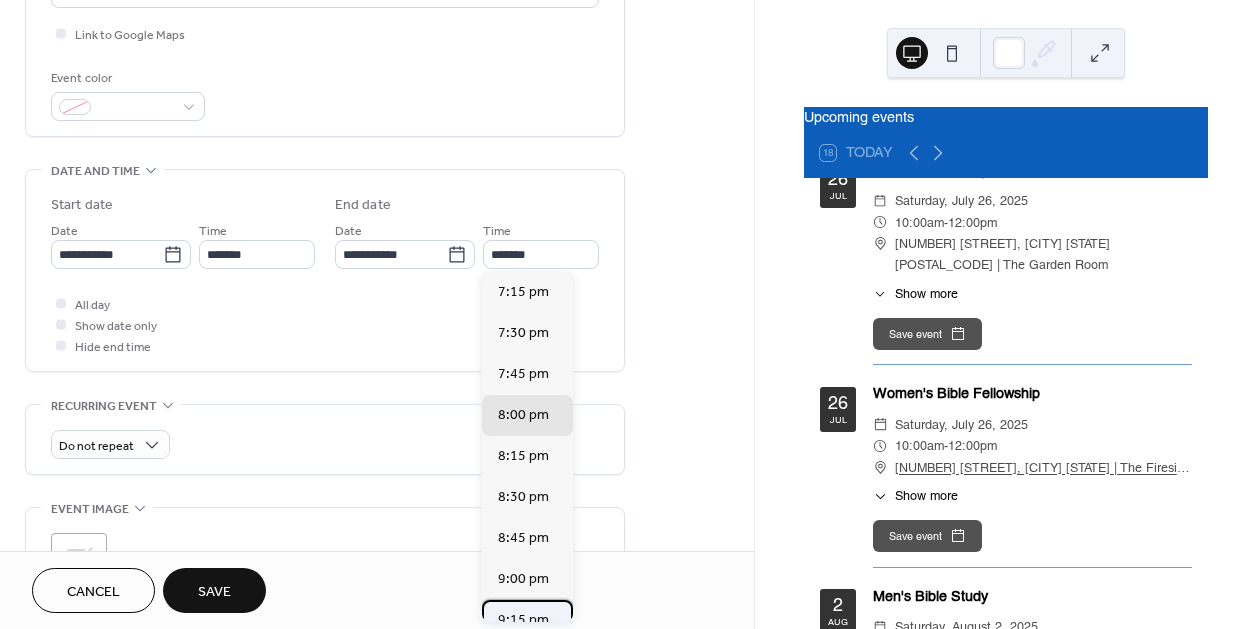 click on "9:15 pm" at bounding box center (523, 619) 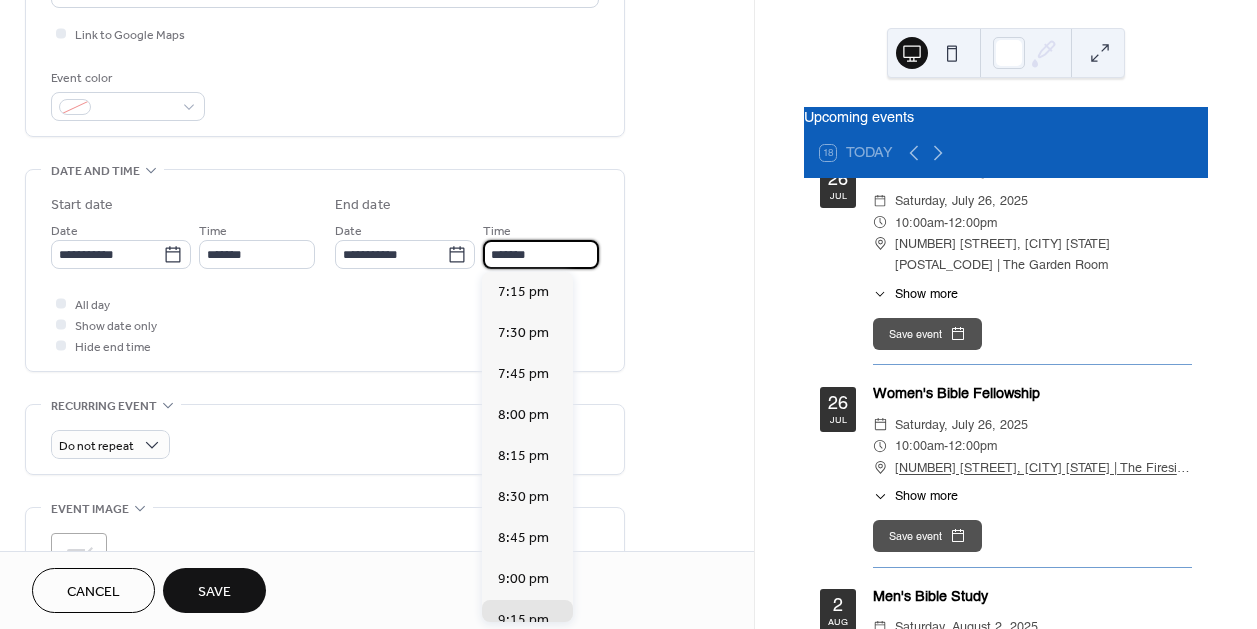 click on "*******" at bounding box center [541, 254] 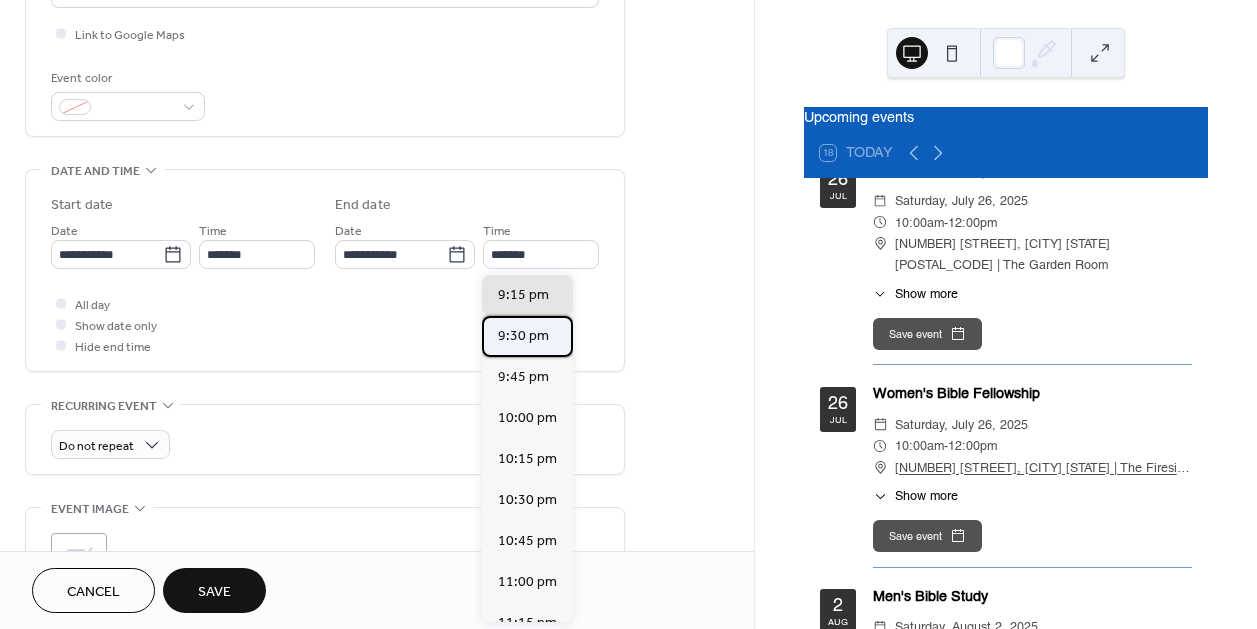 click on "9:30 pm" at bounding box center [523, 335] 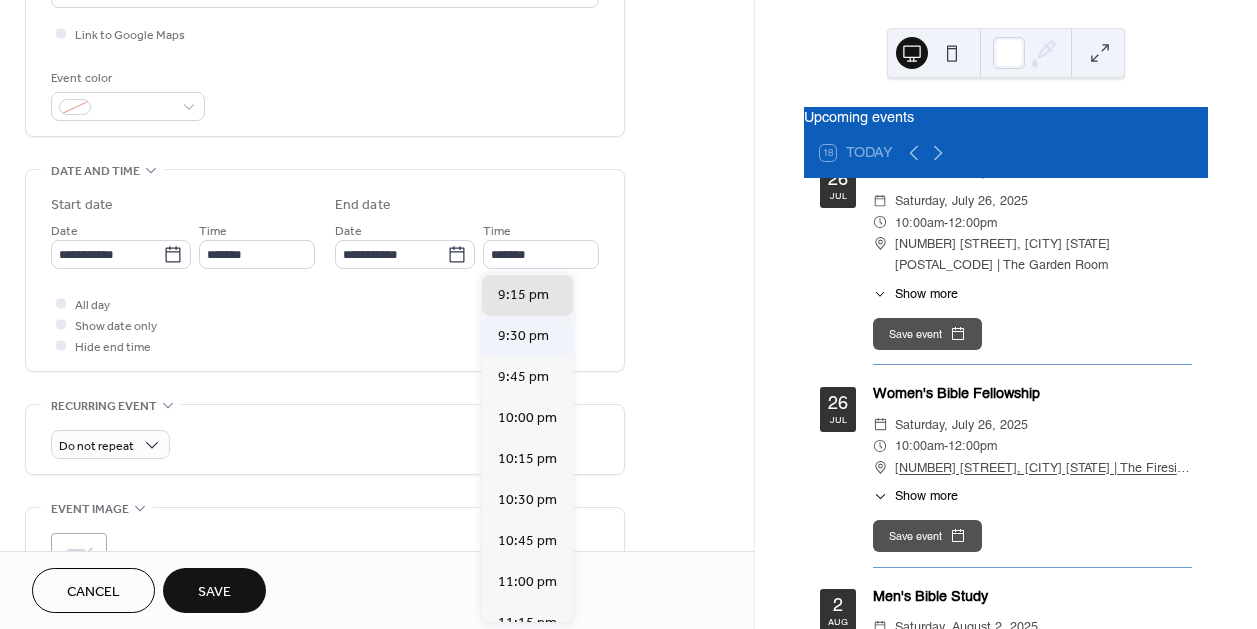 type on "*******" 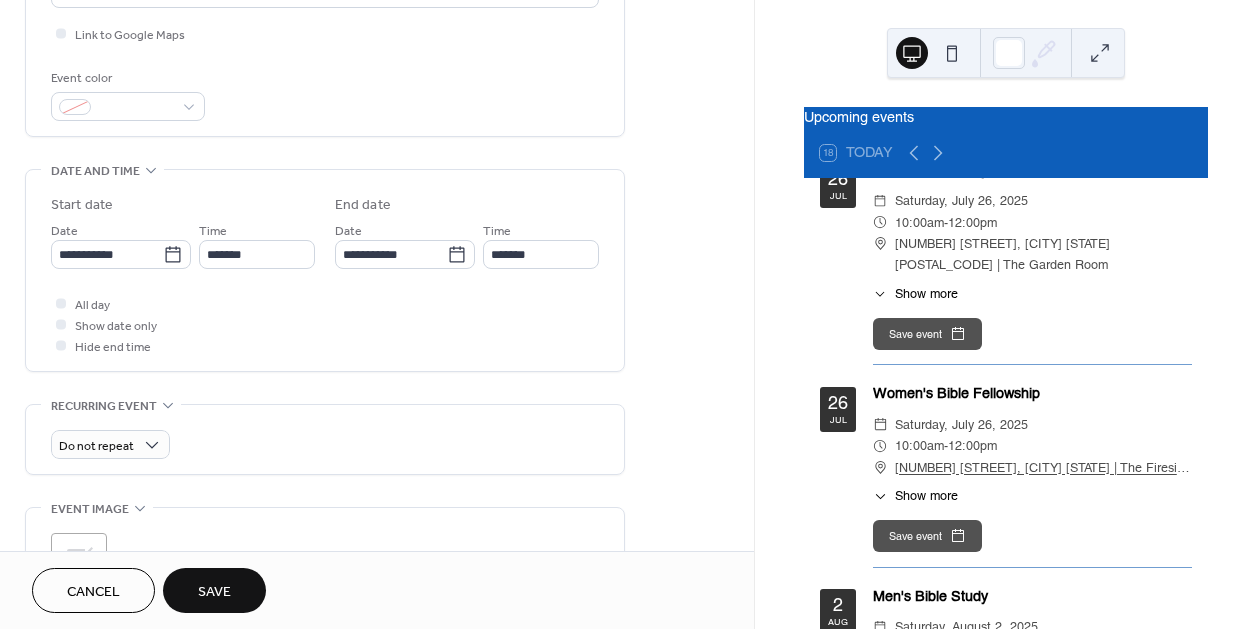 click on "Save" at bounding box center [214, 590] 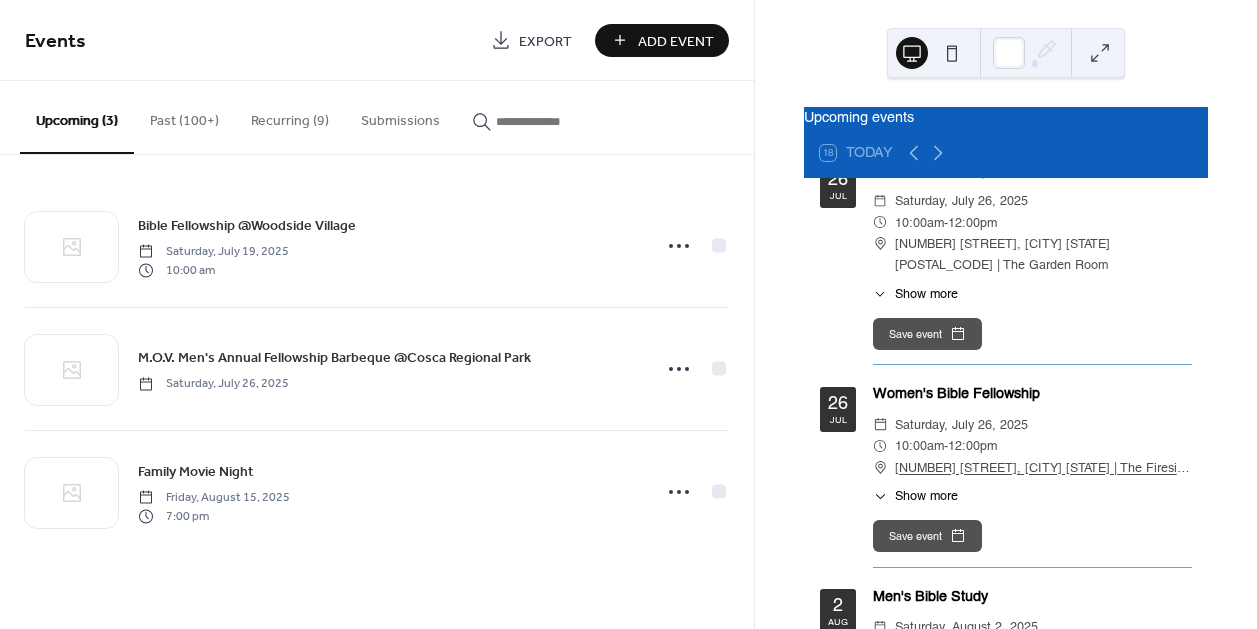 click on "Add Event" at bounding box center (662, 40) 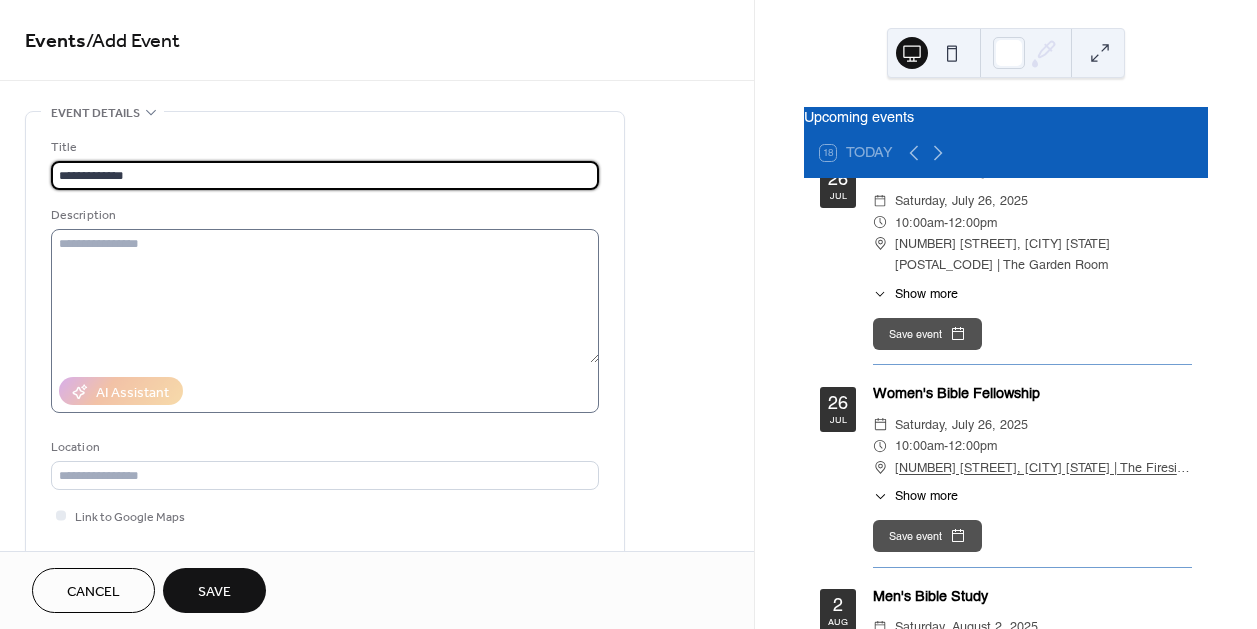 type on "**********" 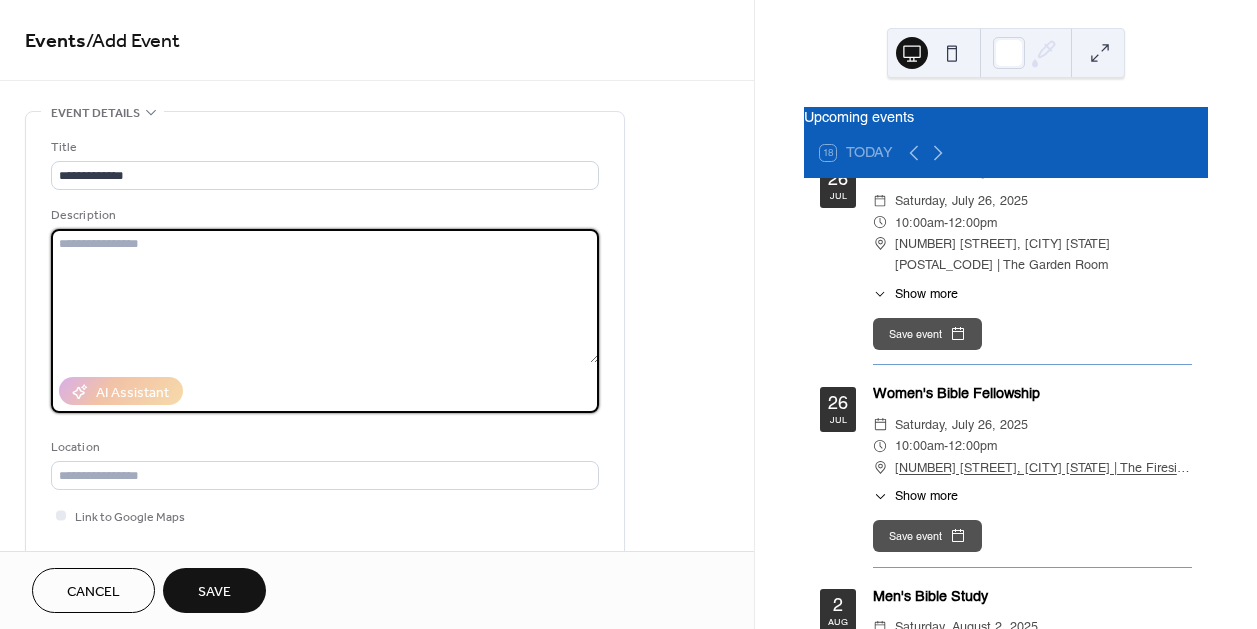 click at bounding box center (325, 296) 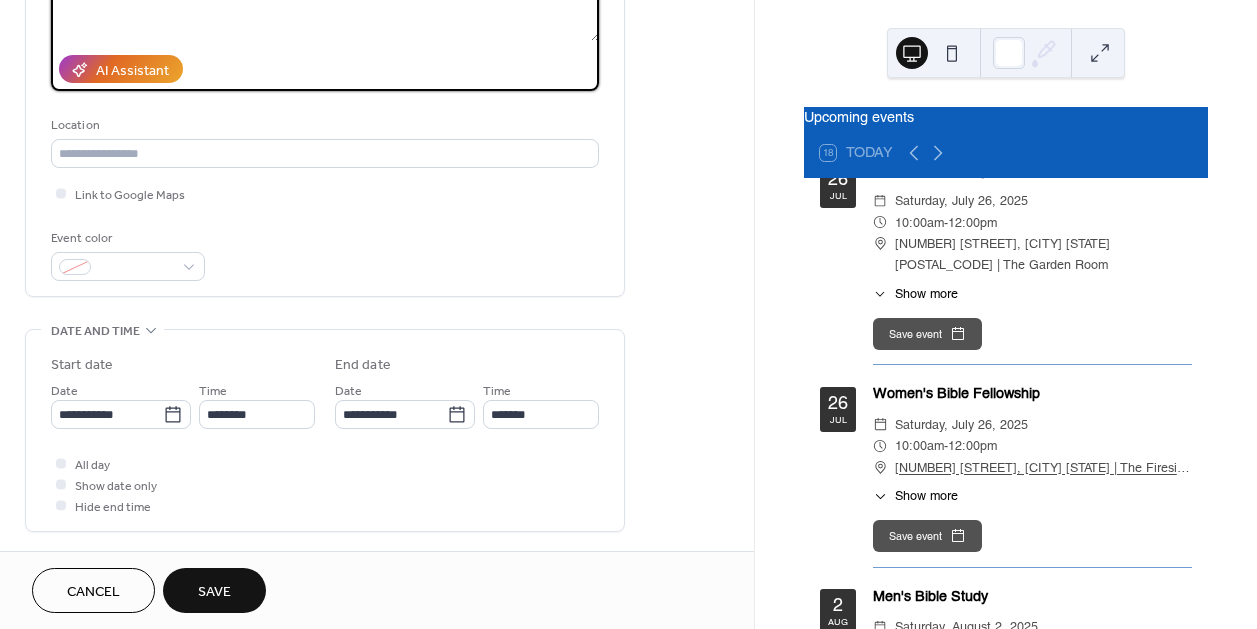 scroll, scrollTop: 330, scrollLeft: 0, axis: vertical 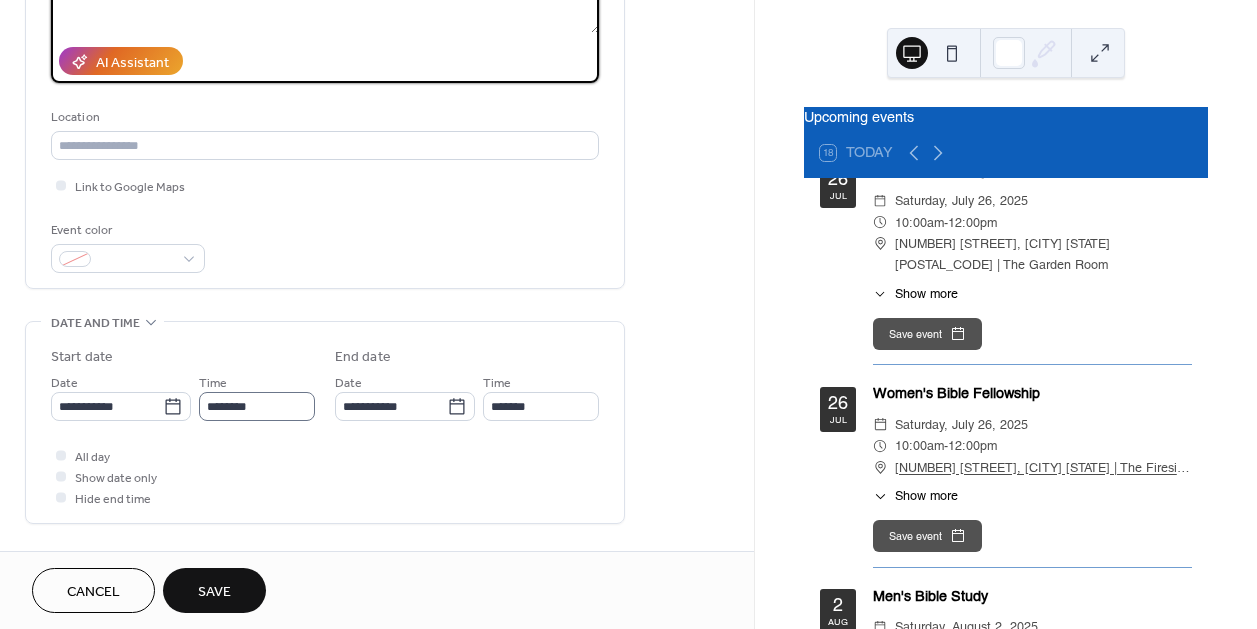 type on "**********" 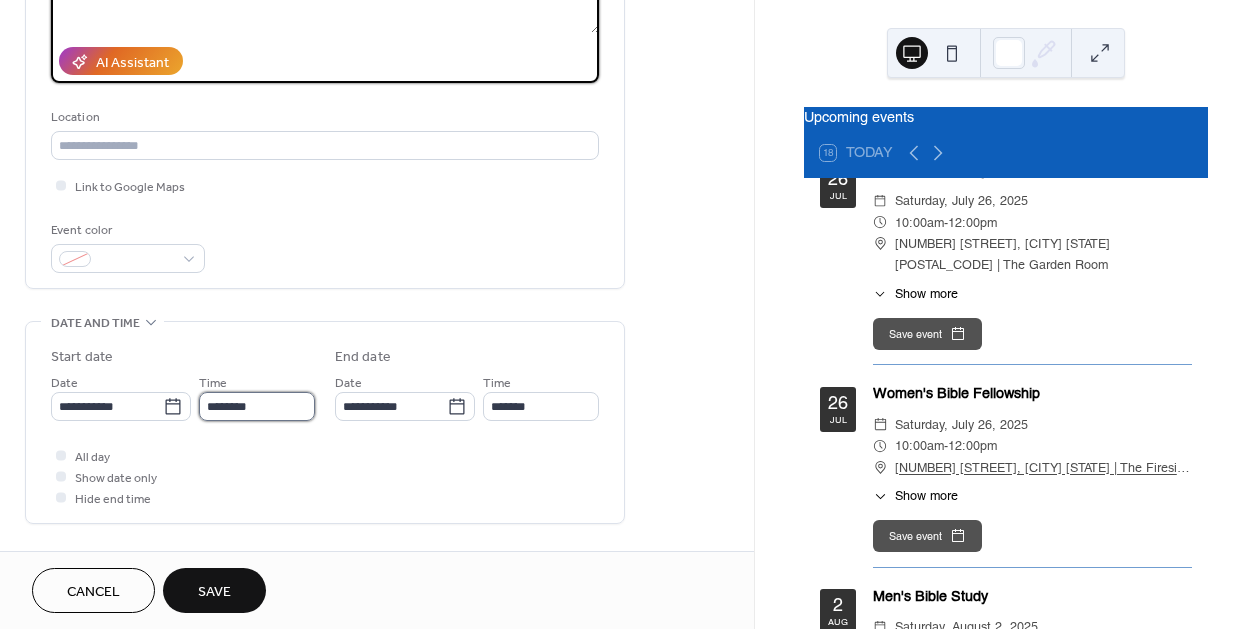 click on "********" at bounding box center [257, 406] 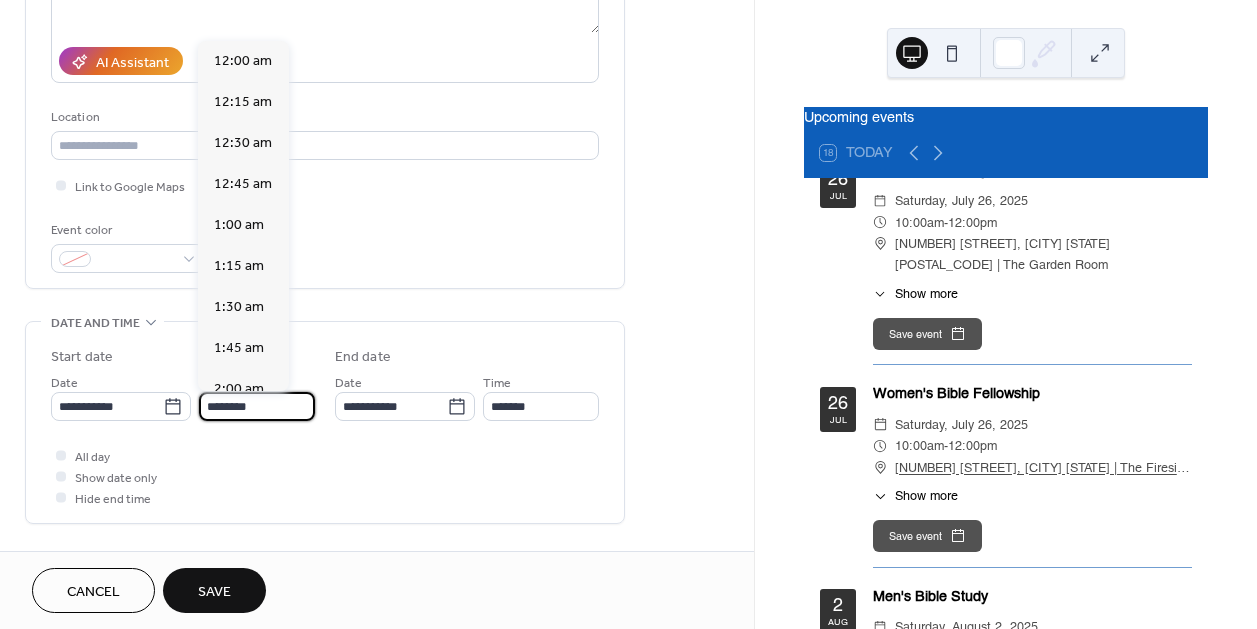 scroll, scrollTop: 1950, scrollLeft: 0, axis: vertical 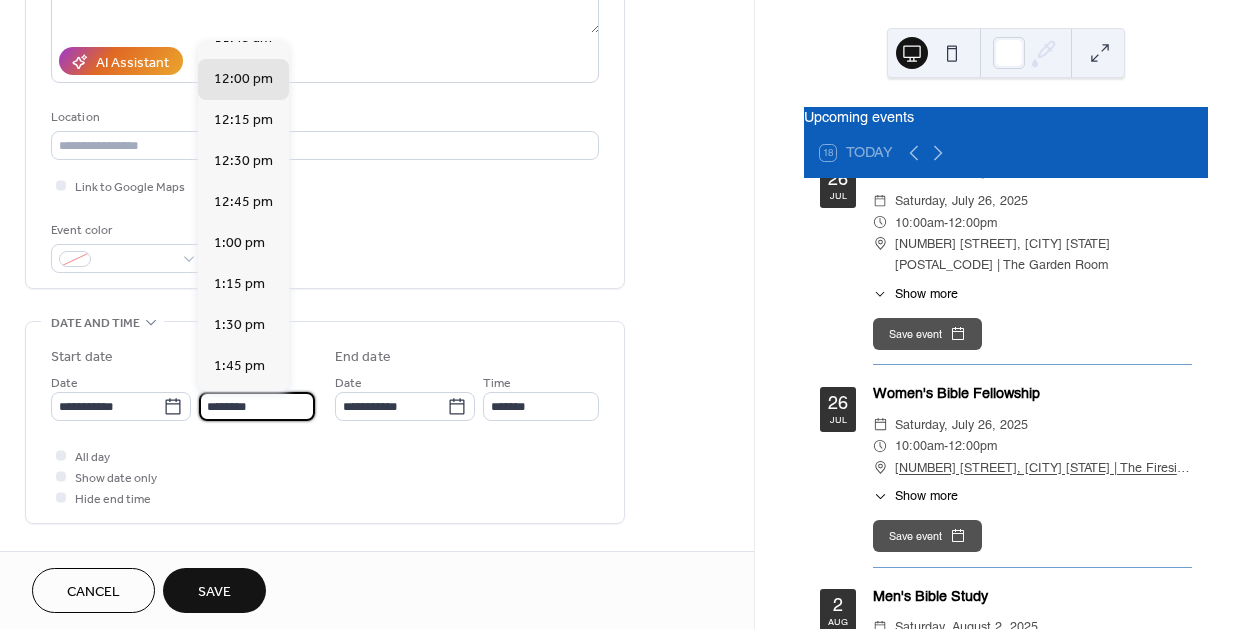 click on "********" at bounding box center (257, 406) 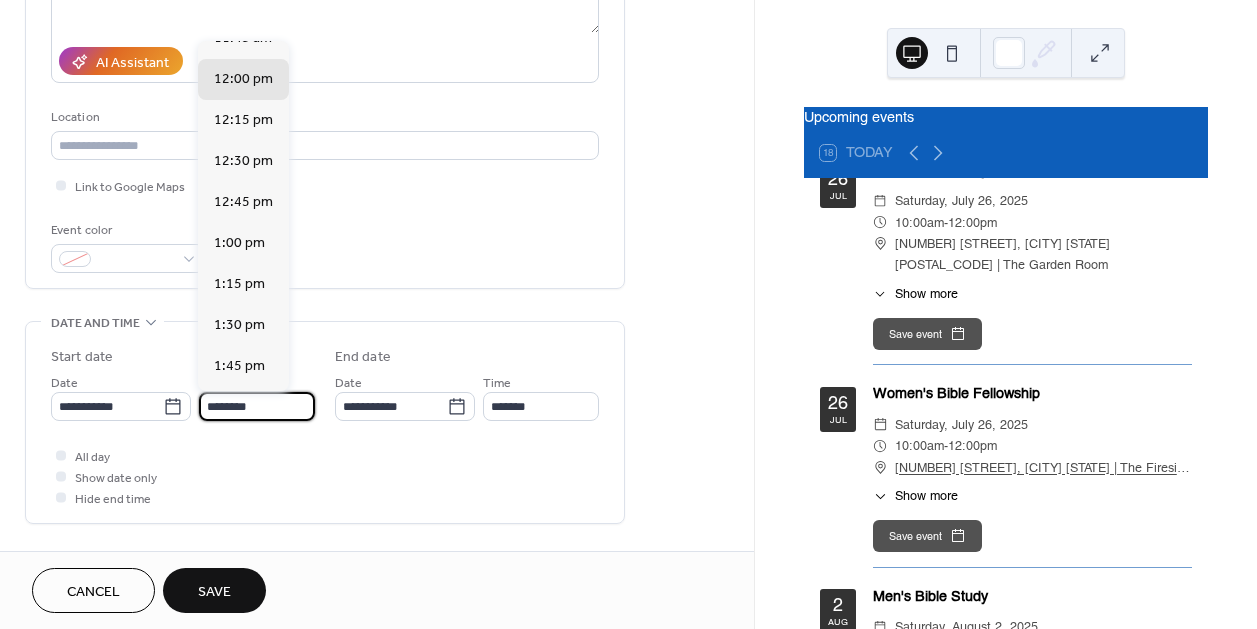 click on "********" at bounding box center [257, 406] 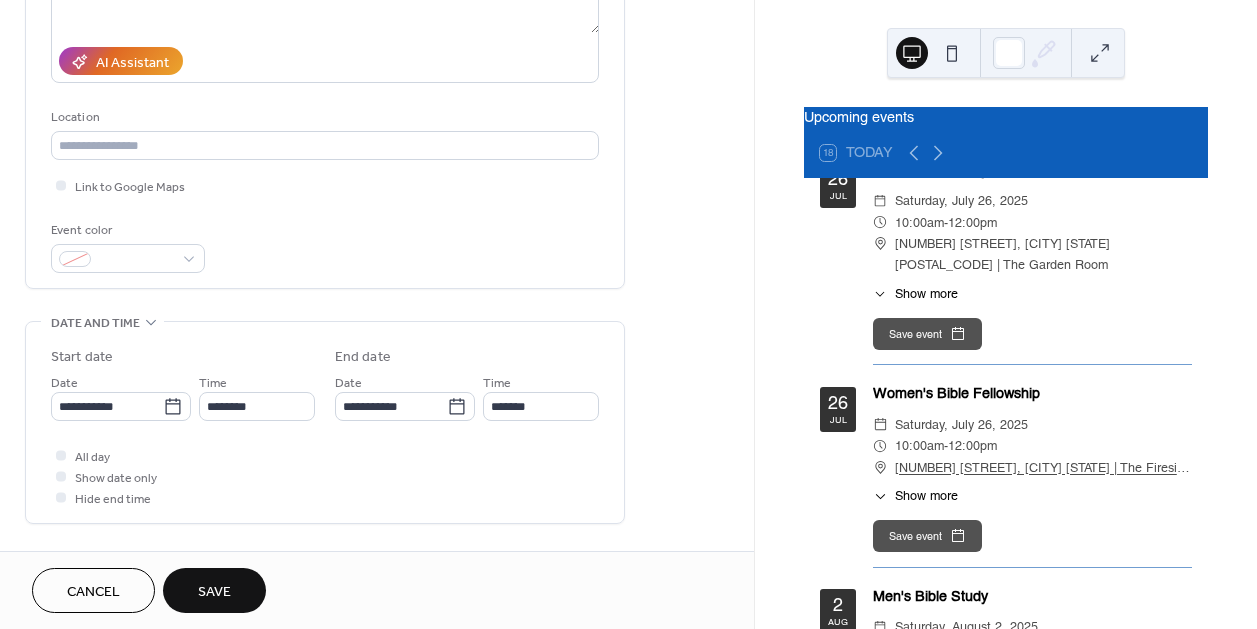 click on "Save" at bounding box center [214, 592] 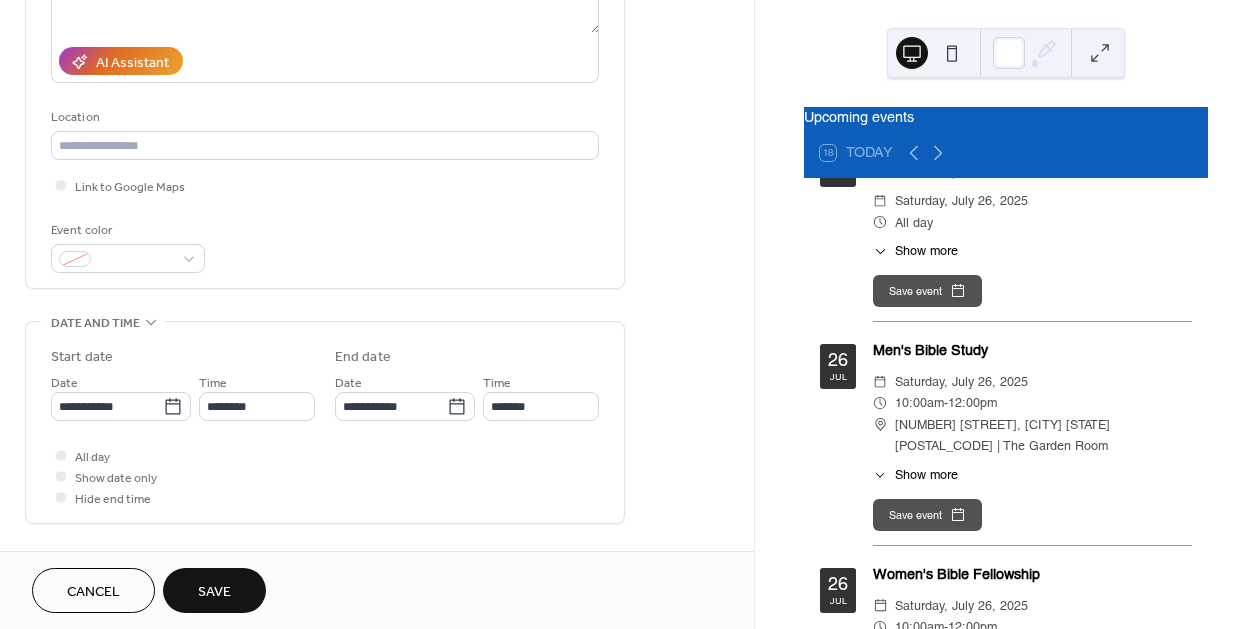 scroll, scrollTop: 1287, scrollLeft: 0, axis: vertical 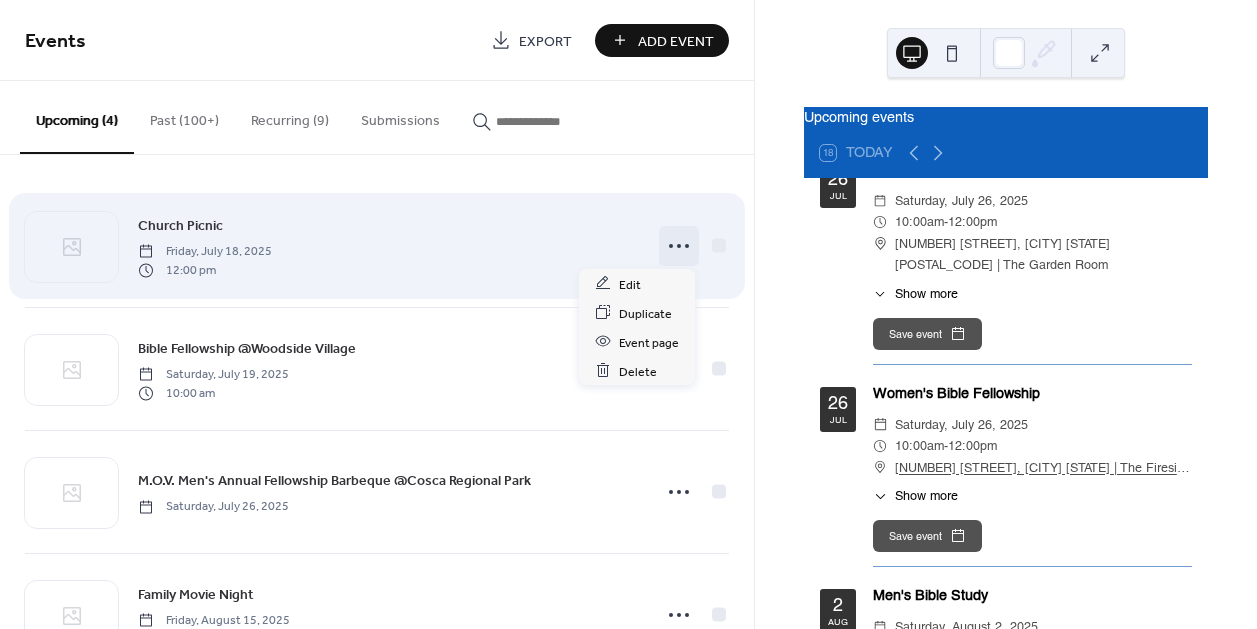 click 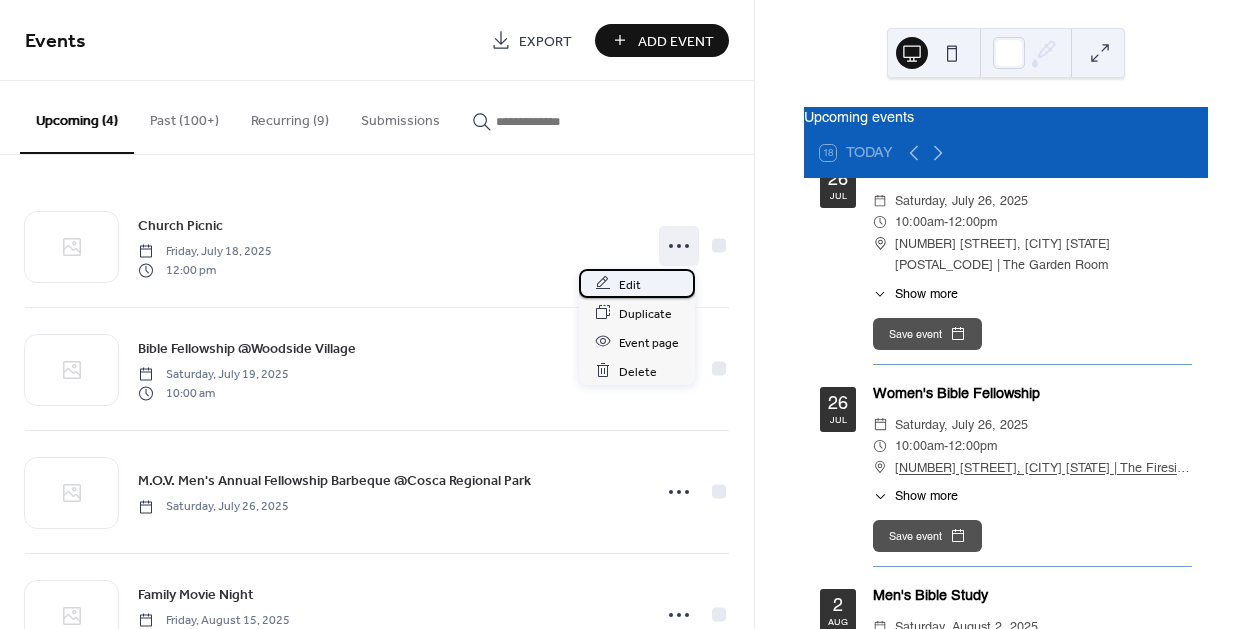 click 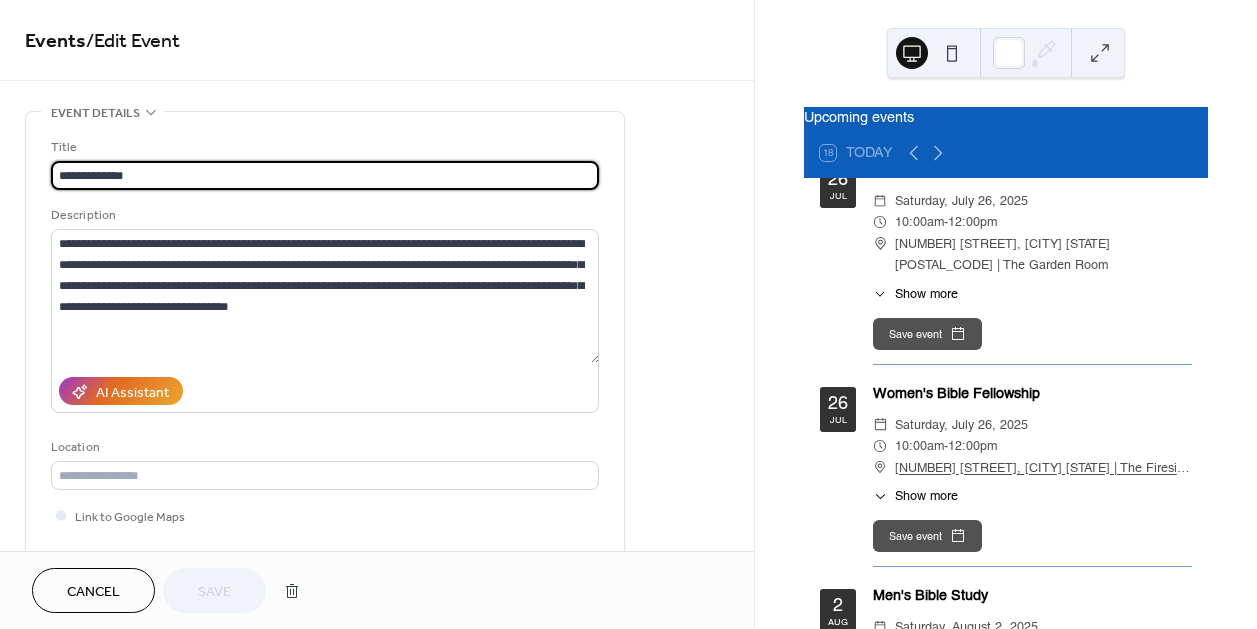 scroll, scrollTop: 482, scrollLeft: 0, axis: vertical 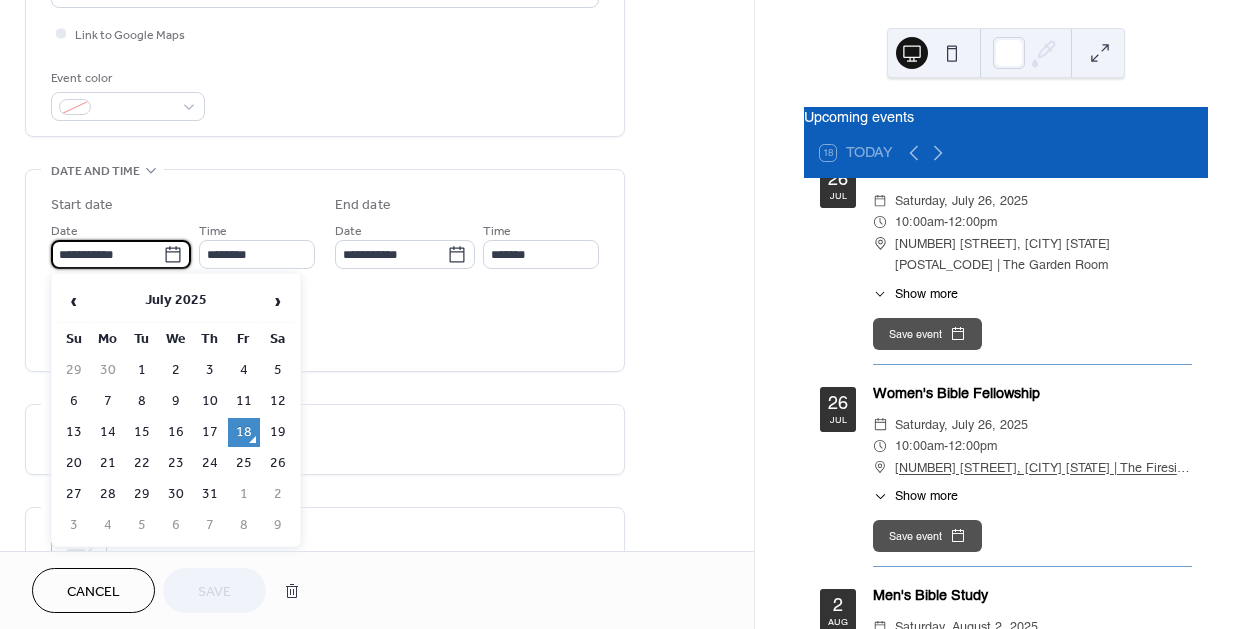 click on "**********" at bounding box center [107, 254] 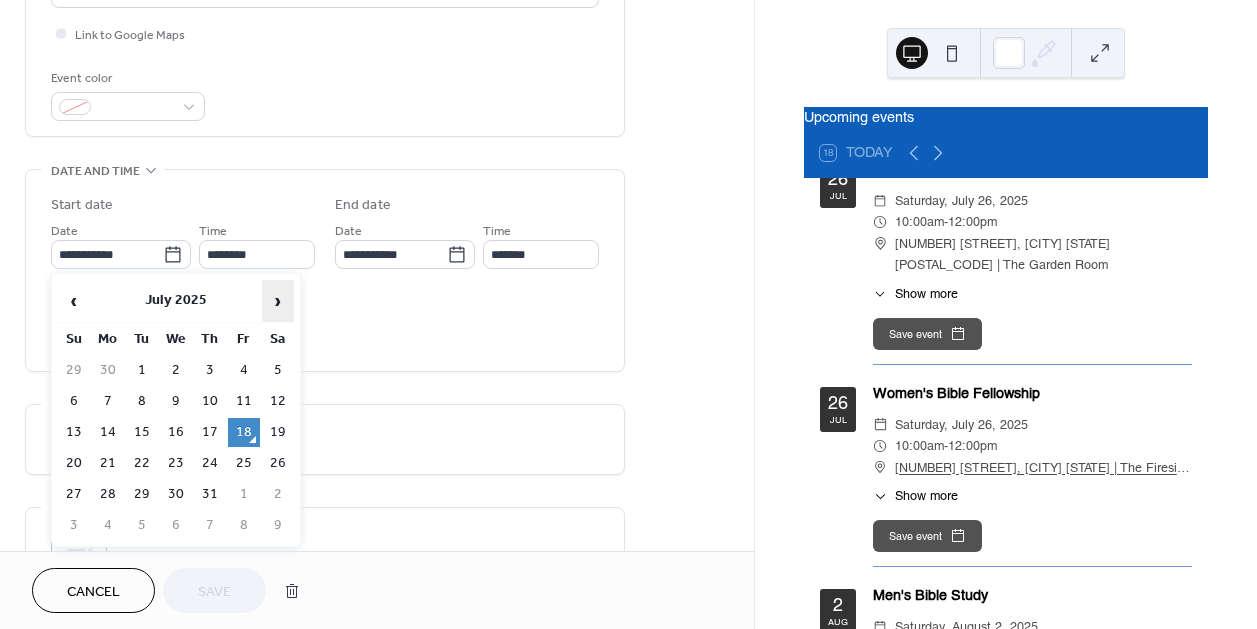 click on "›" at bounding box center [278, 301] 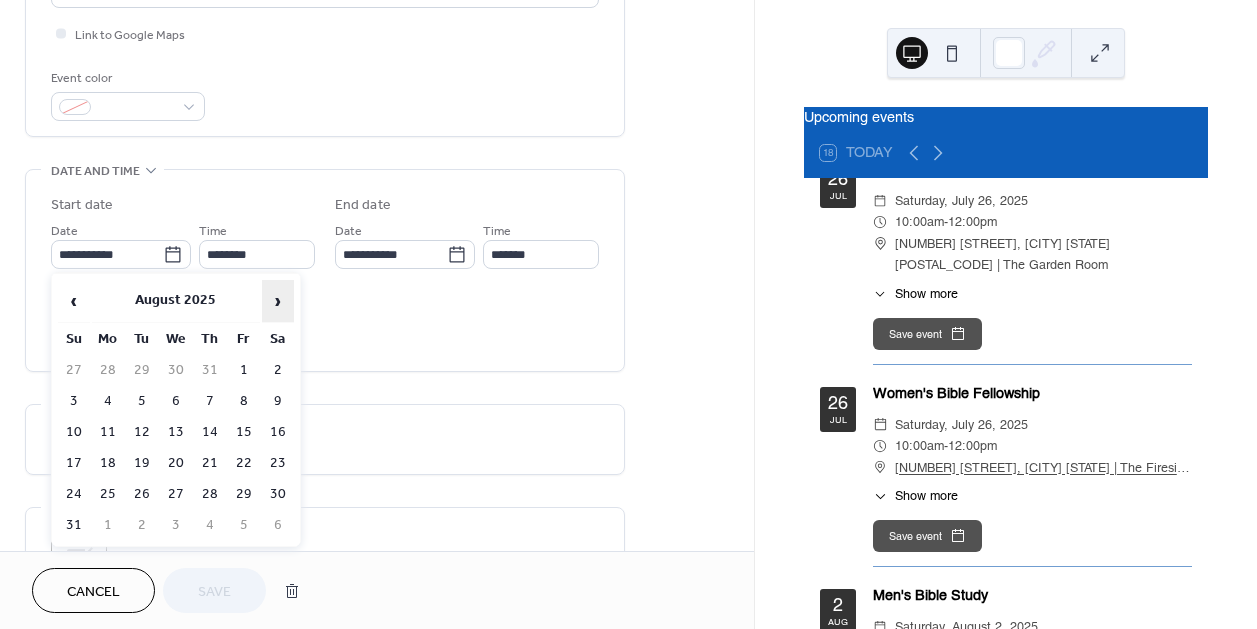 click on "›" at bounding box center [278, 301] 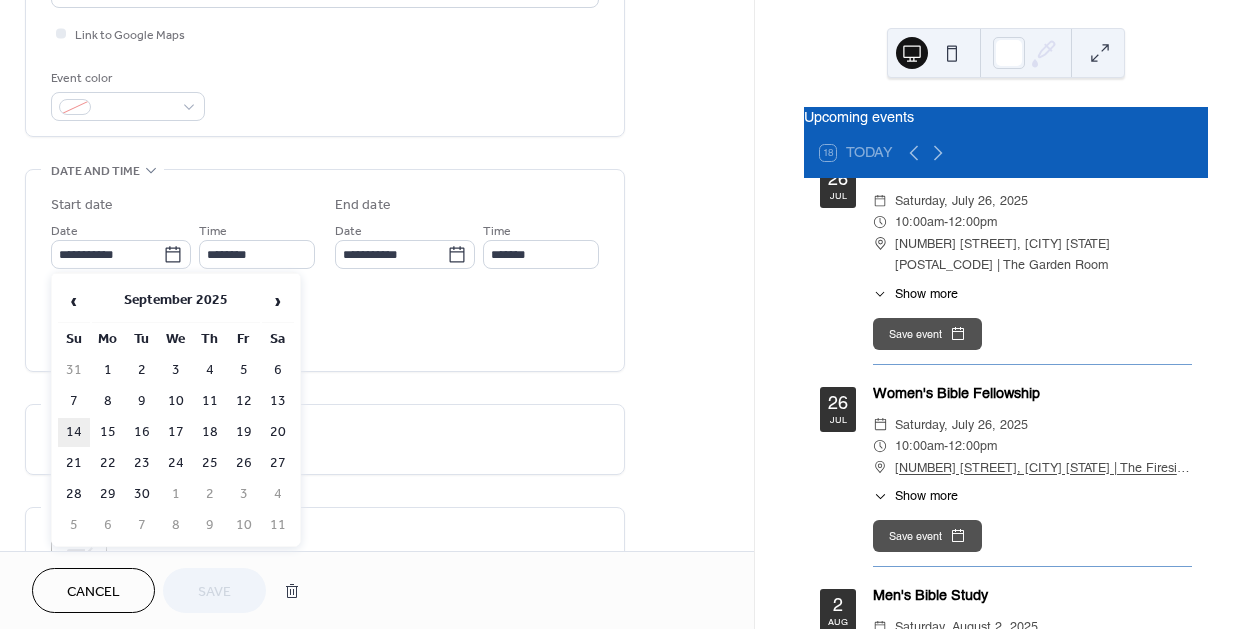 click on "14" at bounding box center (74, 432) 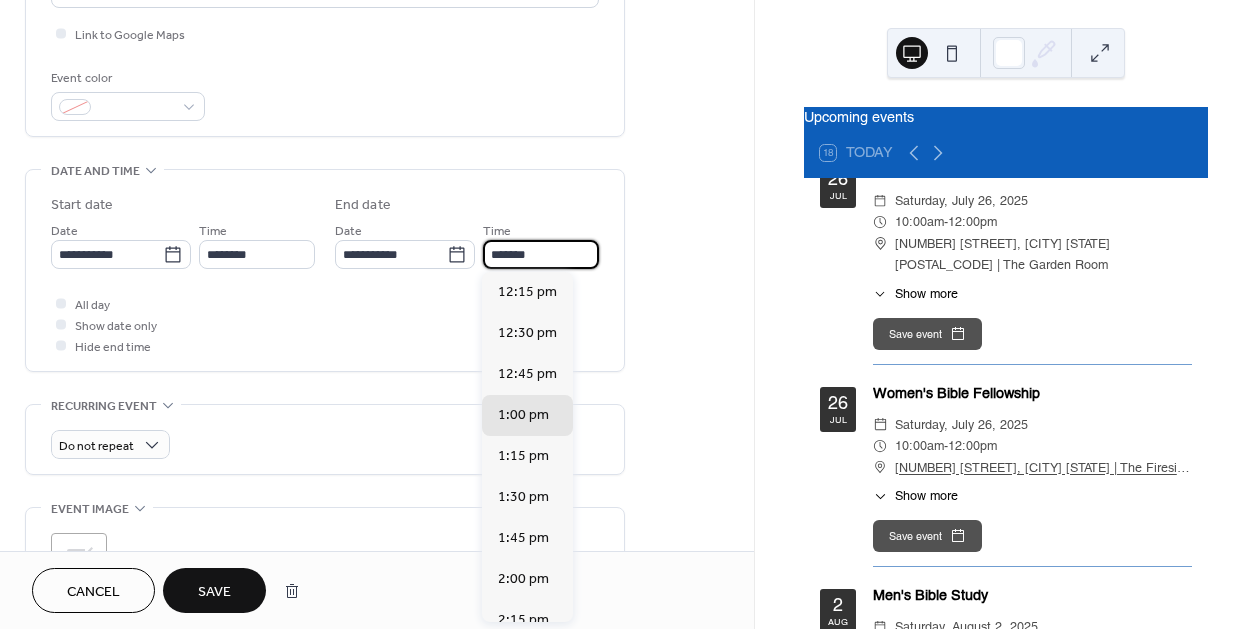 click on "*******" at bounding box center (541, 254) 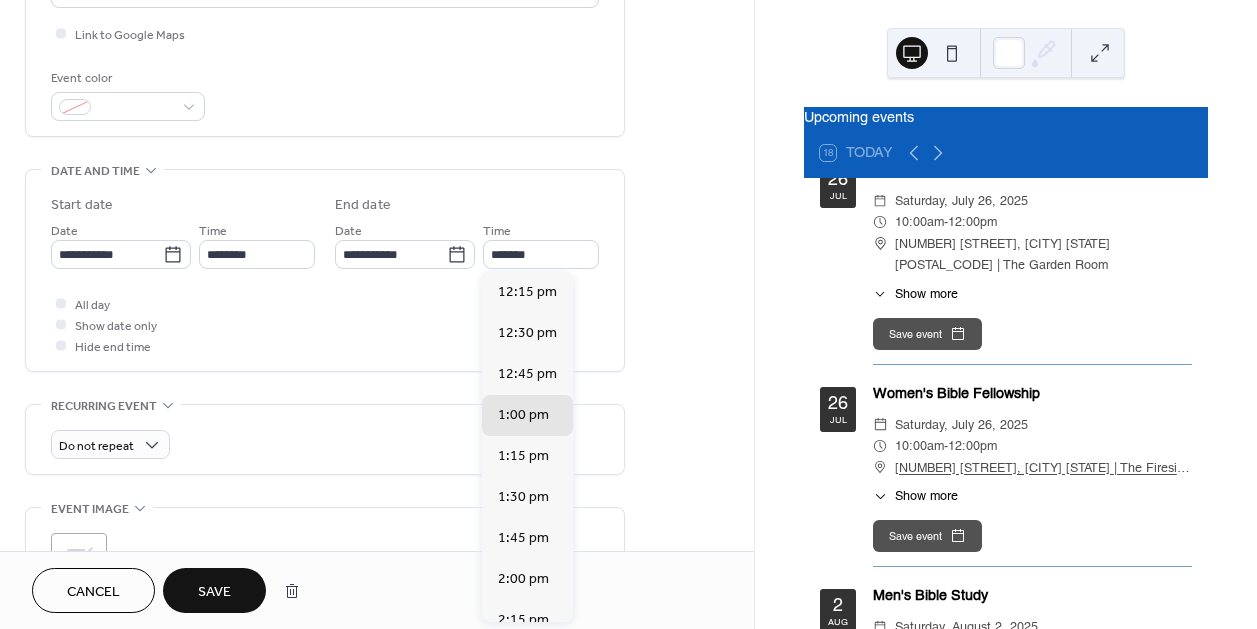 scroll, scrollTop: 306, scrollLeft: 0, axis: vertical 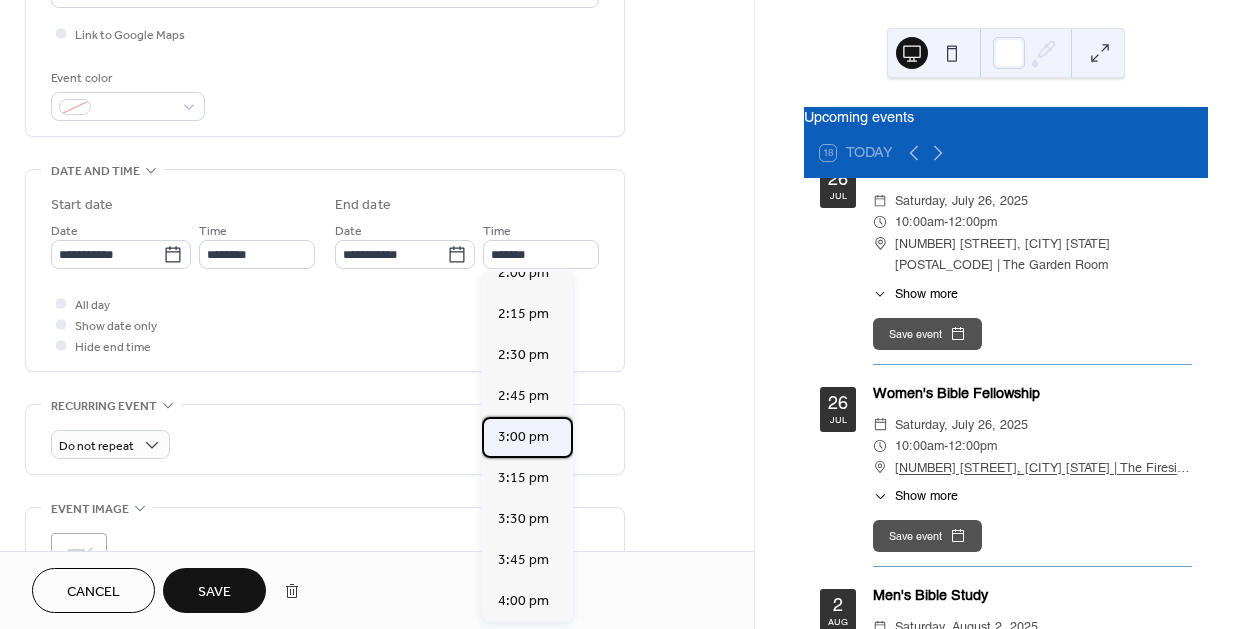click on "3:00 pm" at bounding box center [523, 436] 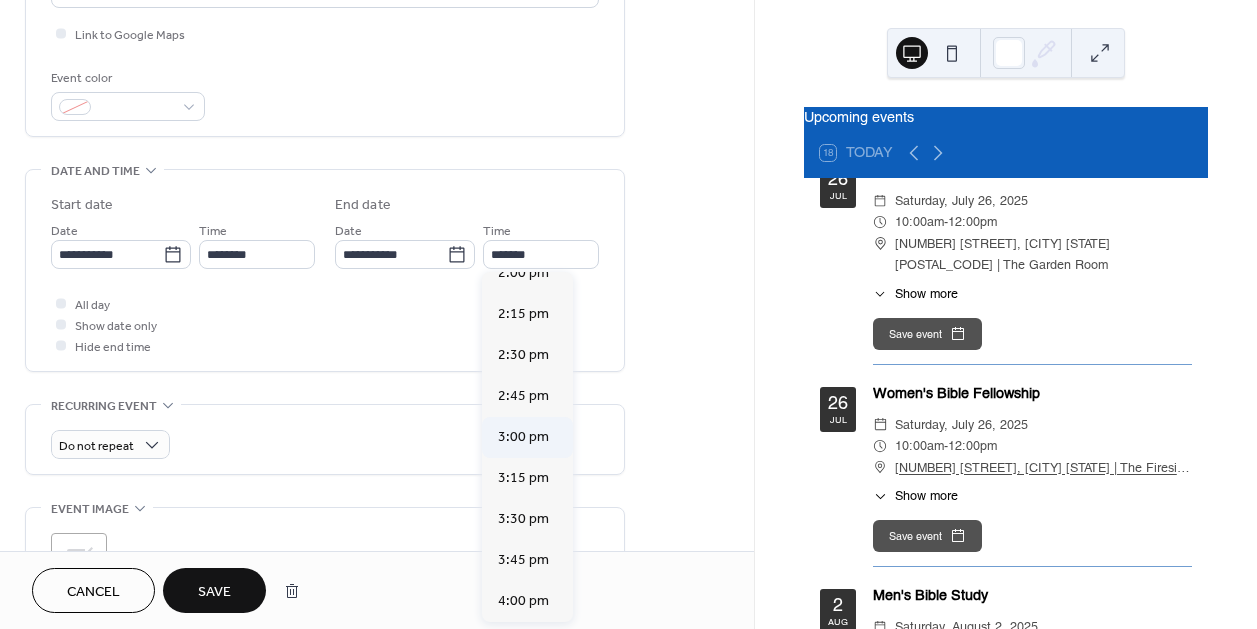 type on "*******" 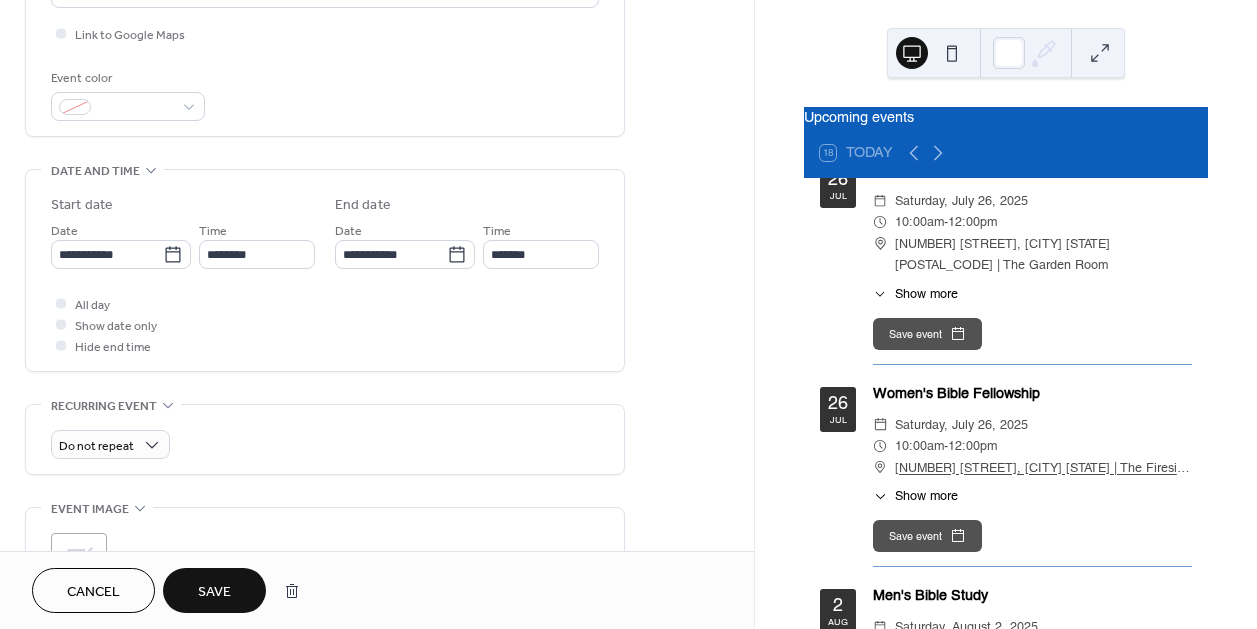 click on "Save" at bounding box center (214, 590) 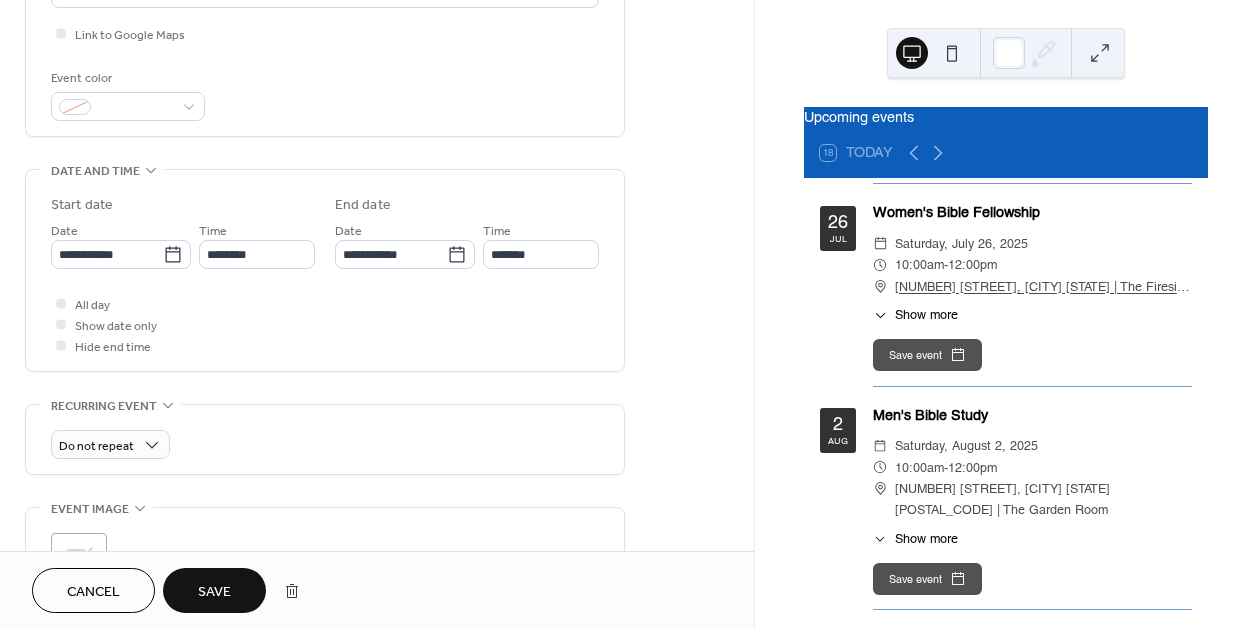 scroll, scrollTop: 1106, scrollLeft: 0, axis: vertical 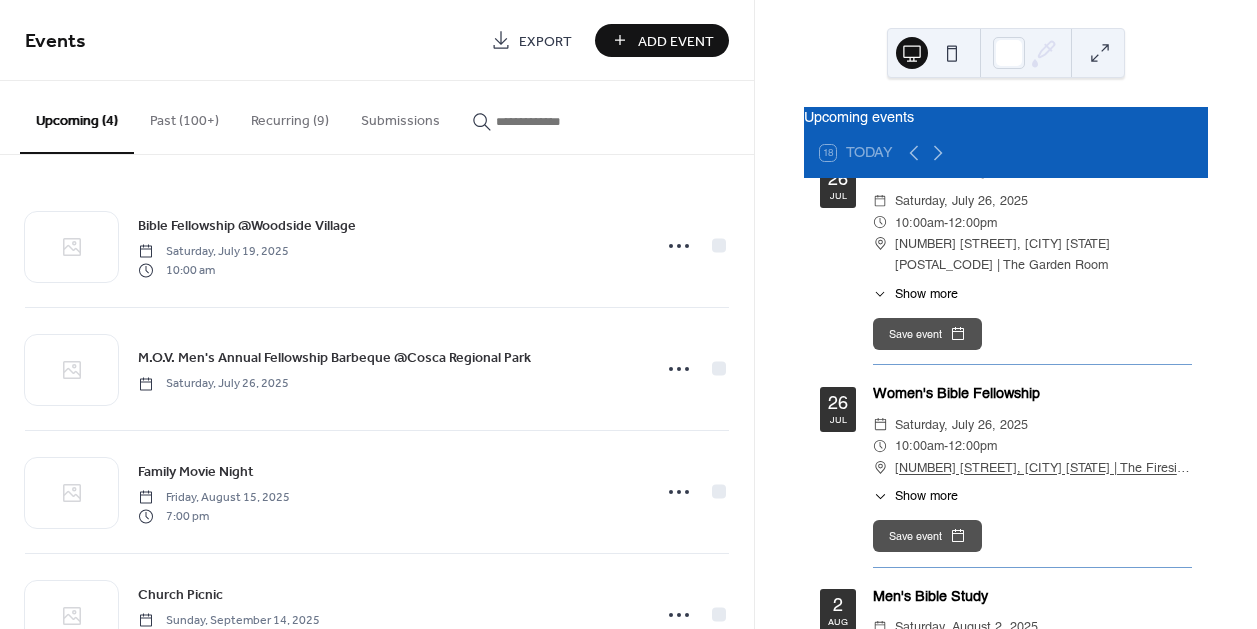 click on "Add Event" at bounding box center [676, 41] 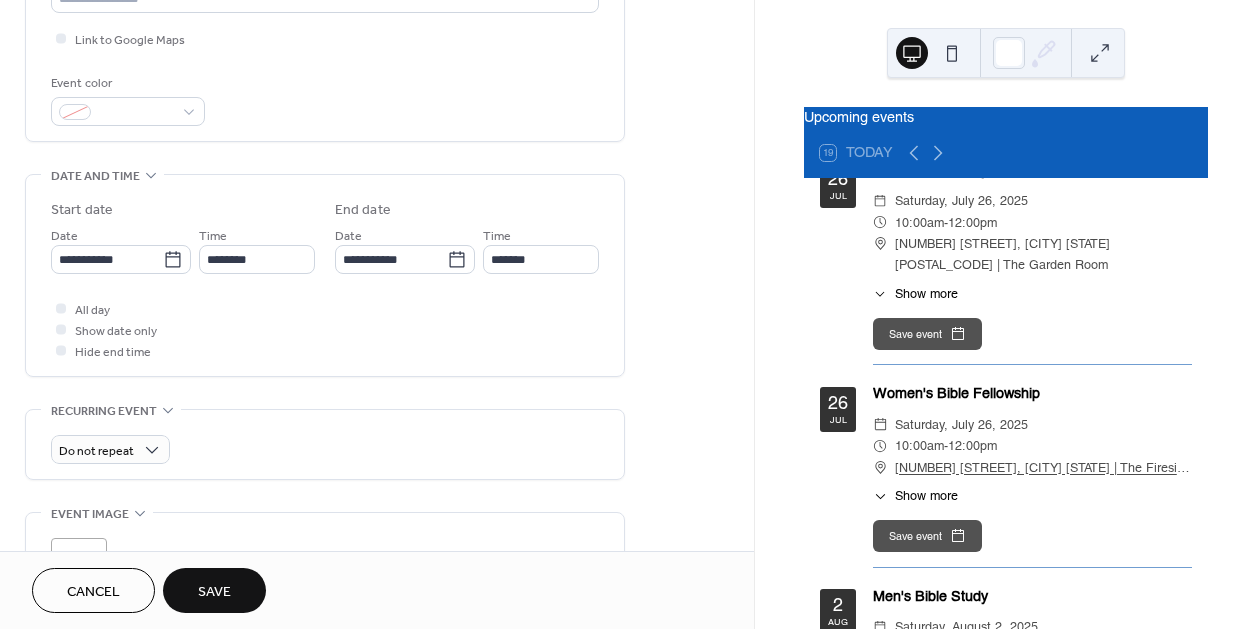 scroll, scrollTop: 482, scrollLeft: 0, axis: vertical 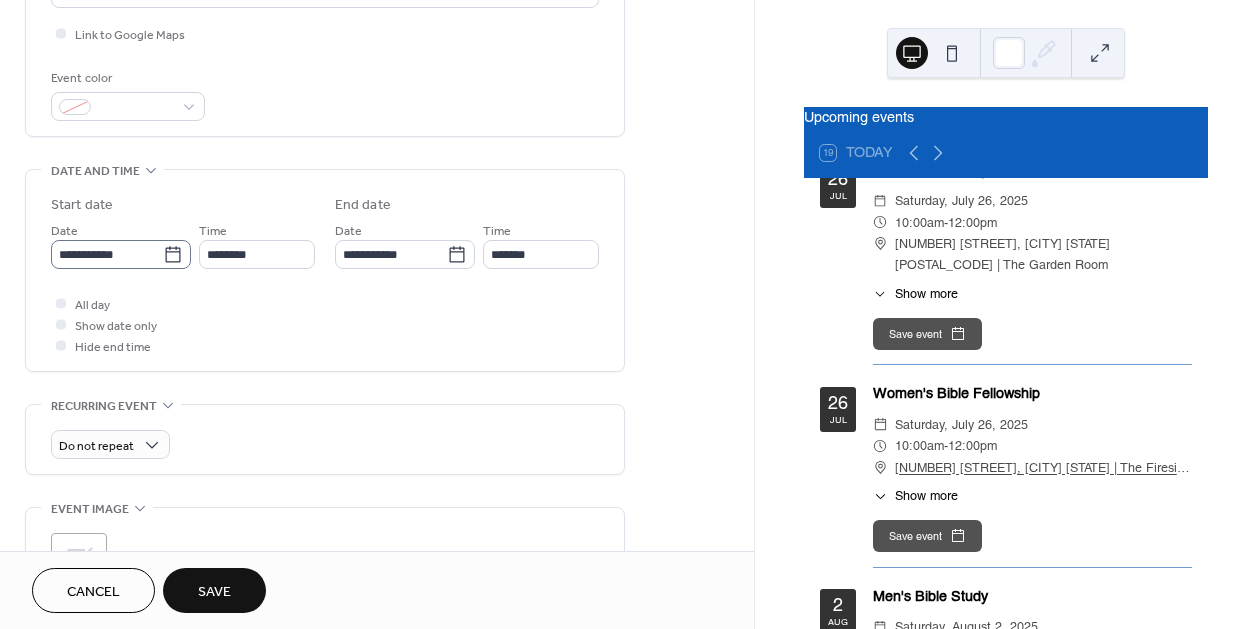 type on "**********" 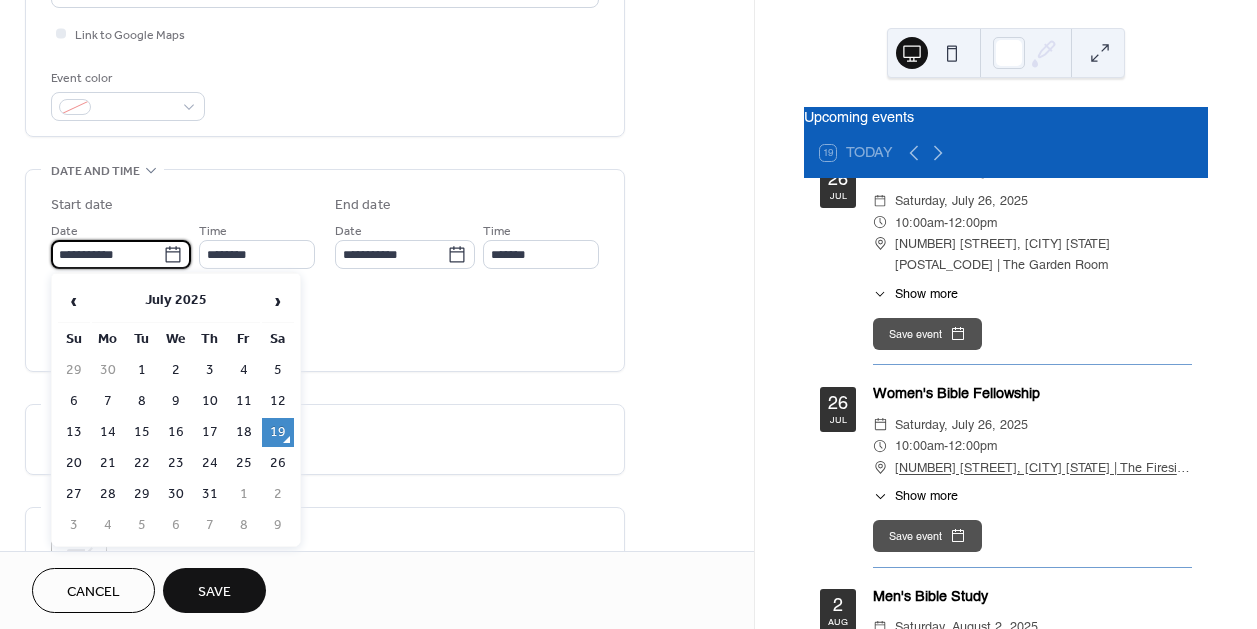 click on "**********" at bounding box center [107, 254] 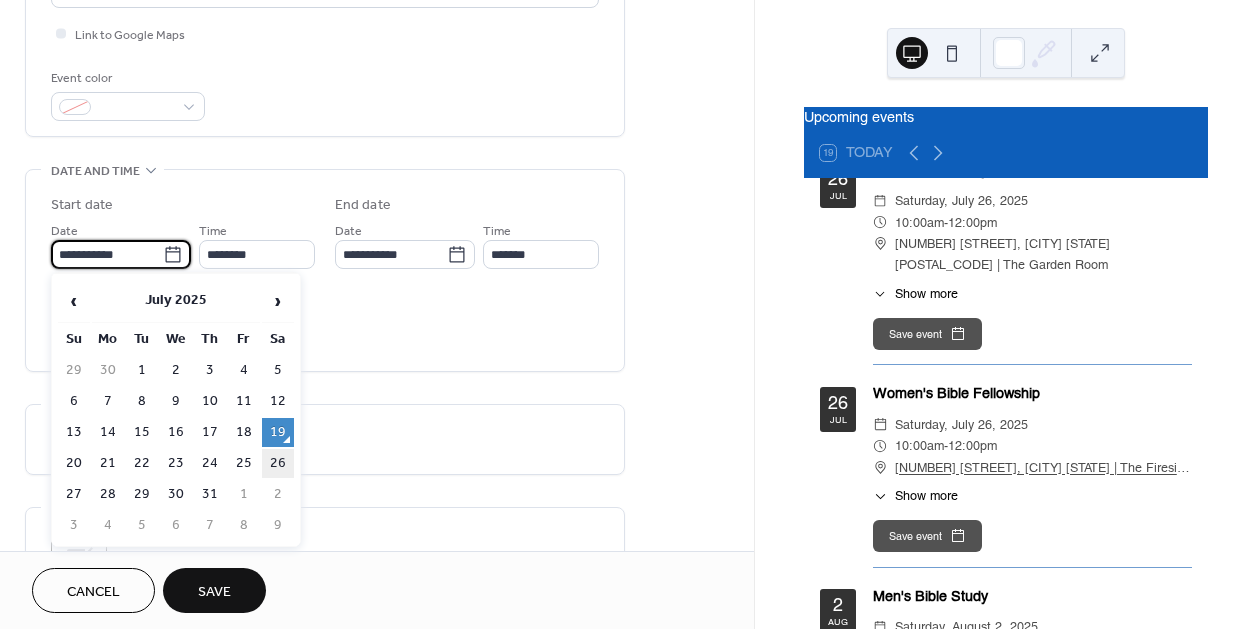 click on "26" at bounding box center [278, 463] 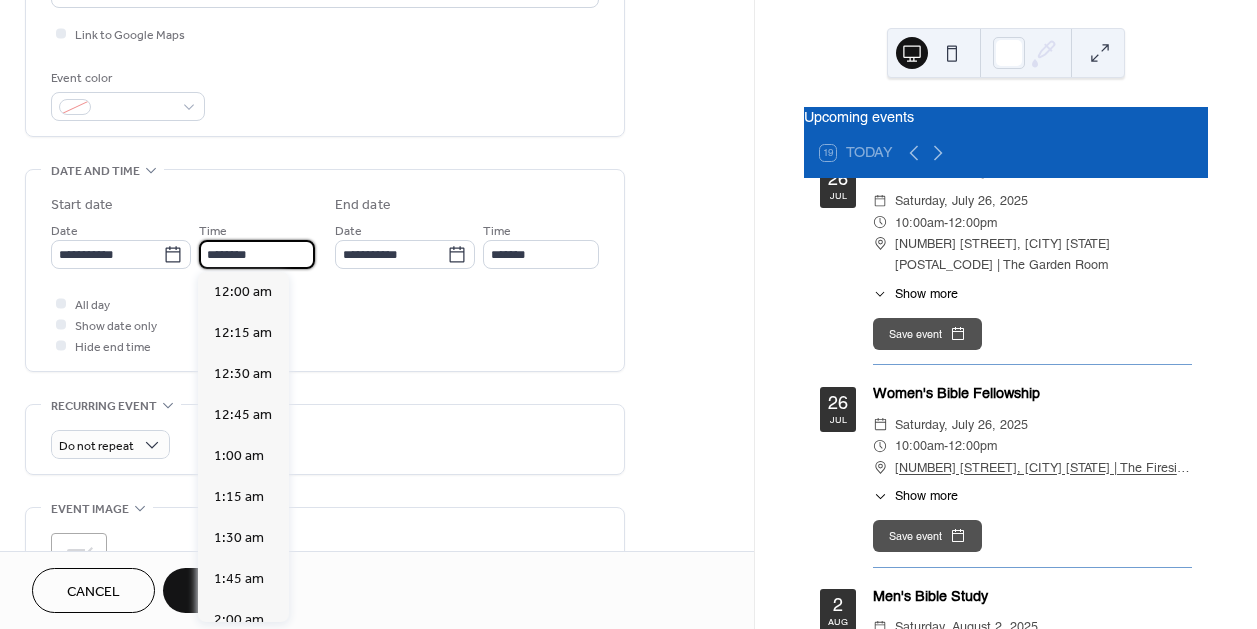 click on "********" at bounding box center [257, 254] 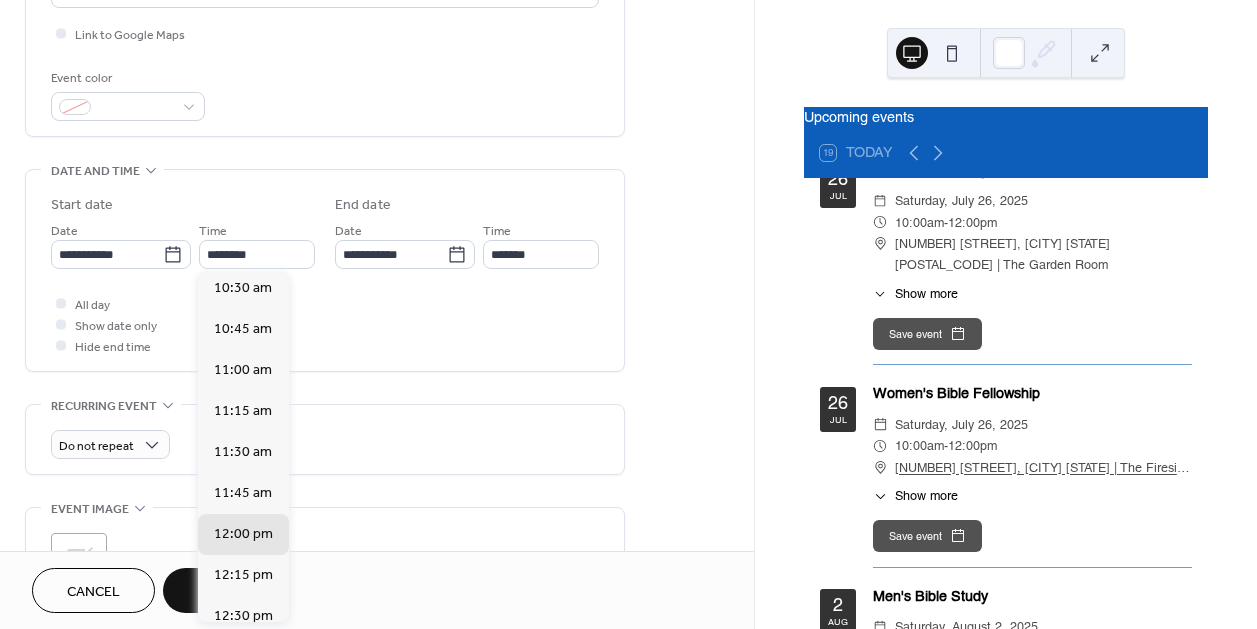scroll, scrollTop: 1694, scrollLeft: 0, axis: vertical 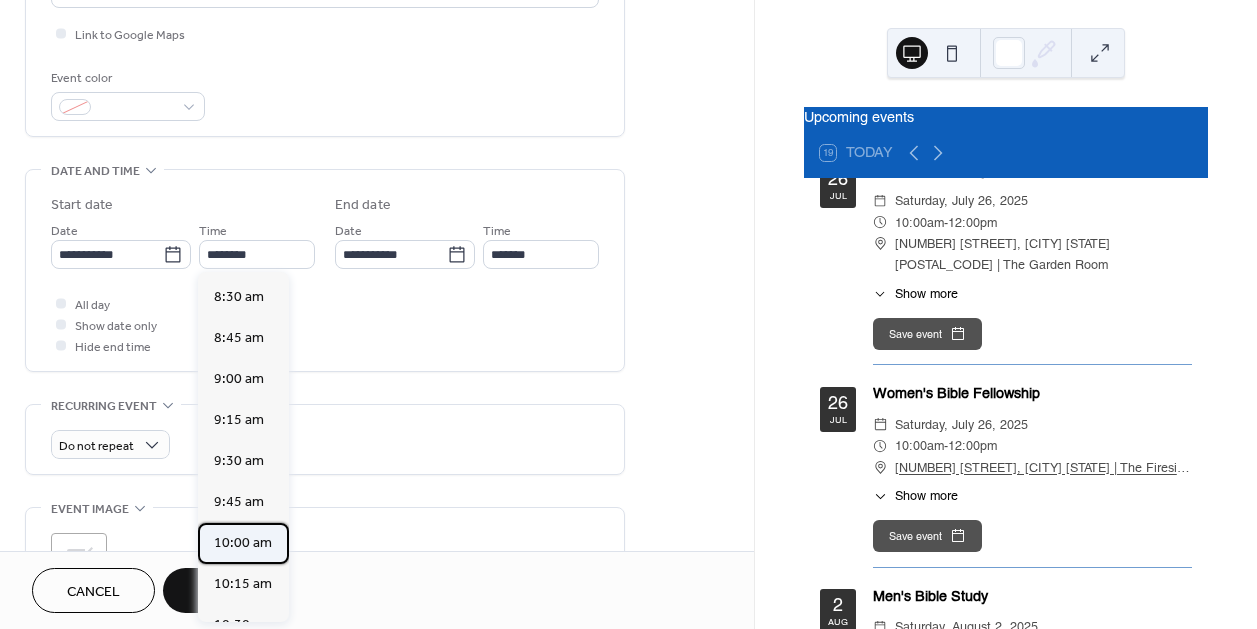 click on "10:00 am" at bounding box center [243, 543] 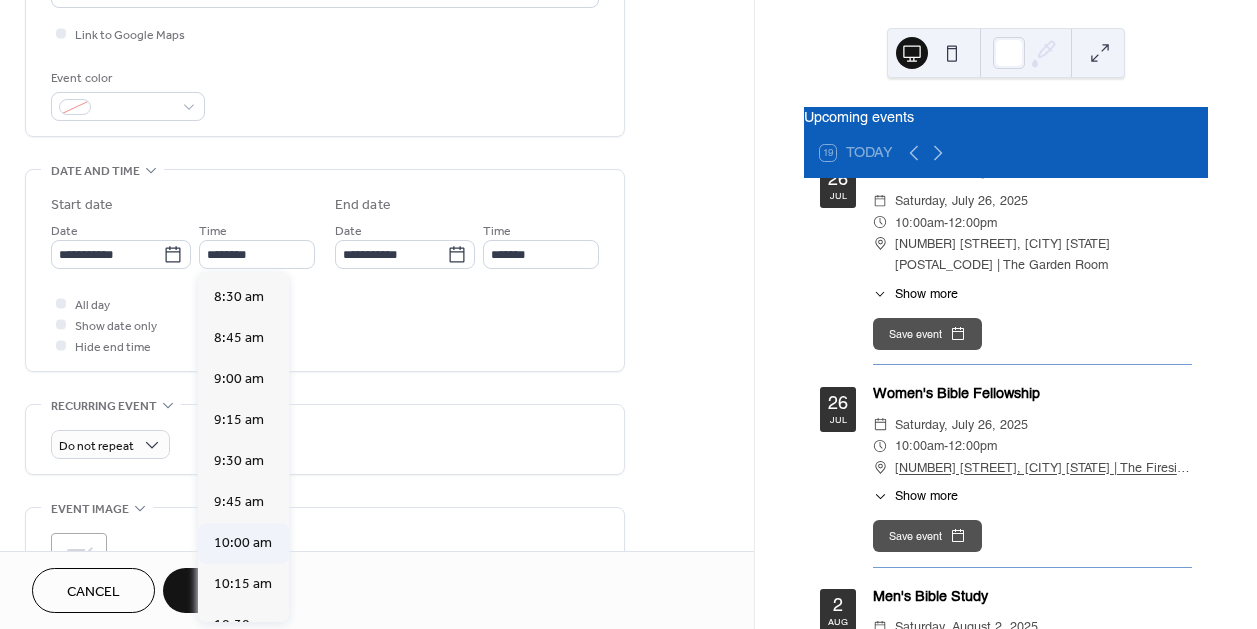 type on "********" 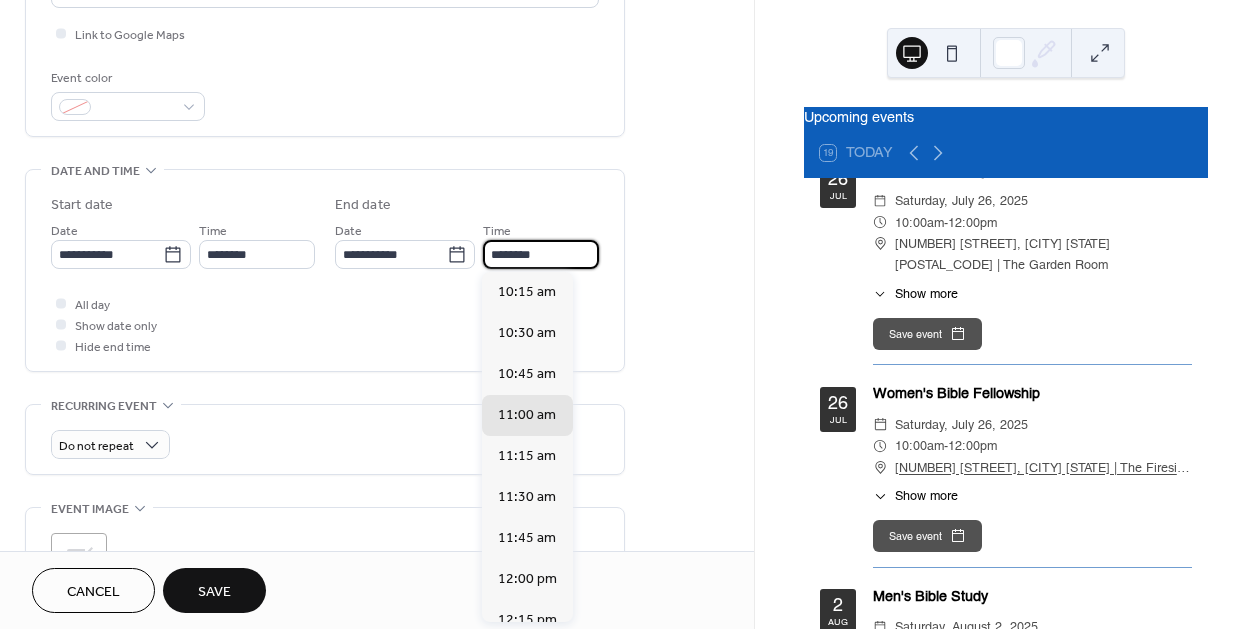 click on "********" at bounding box center [541, 254] 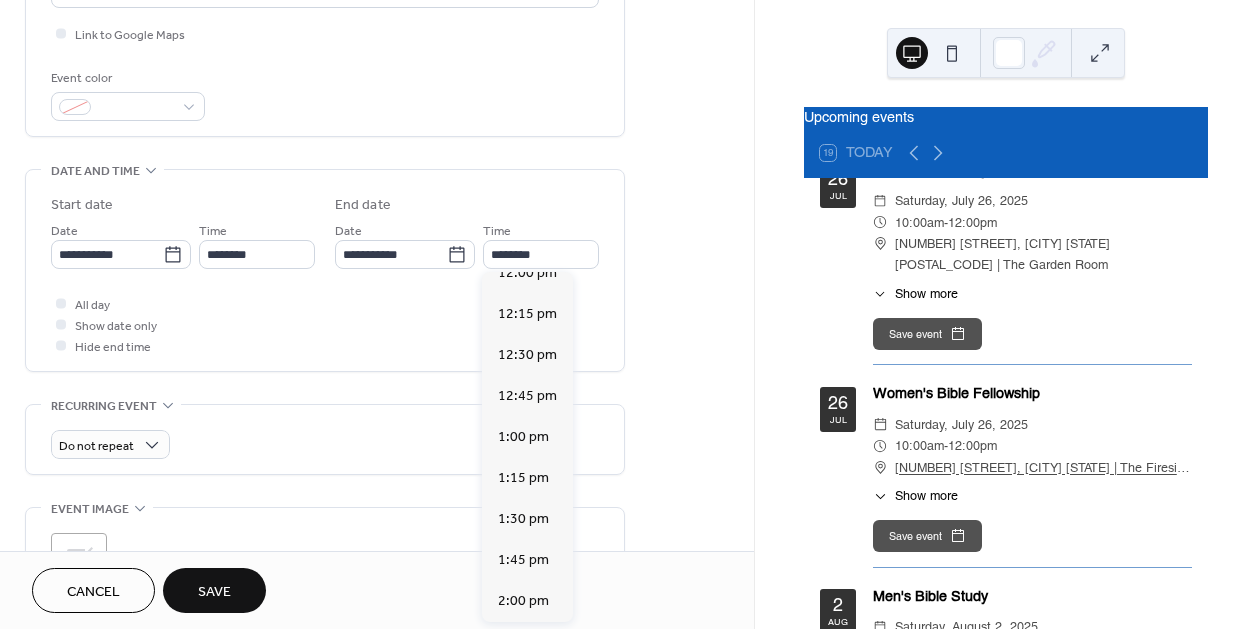 scroll, scrollTop: 918, scrollLeft: 0, axis: vertical 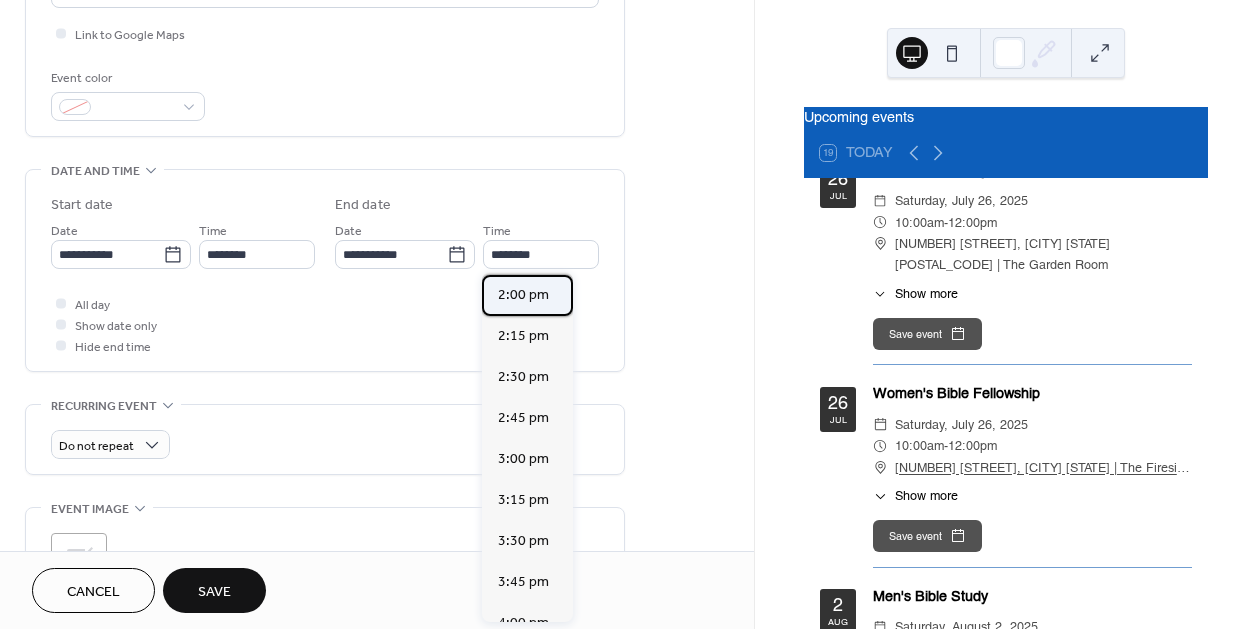 click on "2:00 pm" at bounding box center [523, 294] 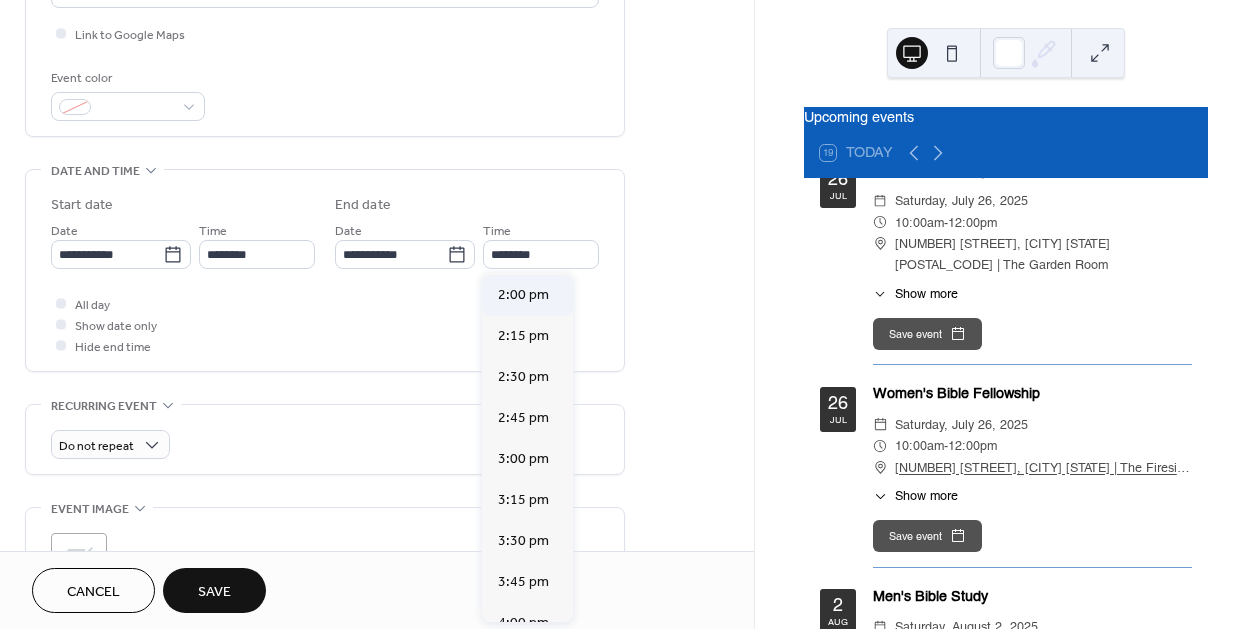 type on "*******" 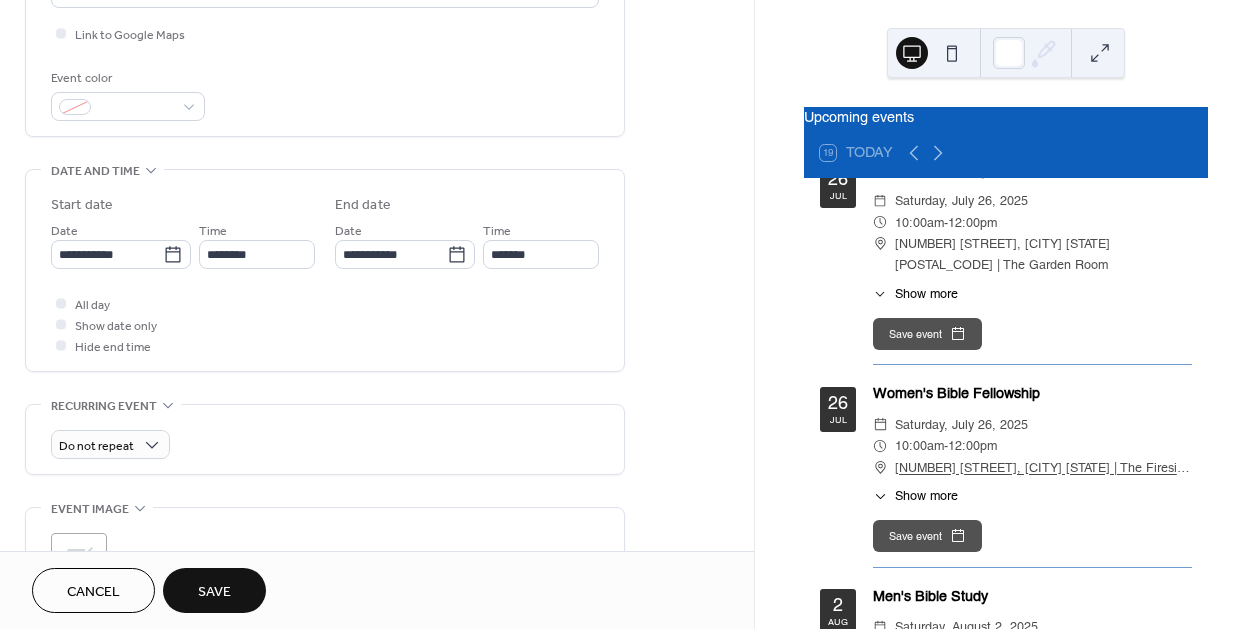 click on "**********" at bounding box center (325, 275) 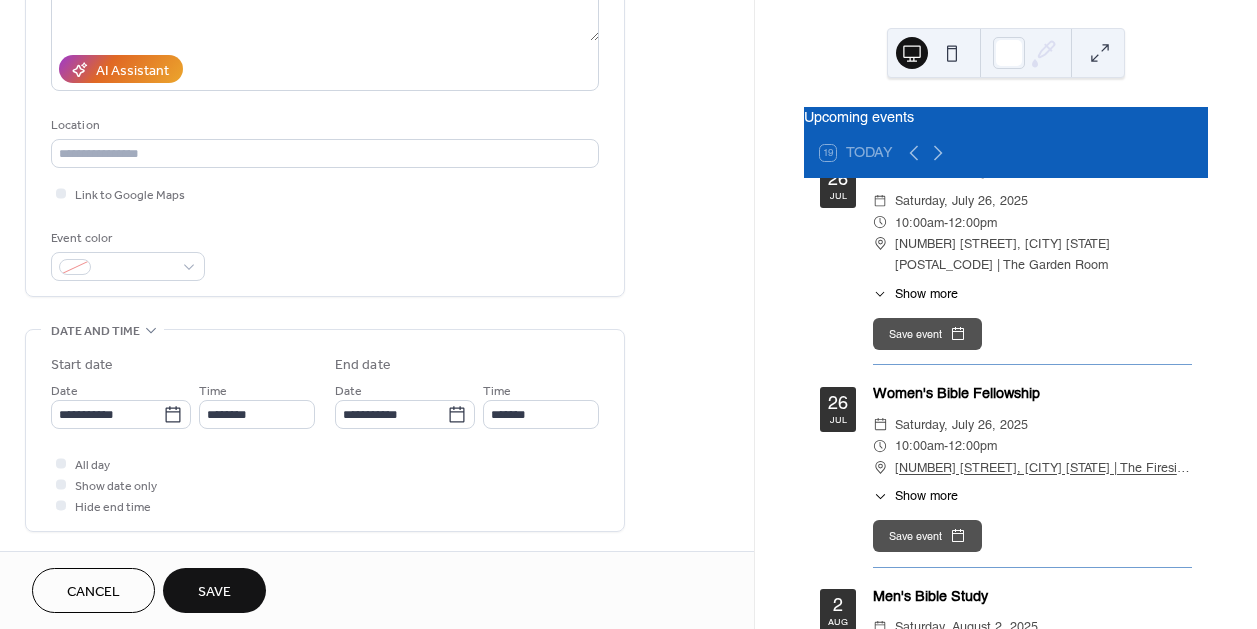 scroll, scrollTop: 319, scrollLeft: 0, axis: vertical 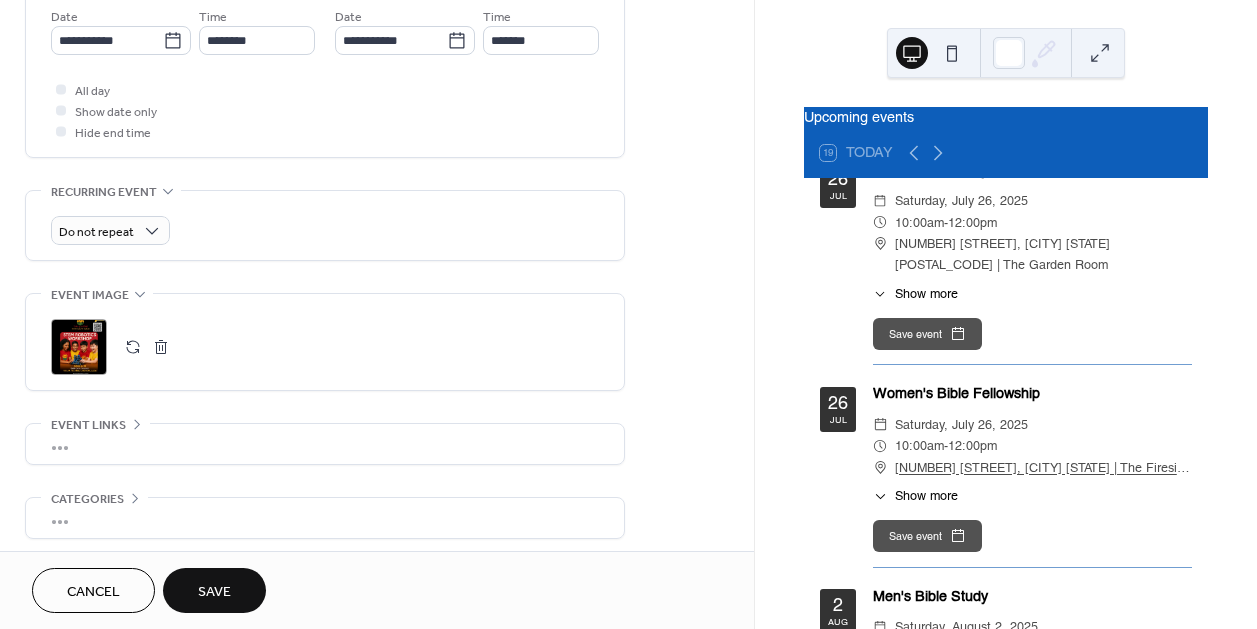 click on "•••" at bounding box center (325, 444) 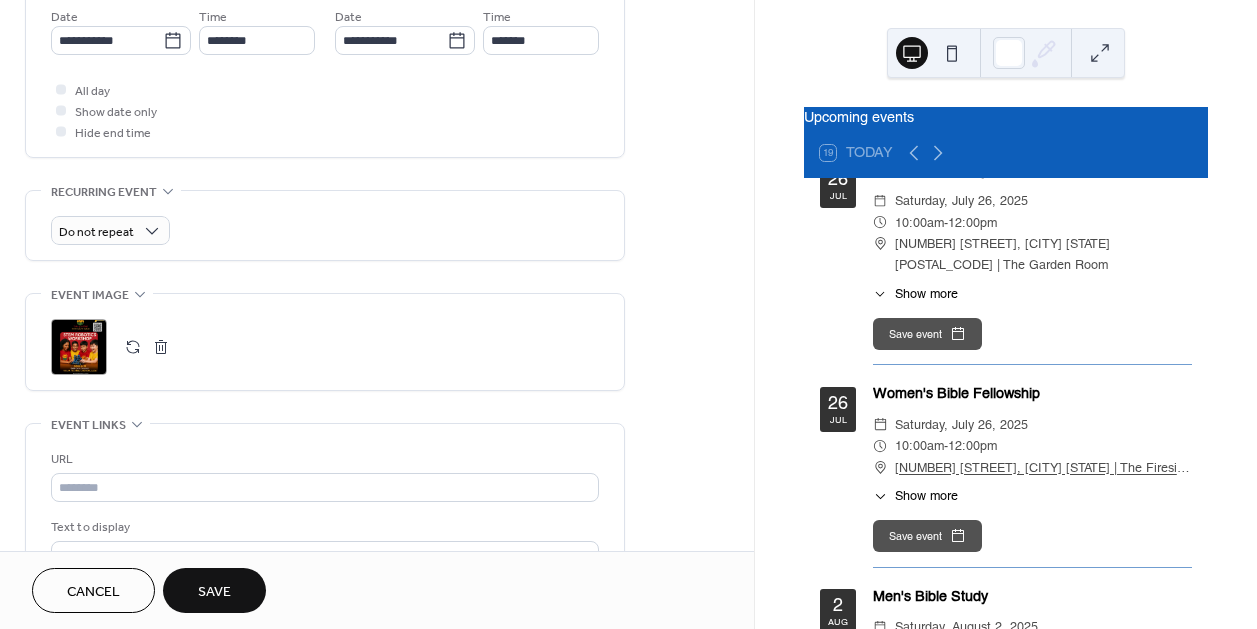 click on "Upcoming events 19 Today 16 Jul Open Hearts and Open Hands Ministry ​ Wednesday, July 16, 2025 ​ 7:00pm - 9:00pm ​ 6701 Bock Road, Ft Washington MD 20744 ​ Show more Location: Fireside Room For more information contact: Deacon Tawanda Carter, Ministry Facilitator: 301-646-4749 Deacon Annie Linton: 301-248-7622 Save event 19 Jul Bible Fellowship @Woodside Village ​ Saturday, July 19, 2025 ​ 10:00am - 11:30am ​ 6801 Bock Road Fort Washington MD 20744 ​ Show more Join us for great time together at the Woodside Village Community as we have breakfast and share the Word of God! Save event 19 Jul Men's Bible Study ​ Saturday, July 19, 2025 ​ 10:00am - 12:00pm ​ 6701 Bock Road, Ft Washington MD 20744 | The Garden Room ​ Show more Join us as we explore the Bible to learn God's word and how it relates to our lives. Save event 22 Jul Sis. Gail Williamson | Tuesday Night Teaching ​ Tuesday, July 22, 2025 ​ 7:00pm - 8:30pm ​ 6701 Bock Road, Ft Washington MD 20744  | The Fireside Room ​ 26 -" at bounding box center (1006, 314) 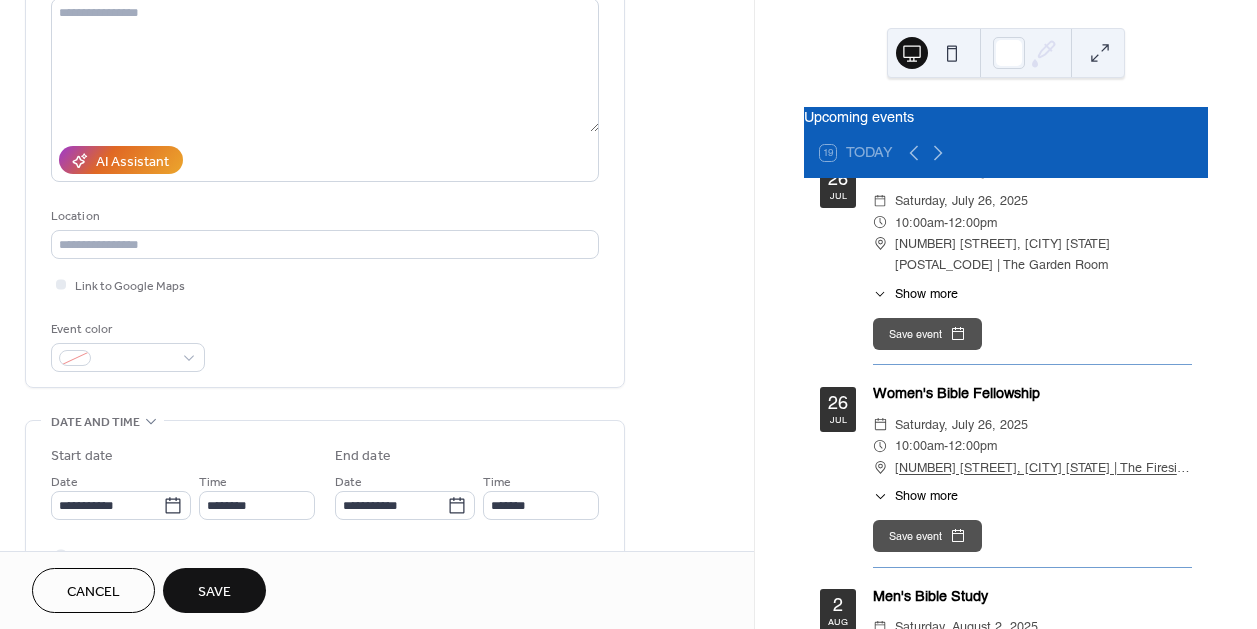 scroll, scrollTop: 214, scrollLeft: 0, axis: vertical 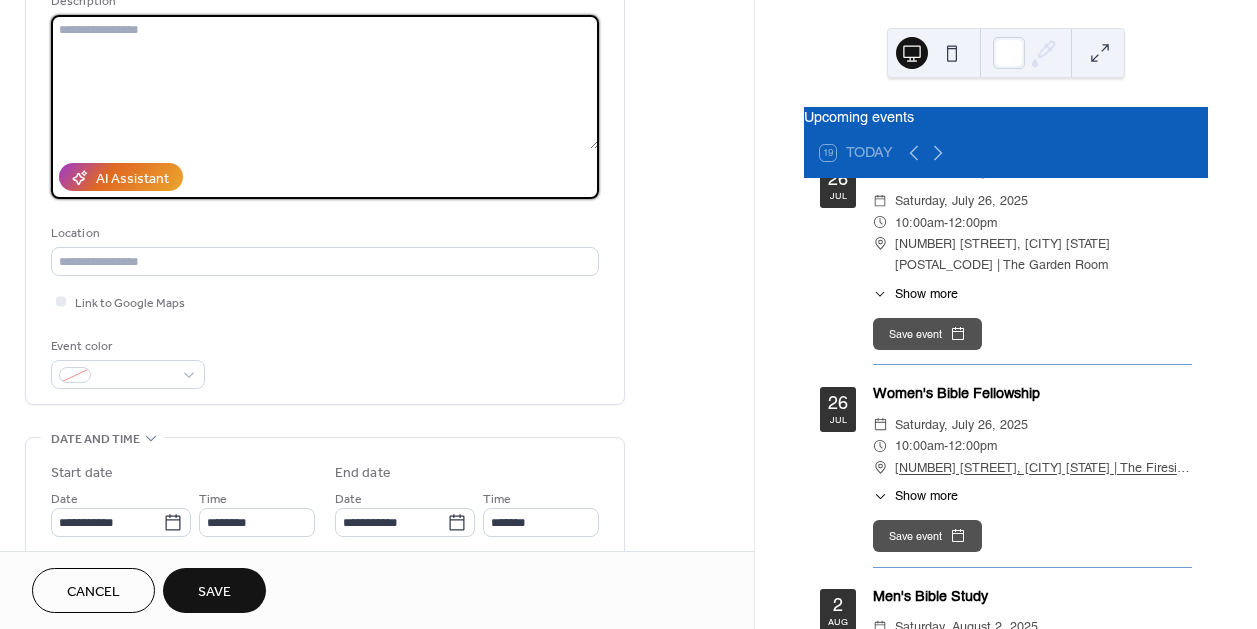 click at bounding box center [325, 82] 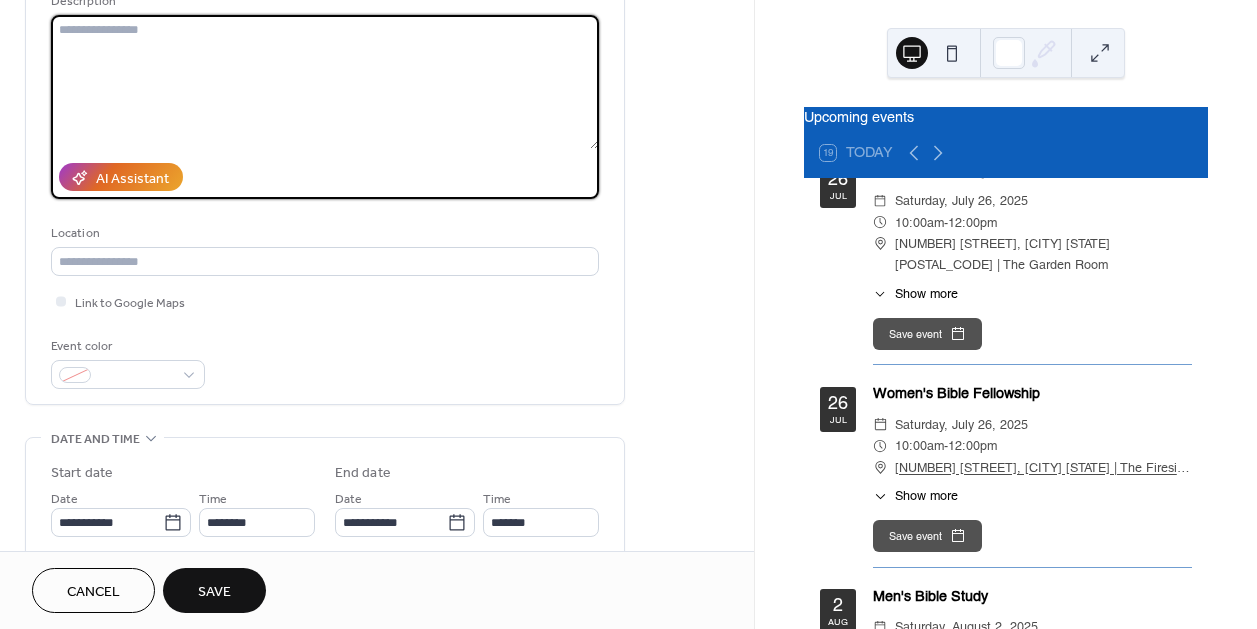 paste on "**********" 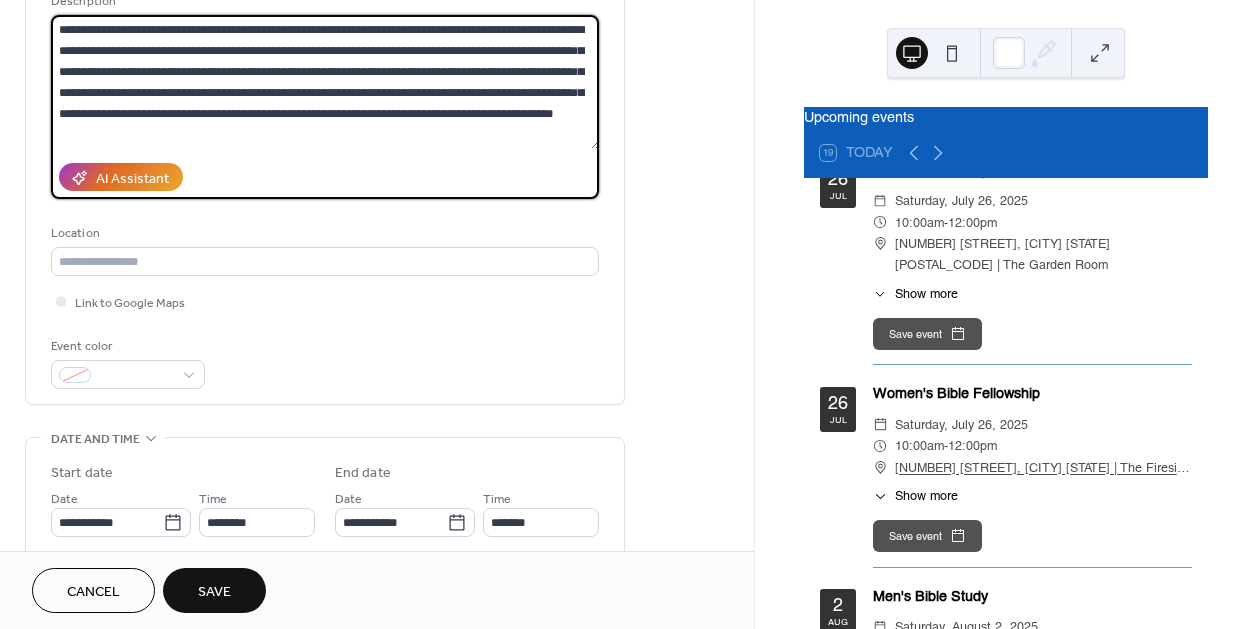 click on "**********" at bounding box center (325, 82) 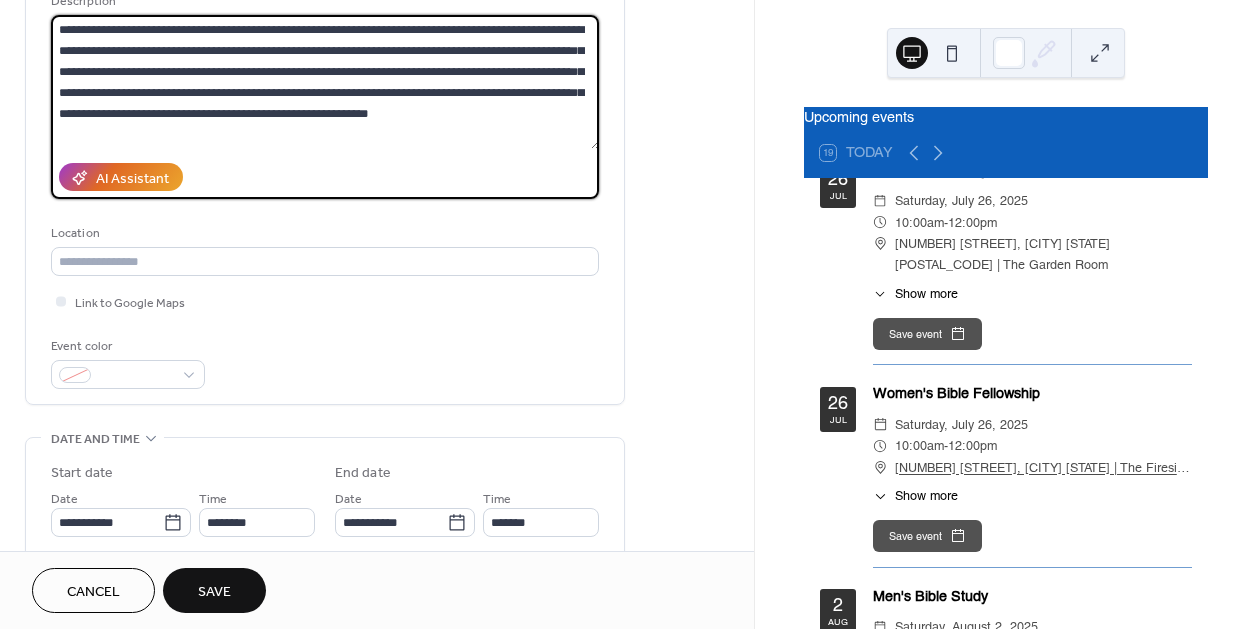 drag, startPoint x: 379, startPoint y: 112, endPoint x: 273, endPoint y: 114, distance: 106.01887 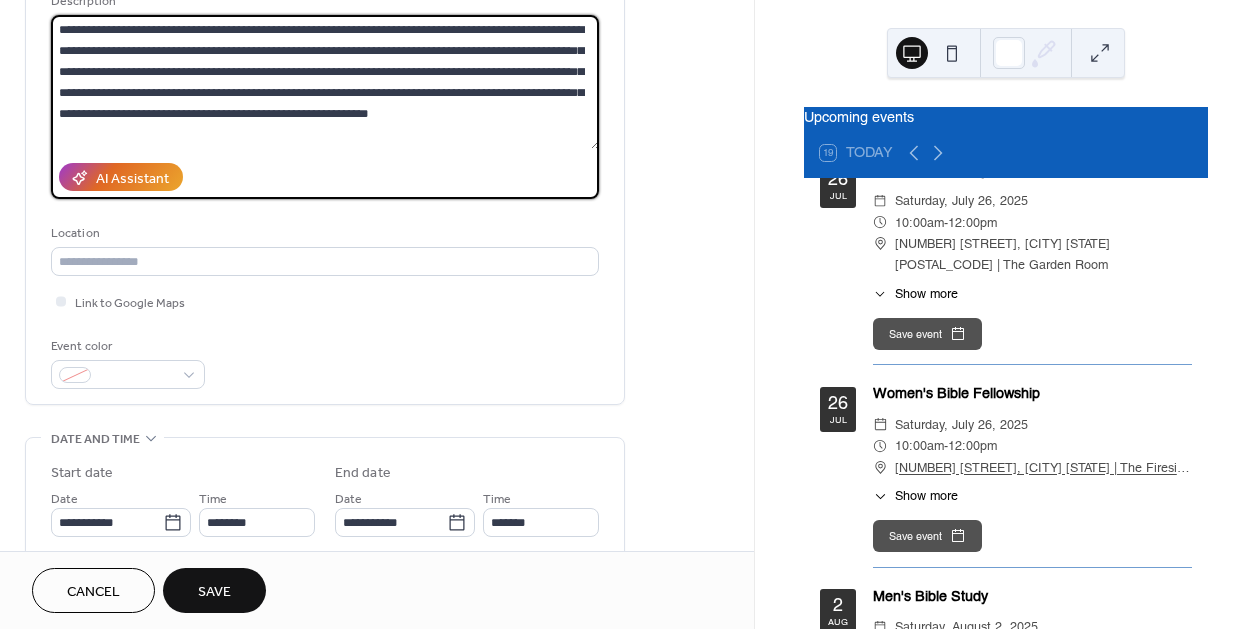 click on "**********" at bounding box center [325, 82] 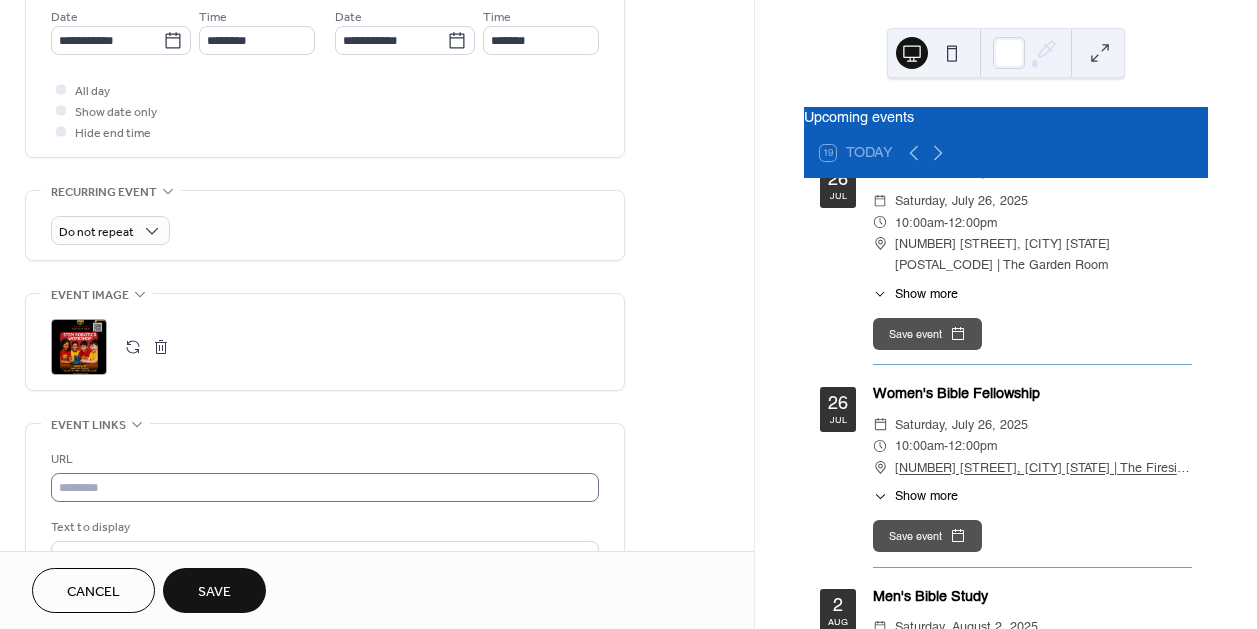 type on "**********" 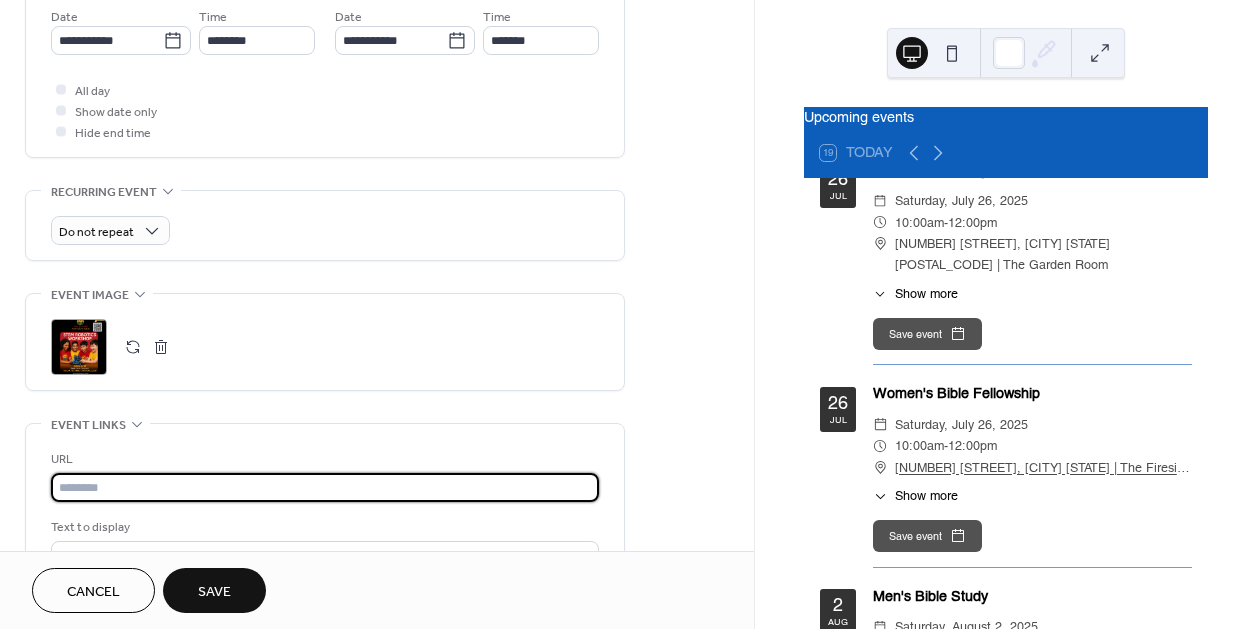 click at bounding box center [325, 487] 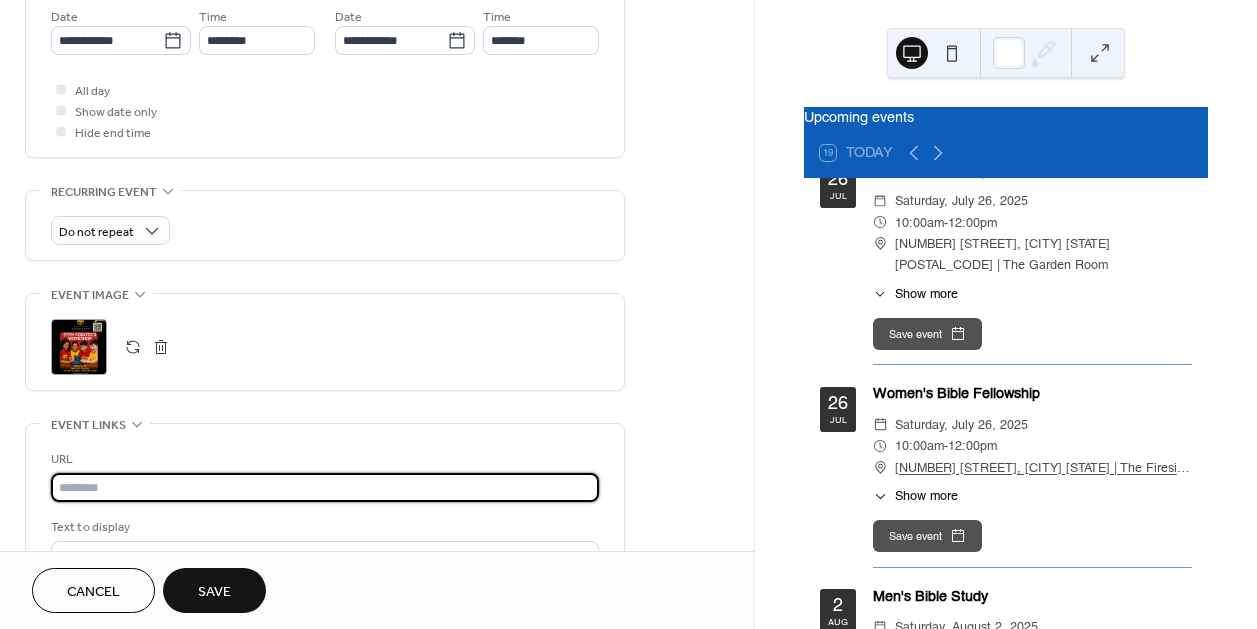 paste on "**********" 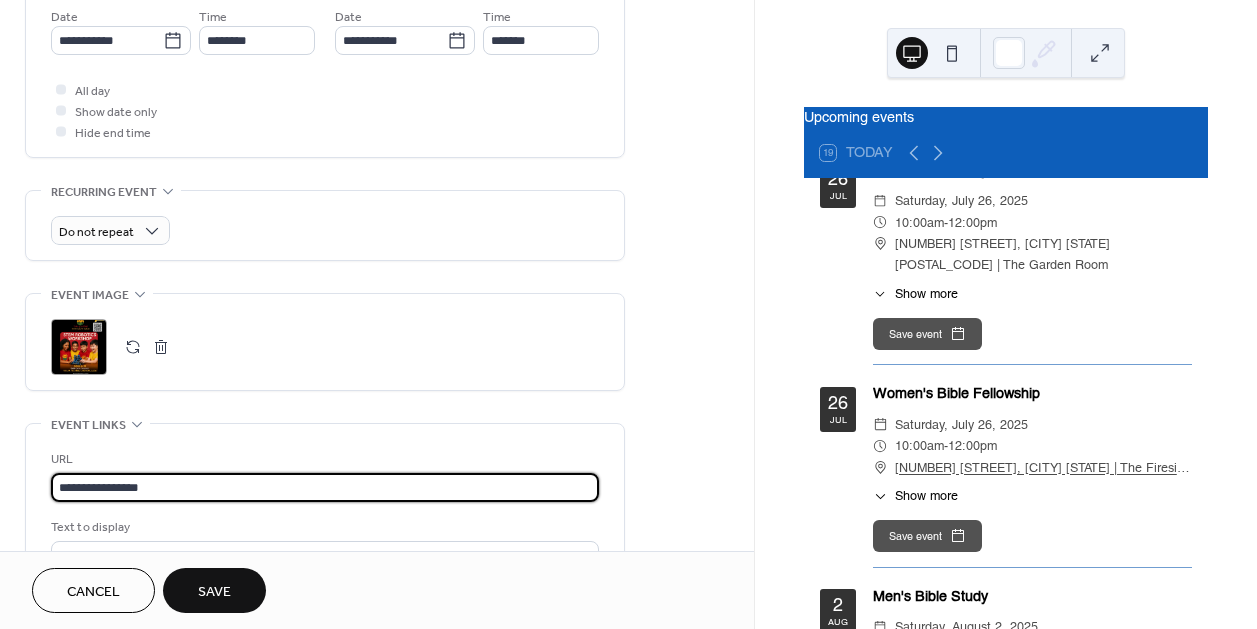 type on "**********" 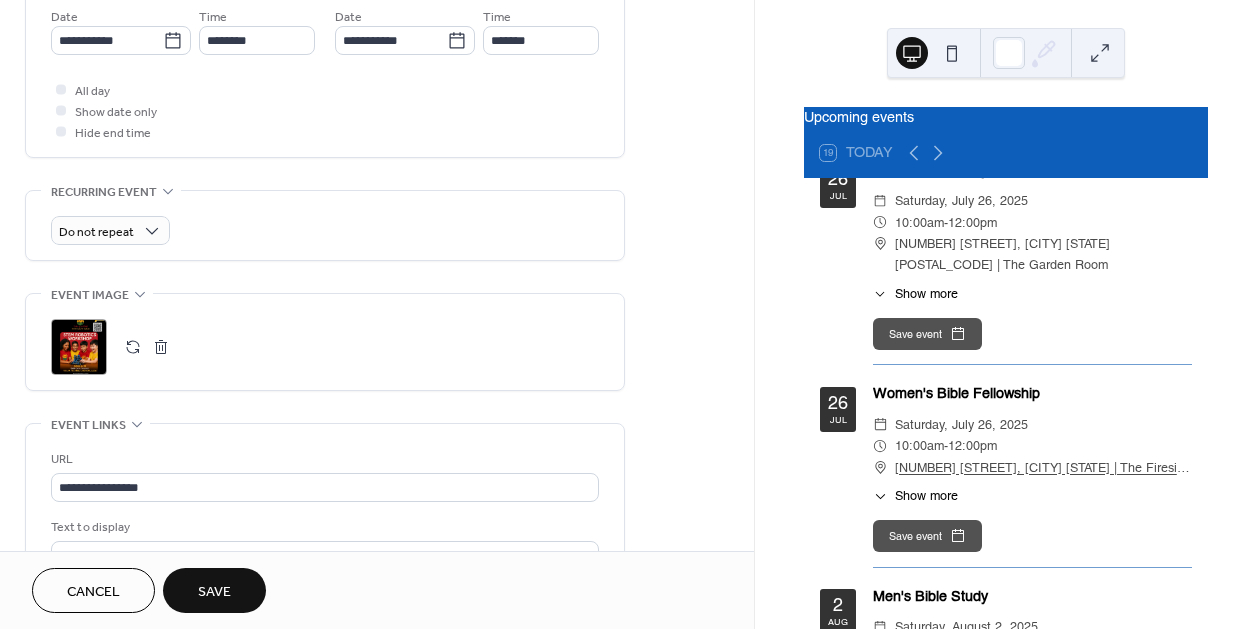 click on "**********" at bounding box center [325, 527] 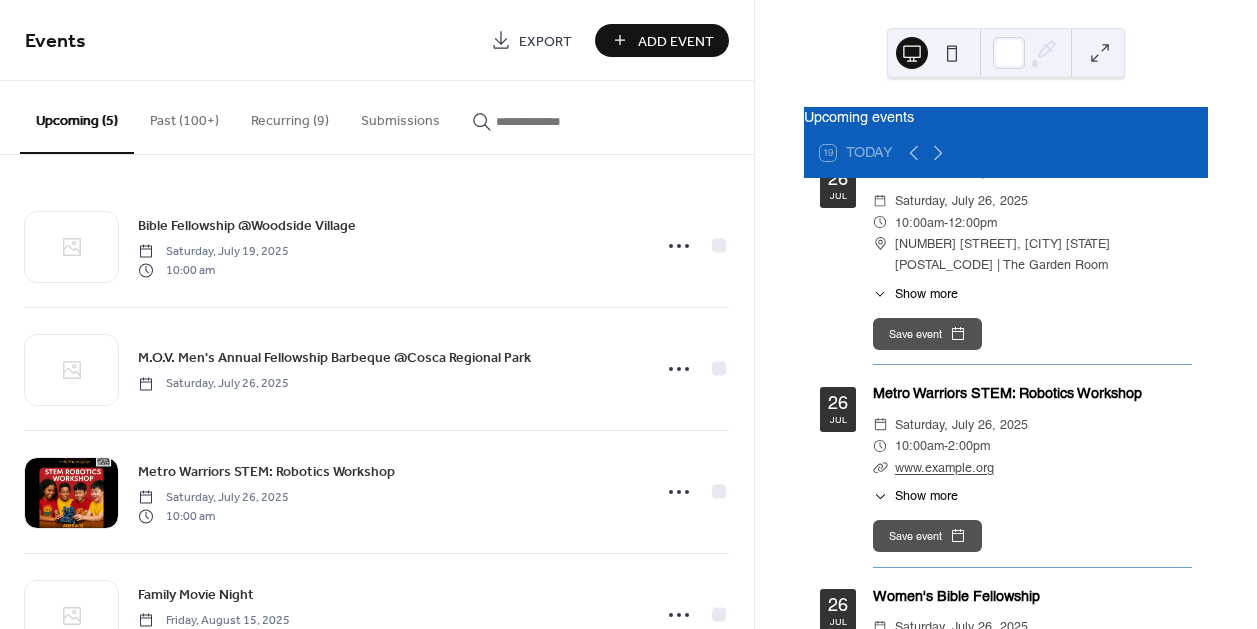 drag, startPoint x: 754, startPoint y: 479, endPoint x: 768, endPoint y: 584, distance: 105.92922 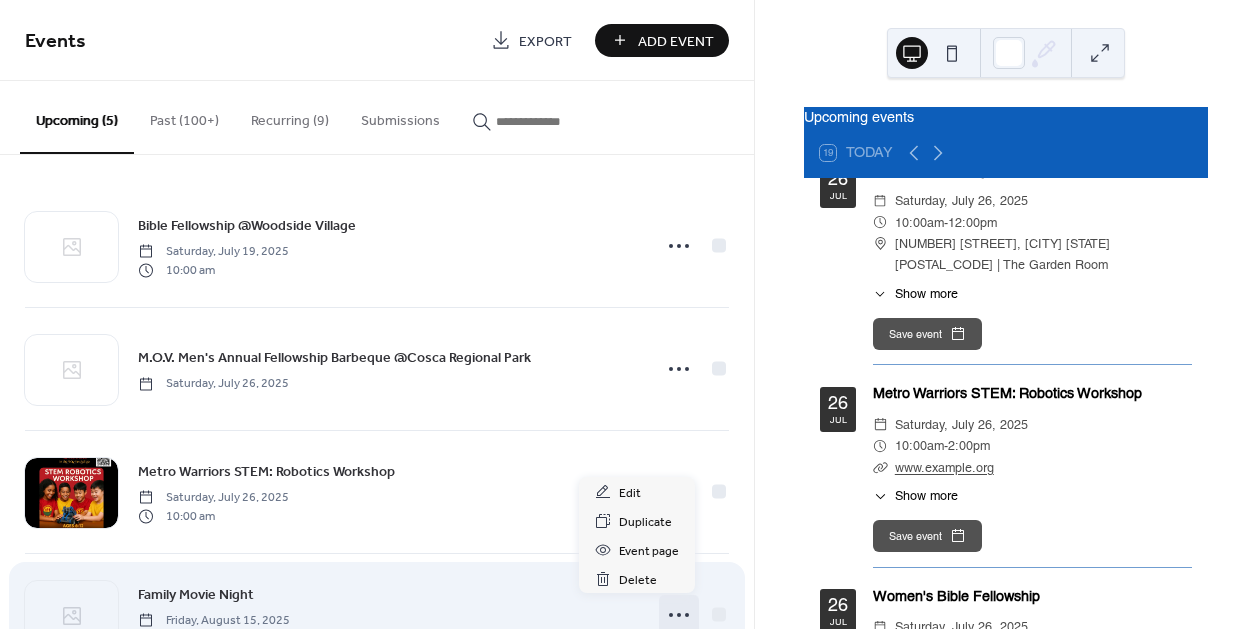 drag, startPoint x: 768, startPoint y: 584, endPoint x: 673, endPoint y: 618, distance: 100.90094 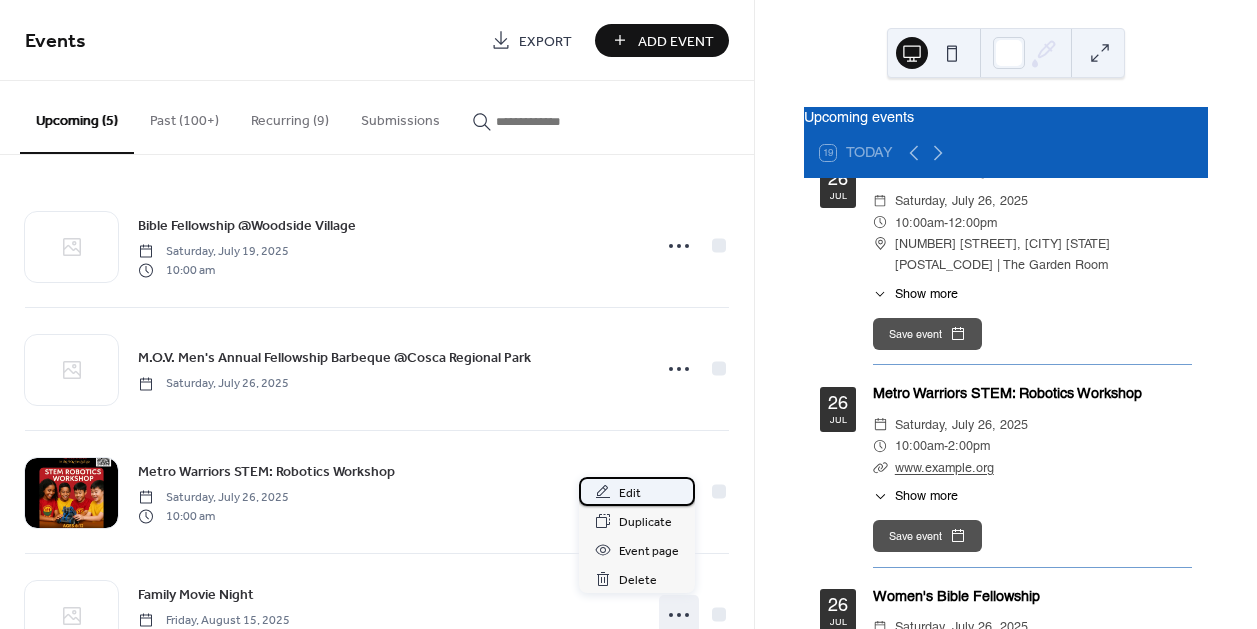 click on "Edit" at bounding box center [630, 493] 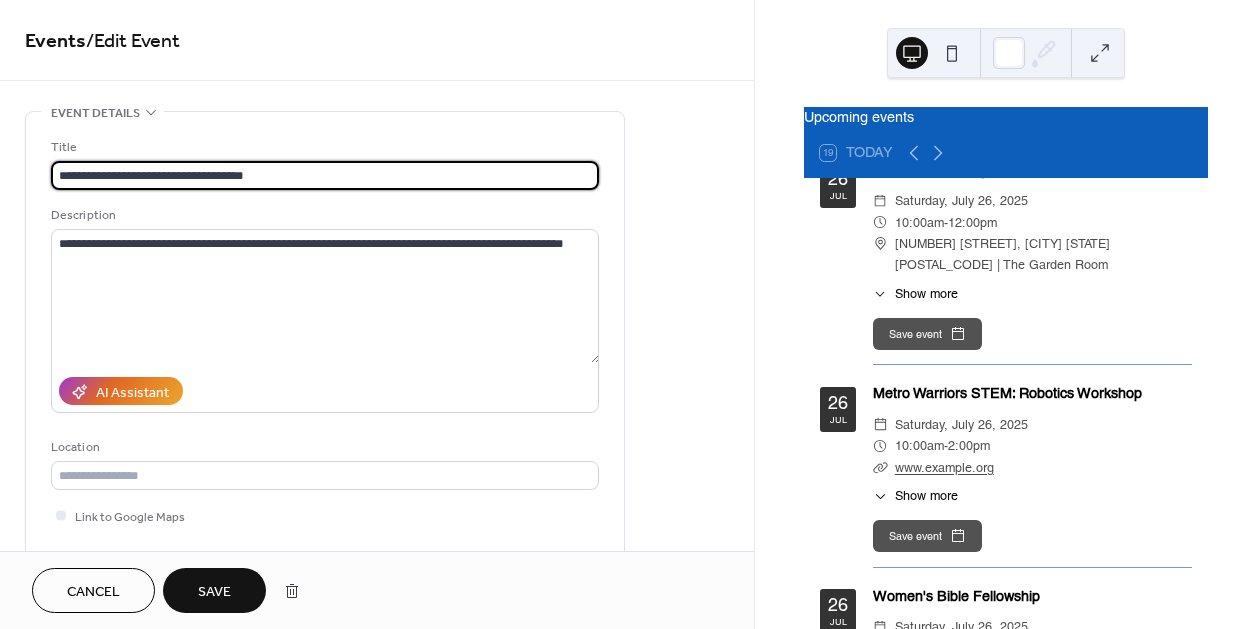 type on "**********" 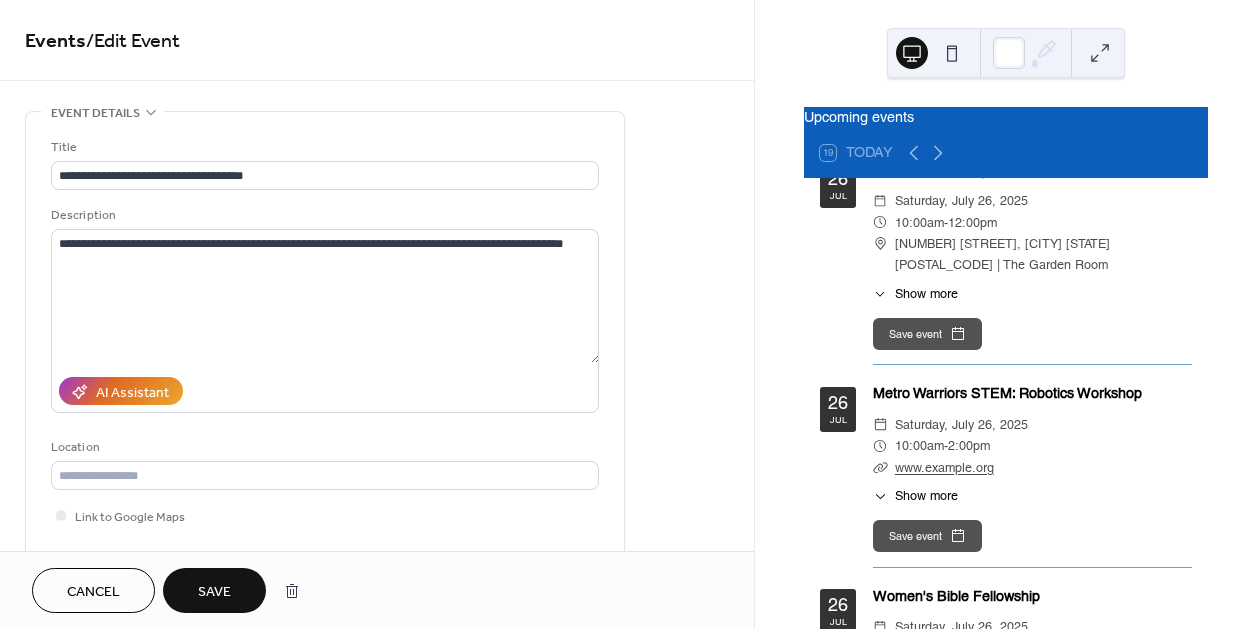 click on "Save" at bounding box center (214, 592) 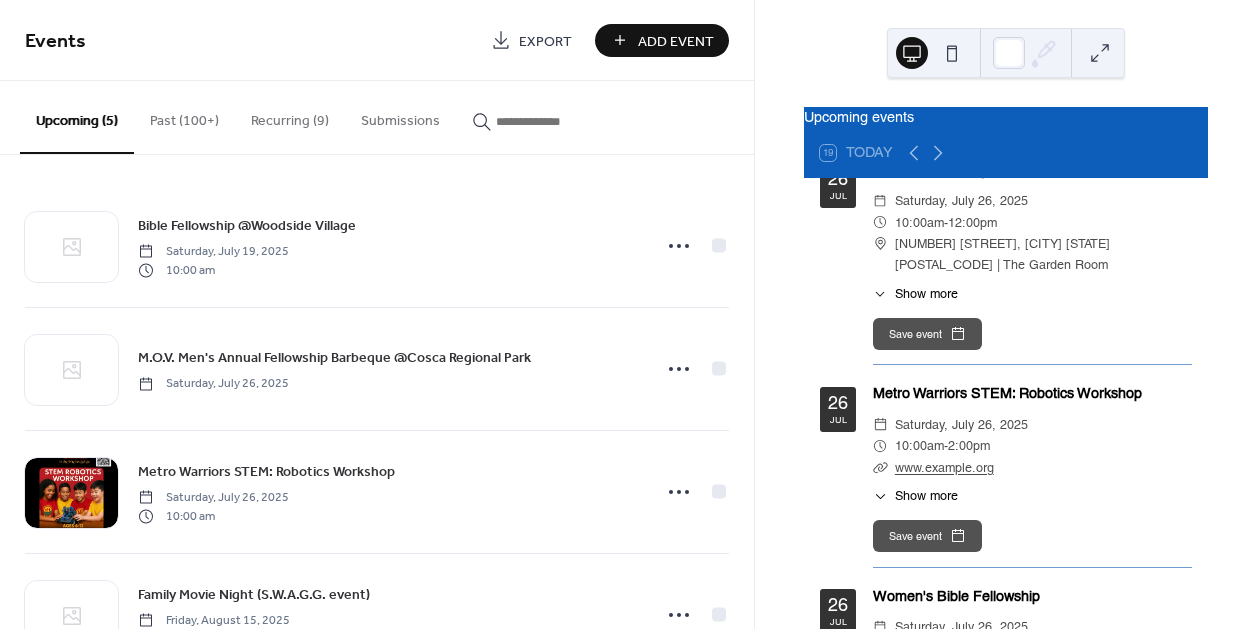 click on "Upcoming events 19 Today 16 Jul Open Hearts and Open Hands Ministry ​ Wednesday, July 16, 2025 ​ 7:00pm - 9:00pm ​ 6701 Bock Road, Ft Washington MD 20744 ​ Show more Location: Fireside Room For more information contact: Deacon Tawanda Carter, Ministry Facilitator: 301-646-4749 Deacon Annie Linton: 301-248-7622 Save event 19 Jul Bible Fellowship @Woodside Village ​ Saturday, July 19, 2025 ​ 10:00am - 11:30am ​ 6801 Bock Road Fort Washington MD 20744 ​ Show more Join us for great time together at the Woodside Village Community as we have breakfast and share the Word of God! Save event 19 Jul Men's Bible Study ​ Saturday, July 19, 2025 ​ 10:00am - 12:00pm ​ 6701 Bock Road, Ft Washington MD 20744 | The Garden Room ​ Show more Join us as we explore the Bible to learn God's word and how it relates to our lives. Save event 22 Jul Sis. Gail Williamson | Tuesday Night Teaching ​ Tuesday, July 22, 2025 ​ 7:00pm - 8:30pm ​ 6701 Bock Road, Ft Washington MD 20744  | The Fireside Room ​ 26 -" at bounding box center [1006, 314] 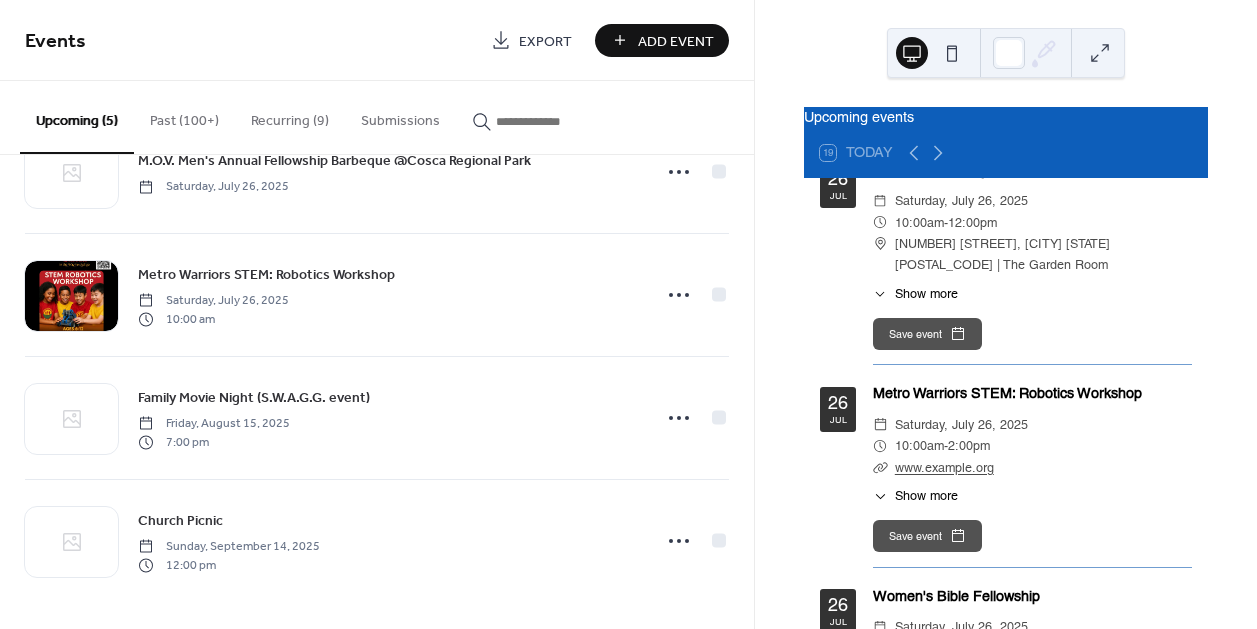 scroll, scrollTop: 197, scrollLeft: 0, axis: vertical 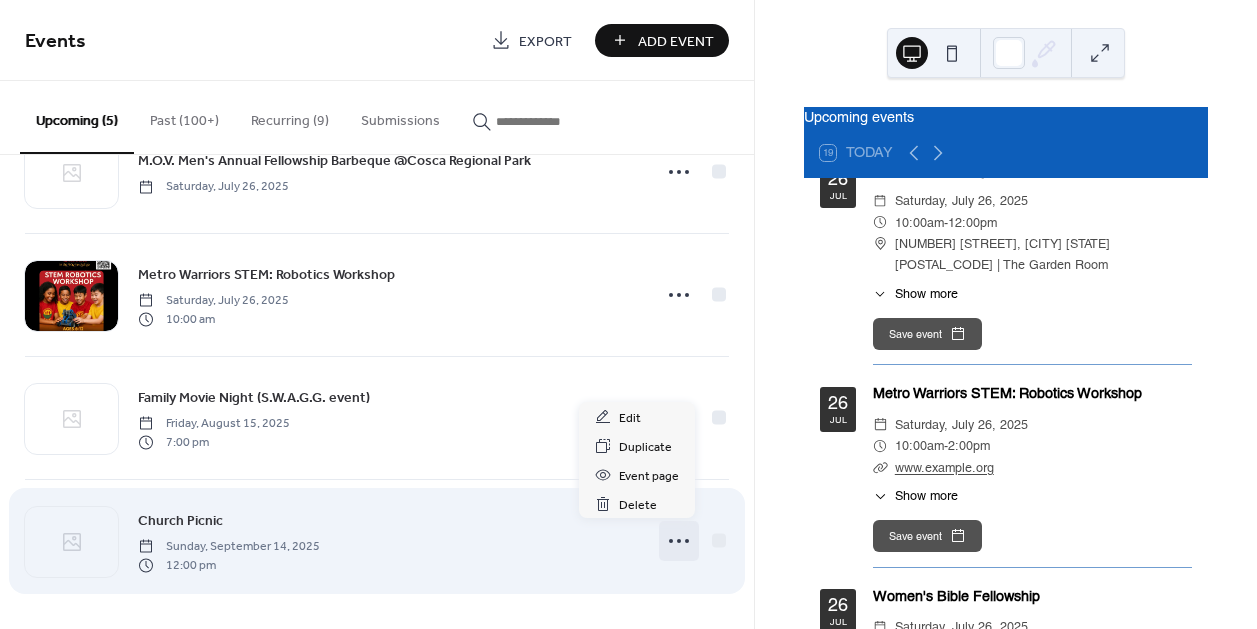 click 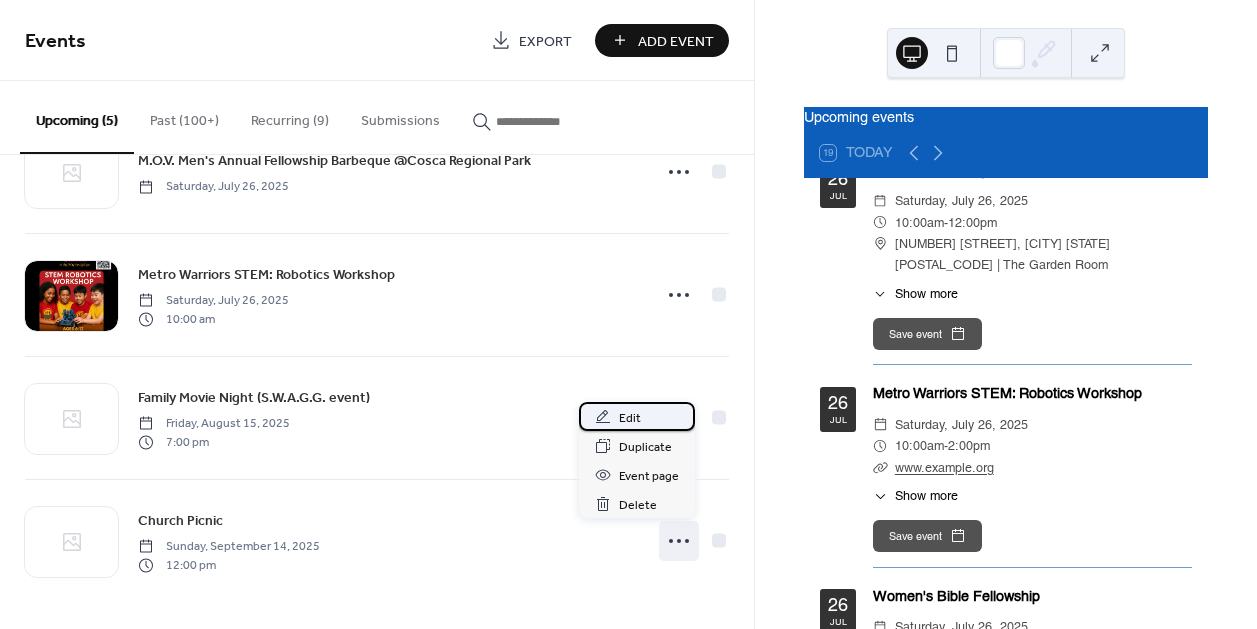 click on "Edit" at bounding box center [630, 418] 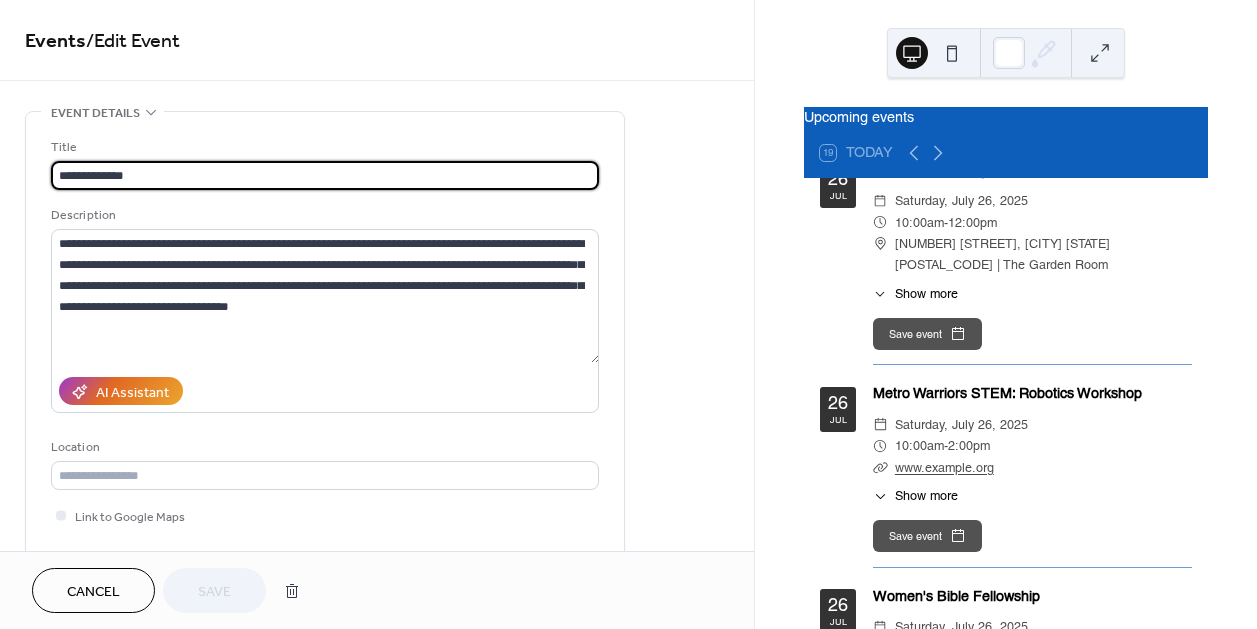 click on "**********" at bounding box center (377, 798) 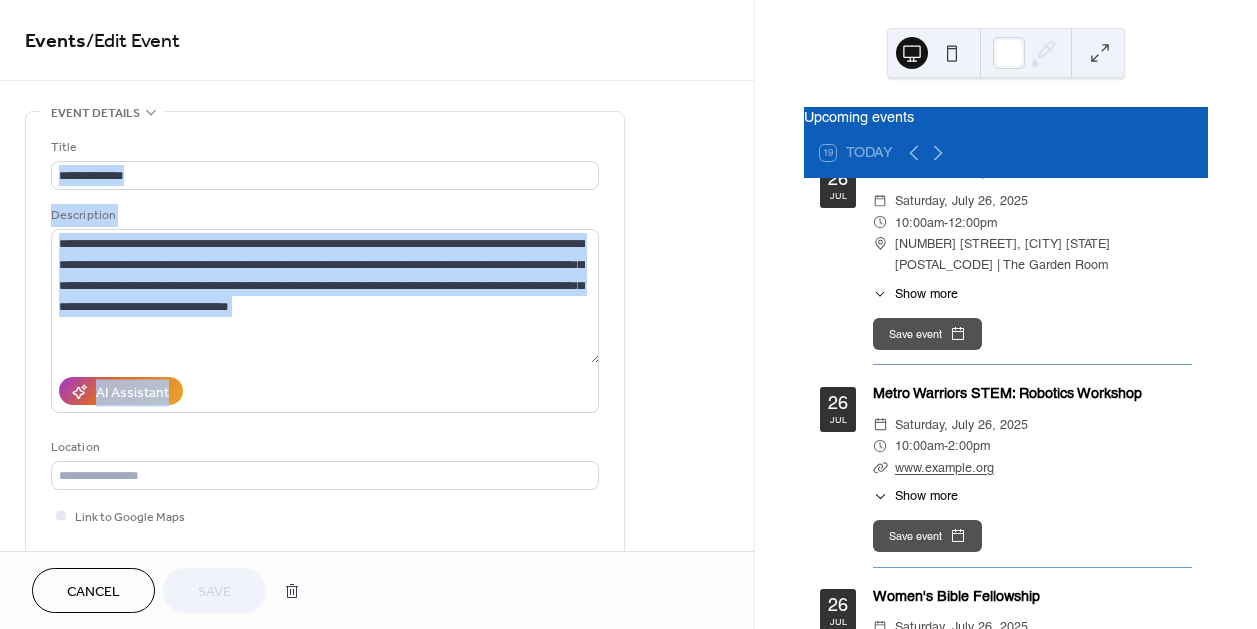 drag, startPoint x: 747, startPoint y: 165, endPoint x: 752, endPoint y: 265, distance: 100.12492 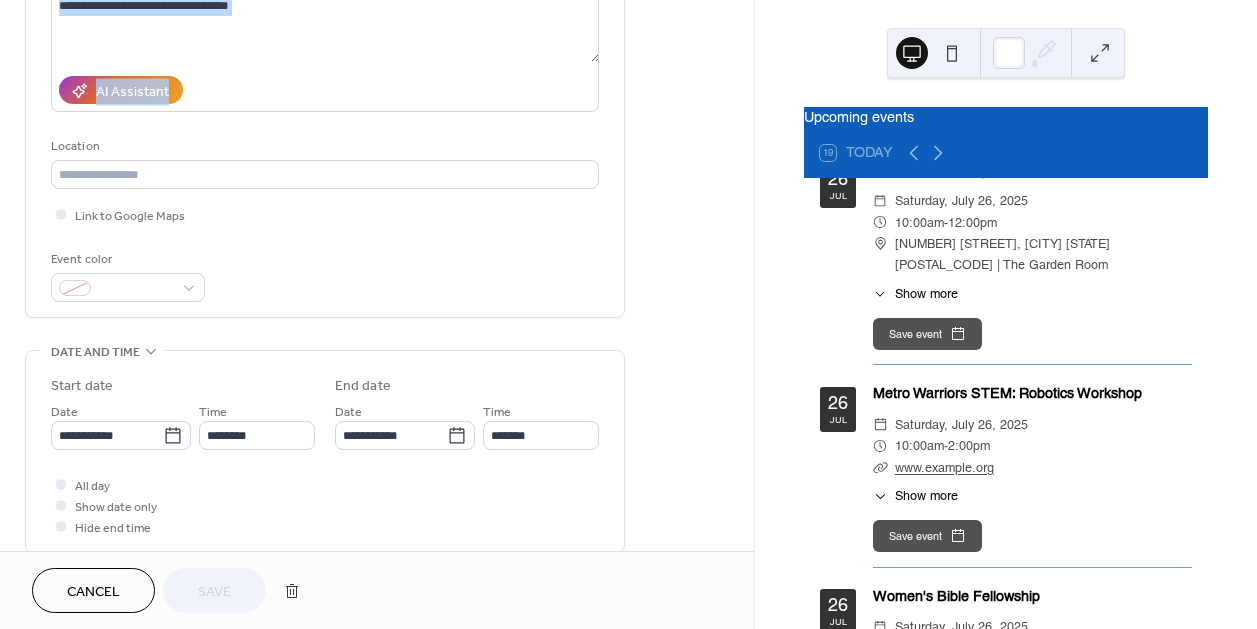 scroll, scrollTop: 313, scrollLeft: 0, axis: vertical 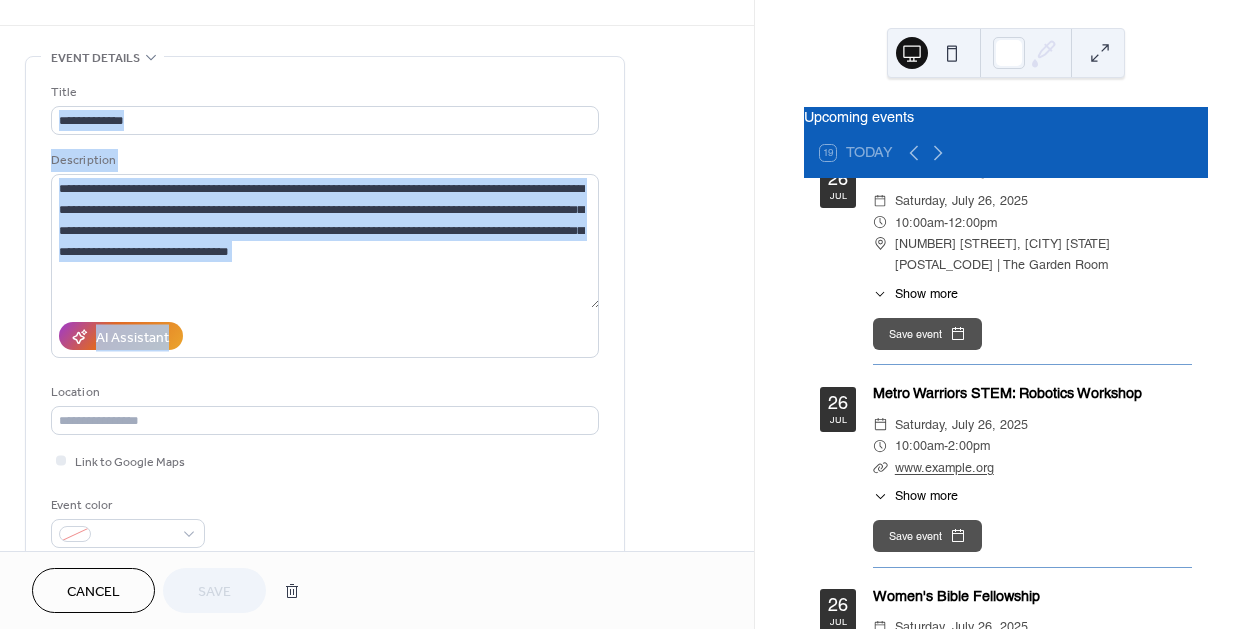 click on "**********" at bounding box center [325, 315] 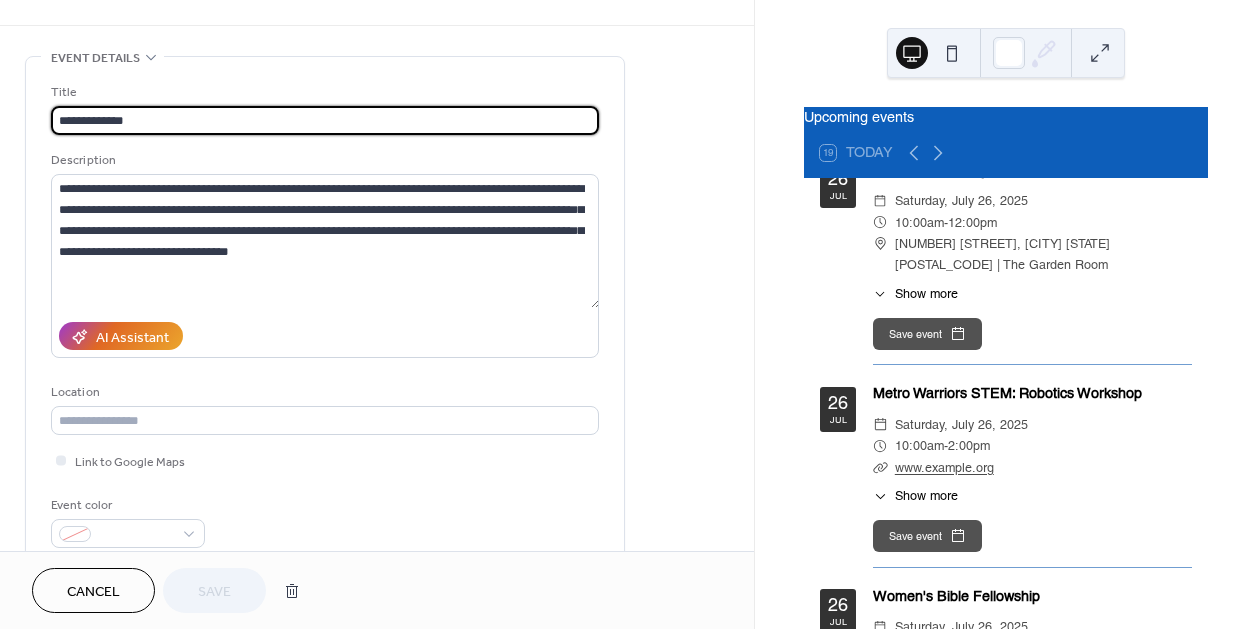 click on "**********" at bounding box center (325, 120) 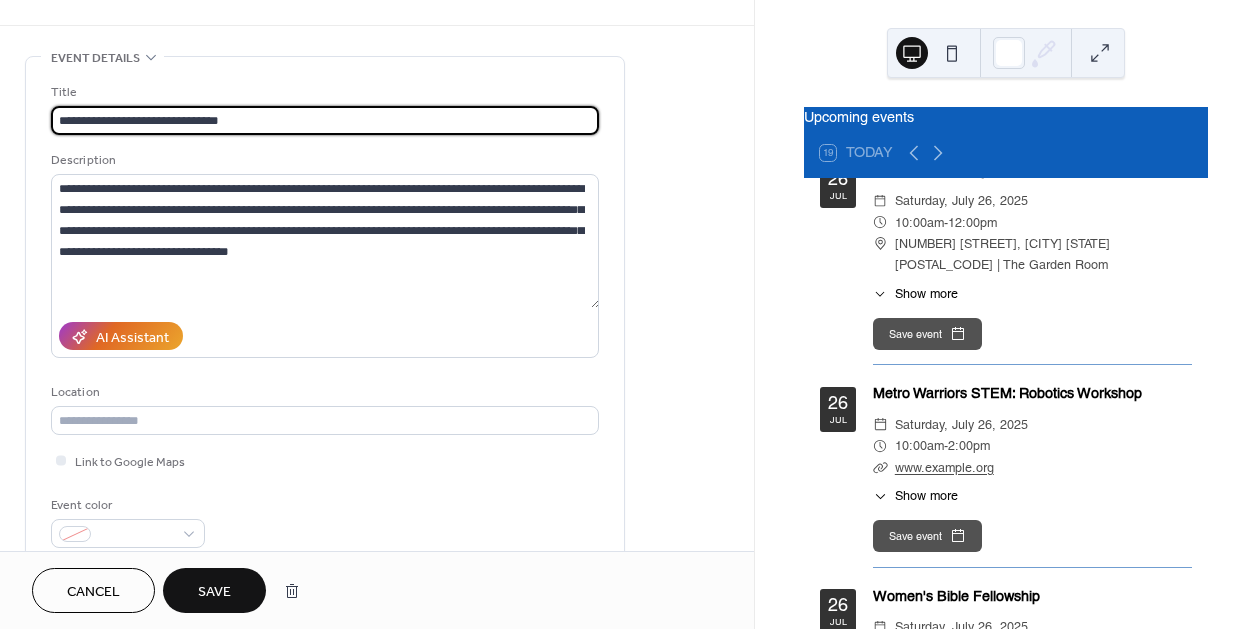 type on "**********" 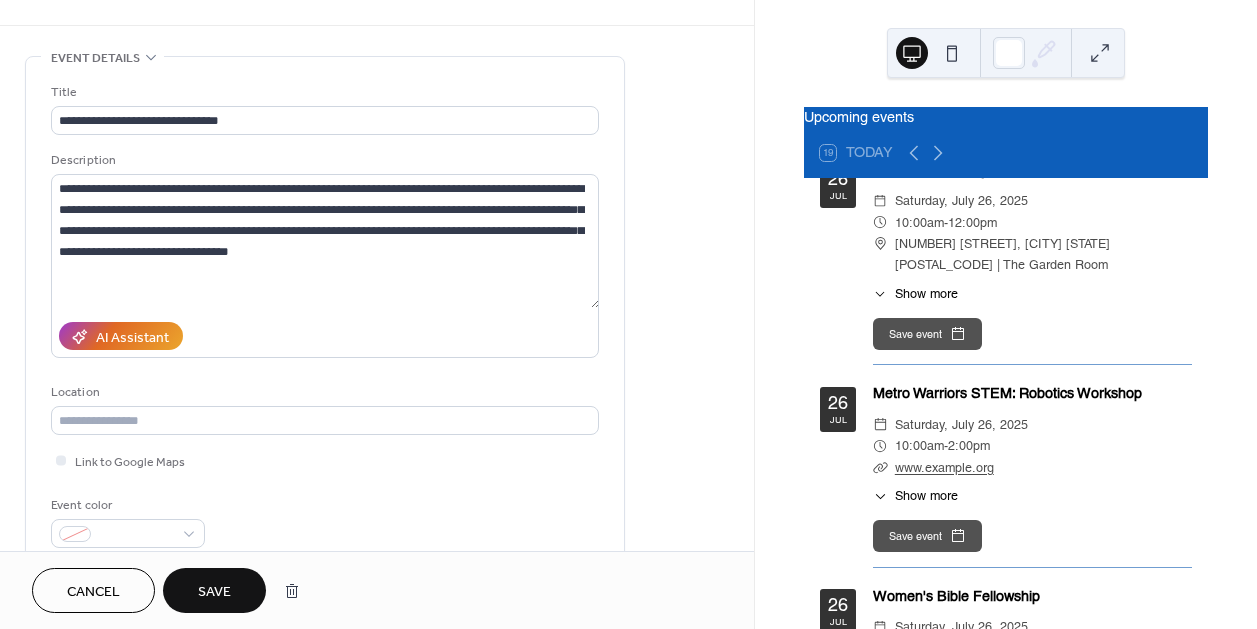 click on "Save" at bounding box center (214, 592) 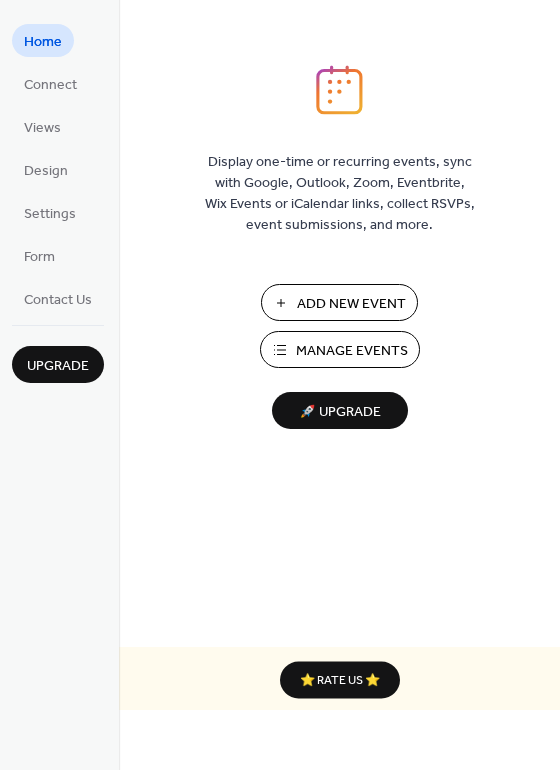 scroll, scrollTop: 0, scrollLeft: 0, axis: both 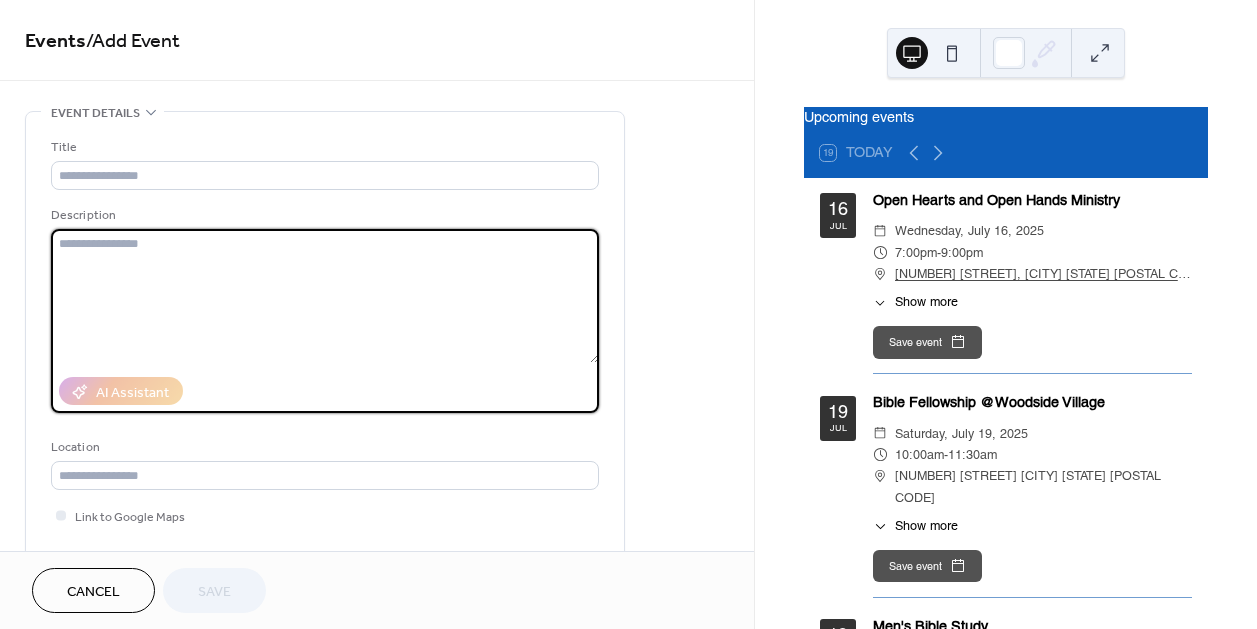 click at bounding box center (325, 296) 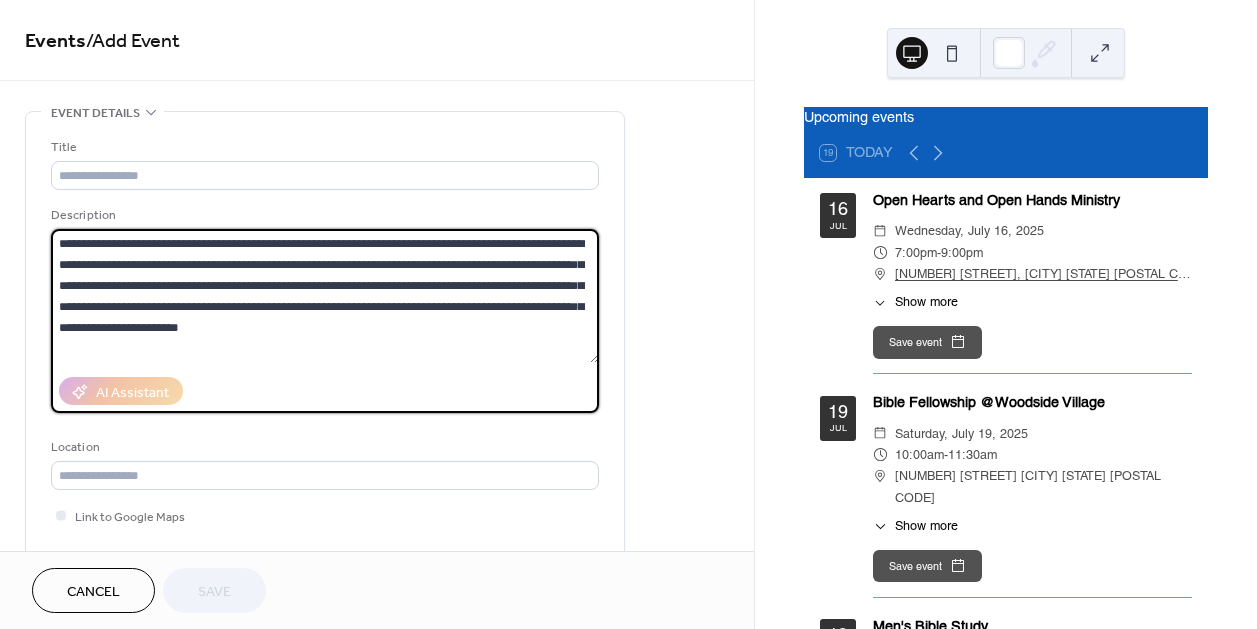 scroll, scrollTop: 18, scrollLeft: 0, axis: vertical 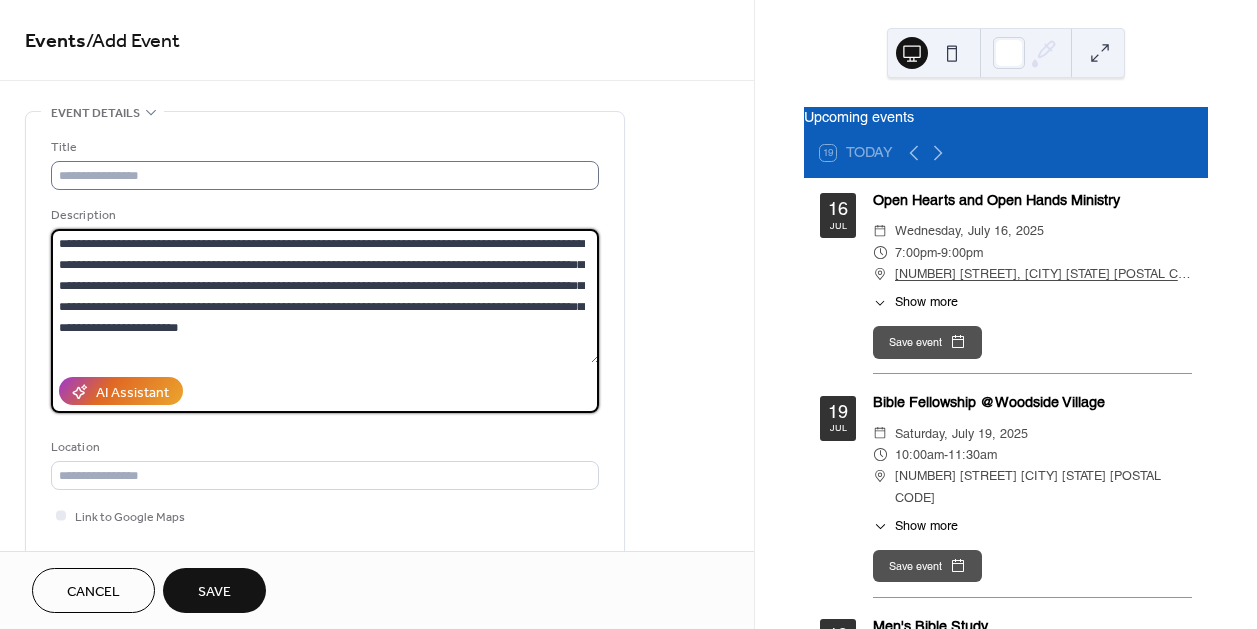 type on "**********" 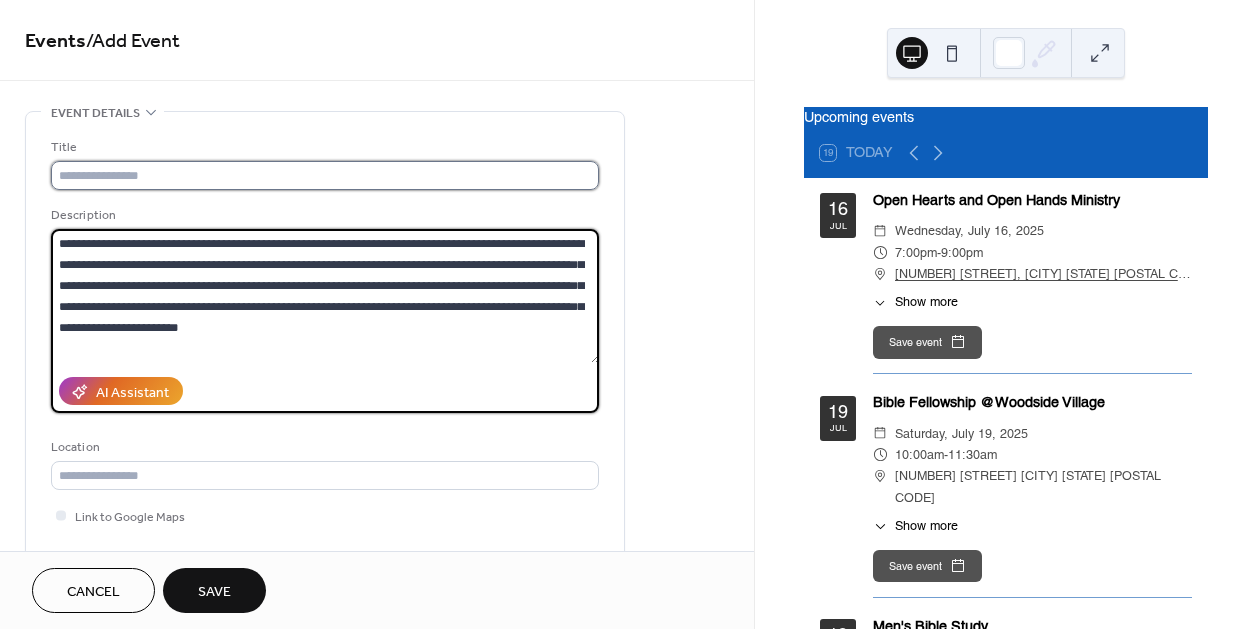 click at bounding box center [325, 175] 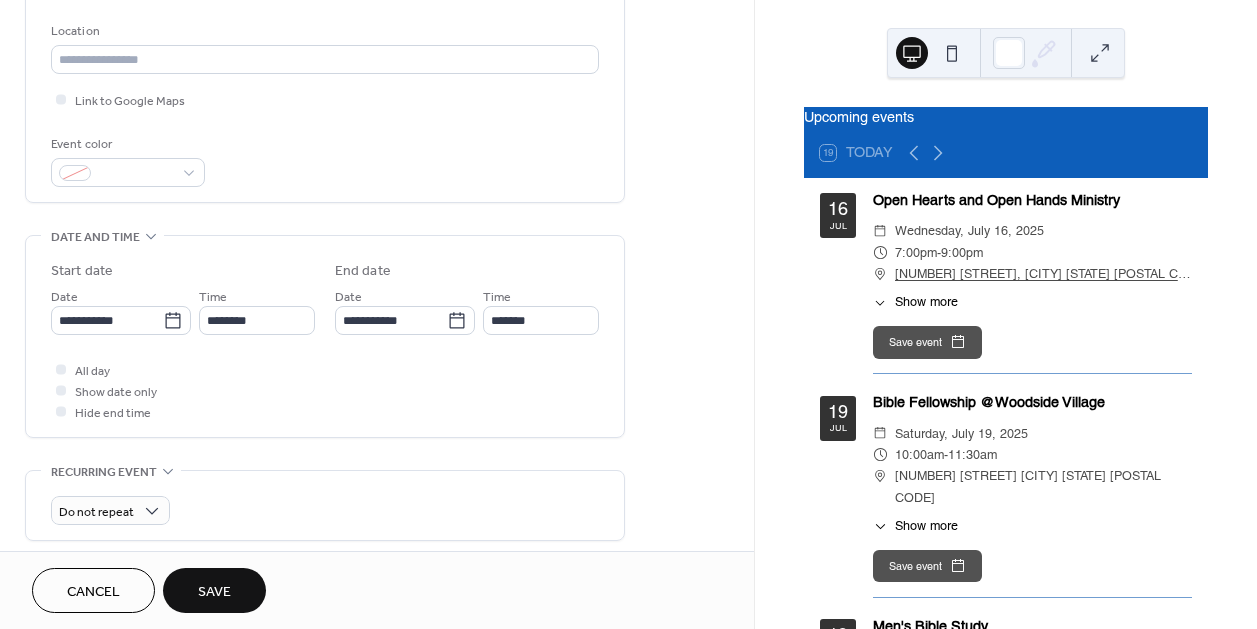 scroll, scrollTop: 482, scrollLeft: 0, axis: vertical 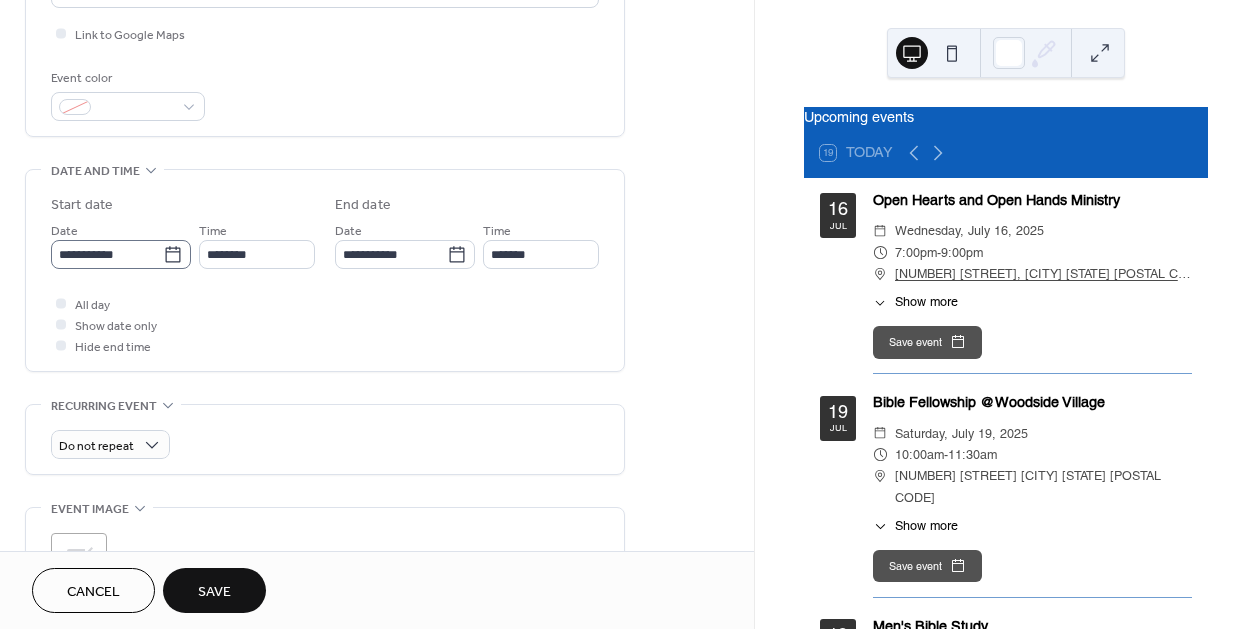 type on "**********" 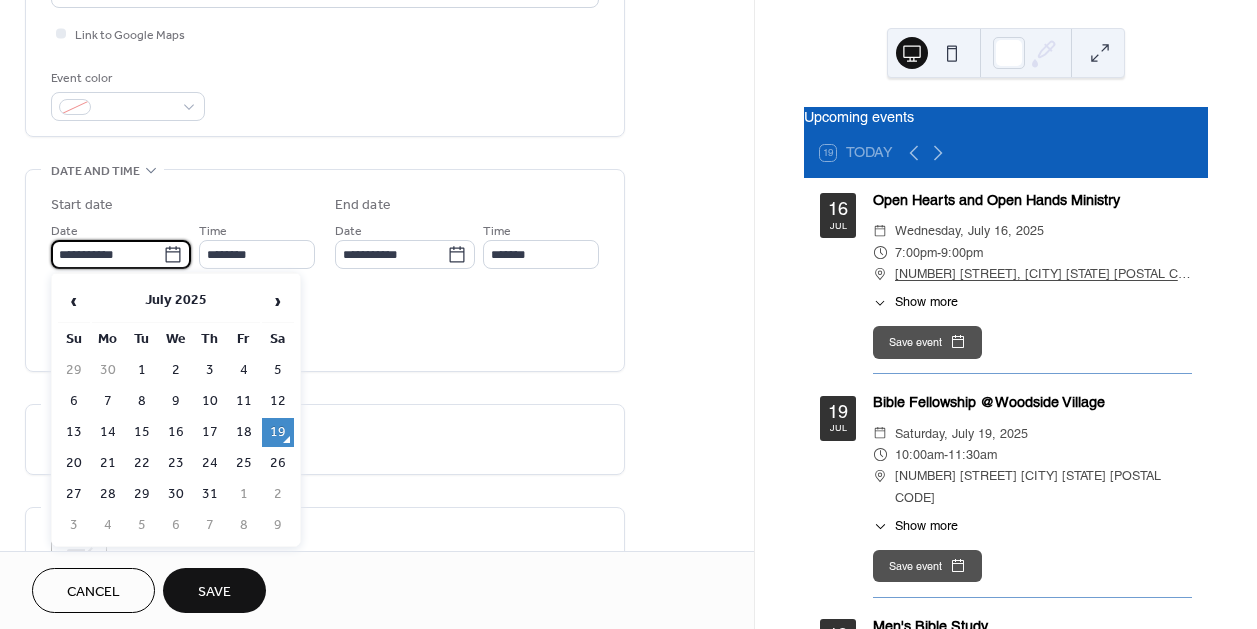 click on "**********" at bounding box center (107, 254) 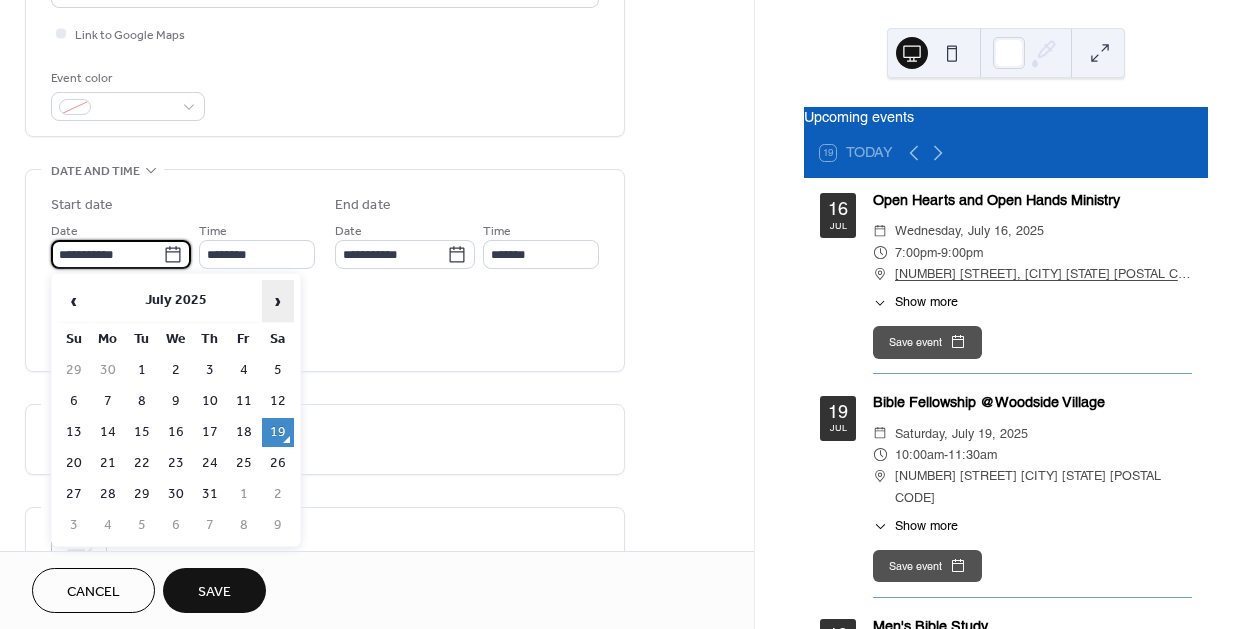click on "›" at bounding box center [278, 301] 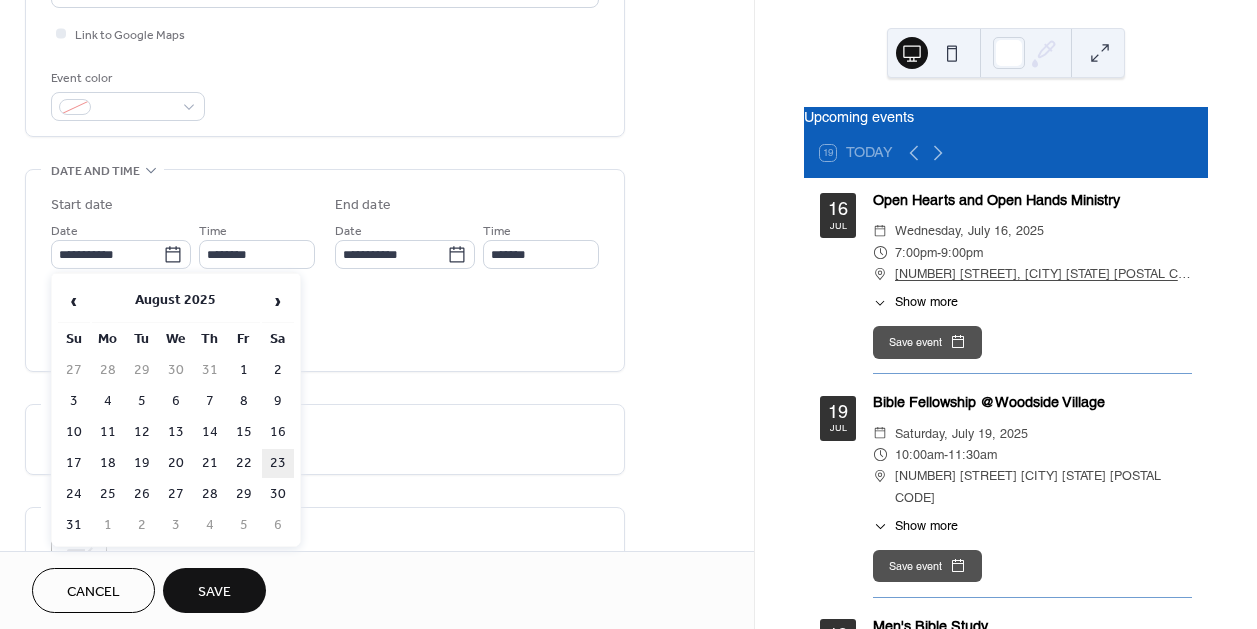 click on "23" at bounding box center (278, 463) 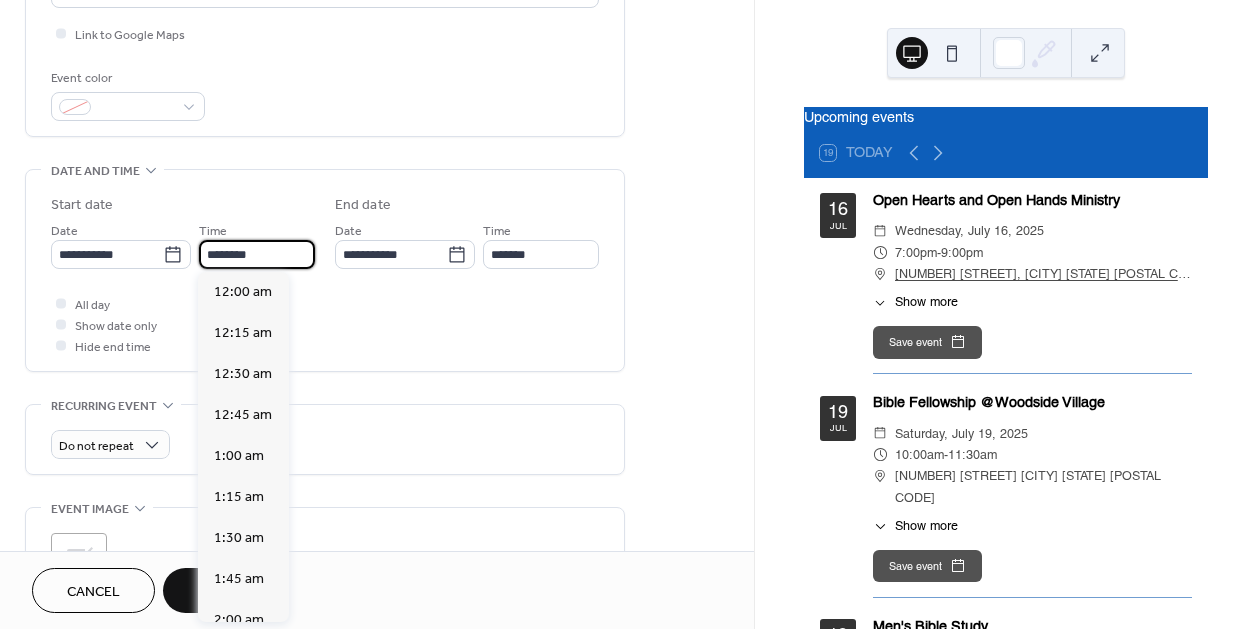 click on "********" at bounding box center [257, 254] 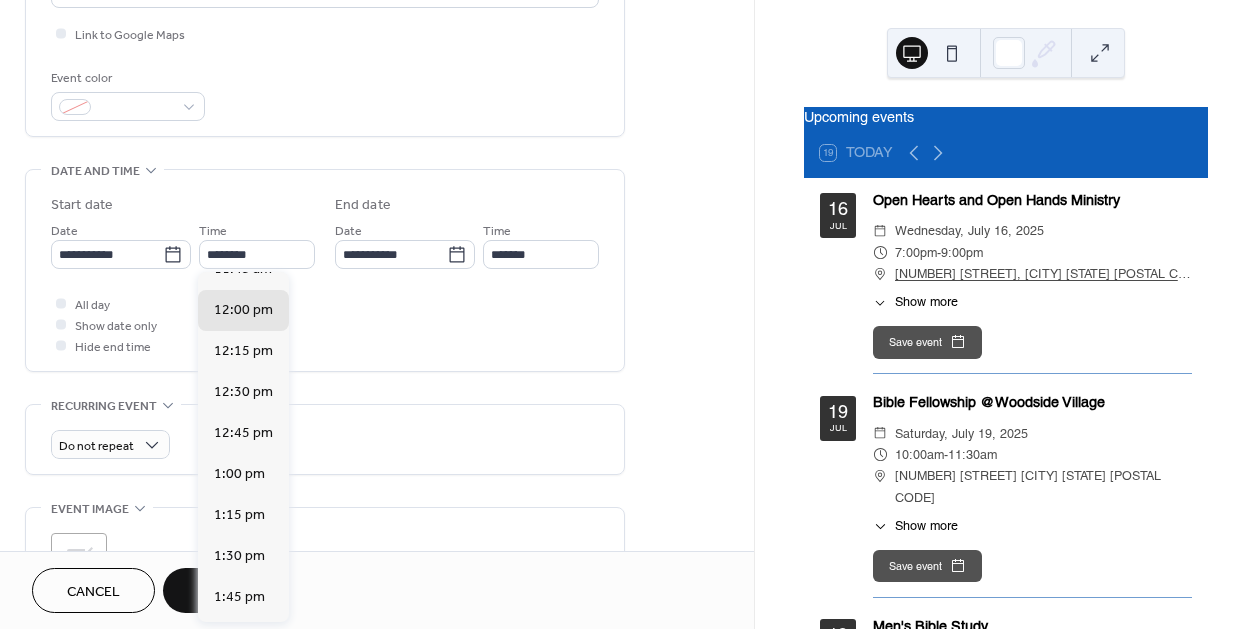 scroll, scrollTop: 1644, scrollLeft: 0, axis: vertical 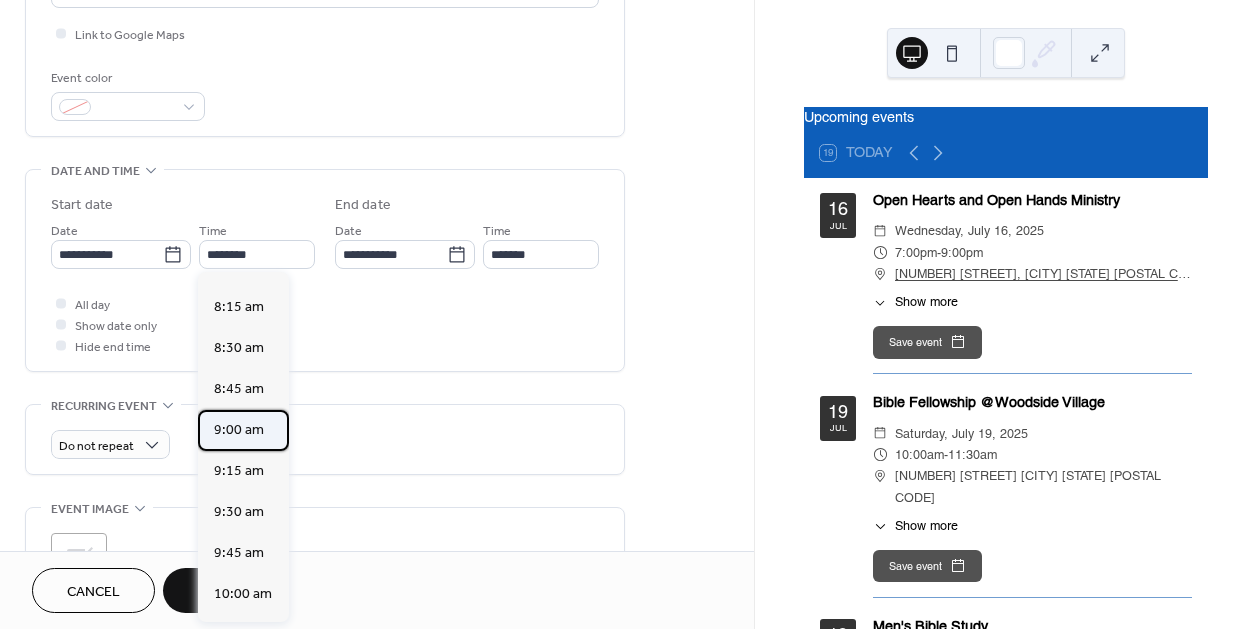 click on "9:00 am" at bounding box center (239, 429) 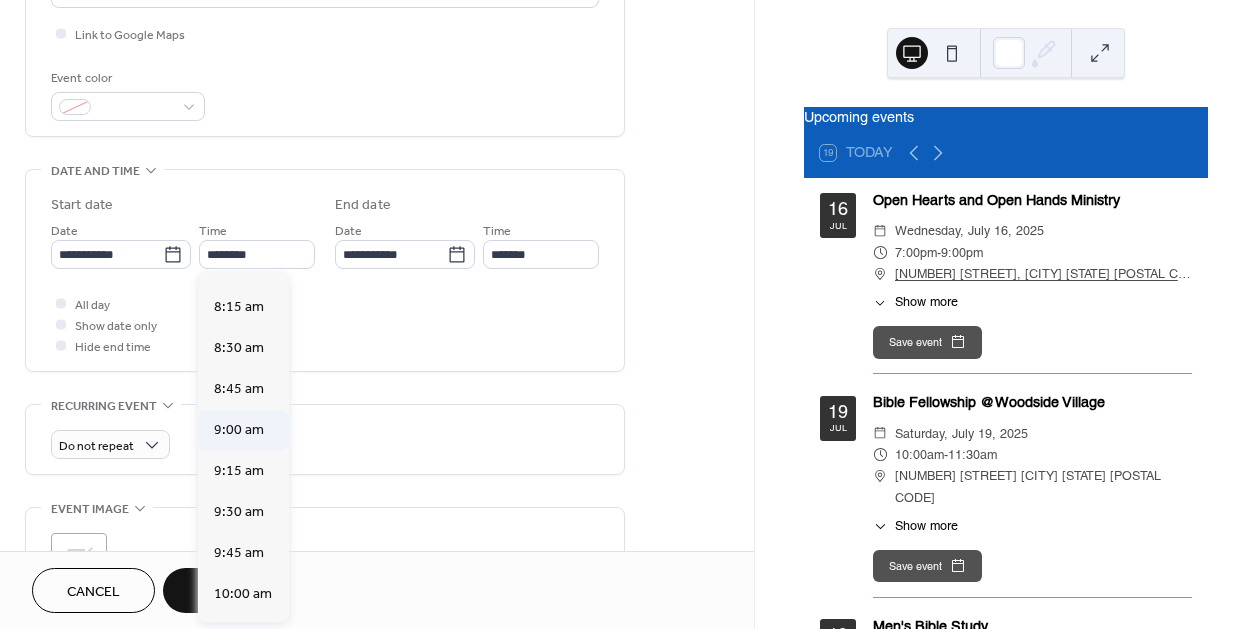 type on "*******" 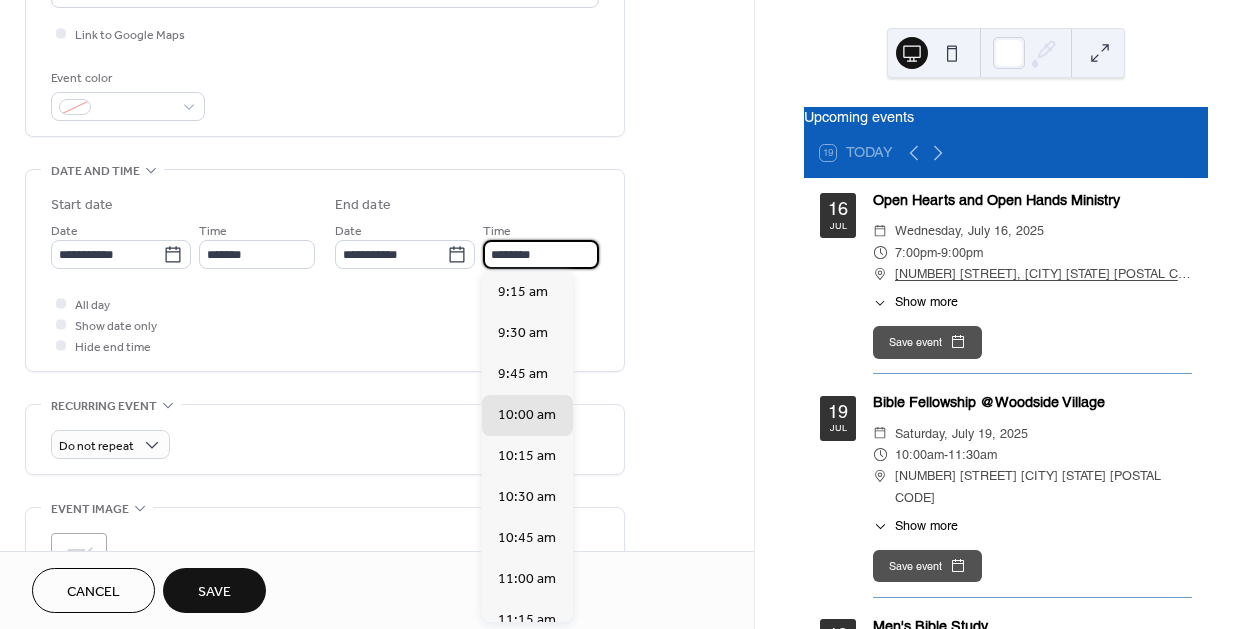 click on "********" at bounding box center (541, 254) 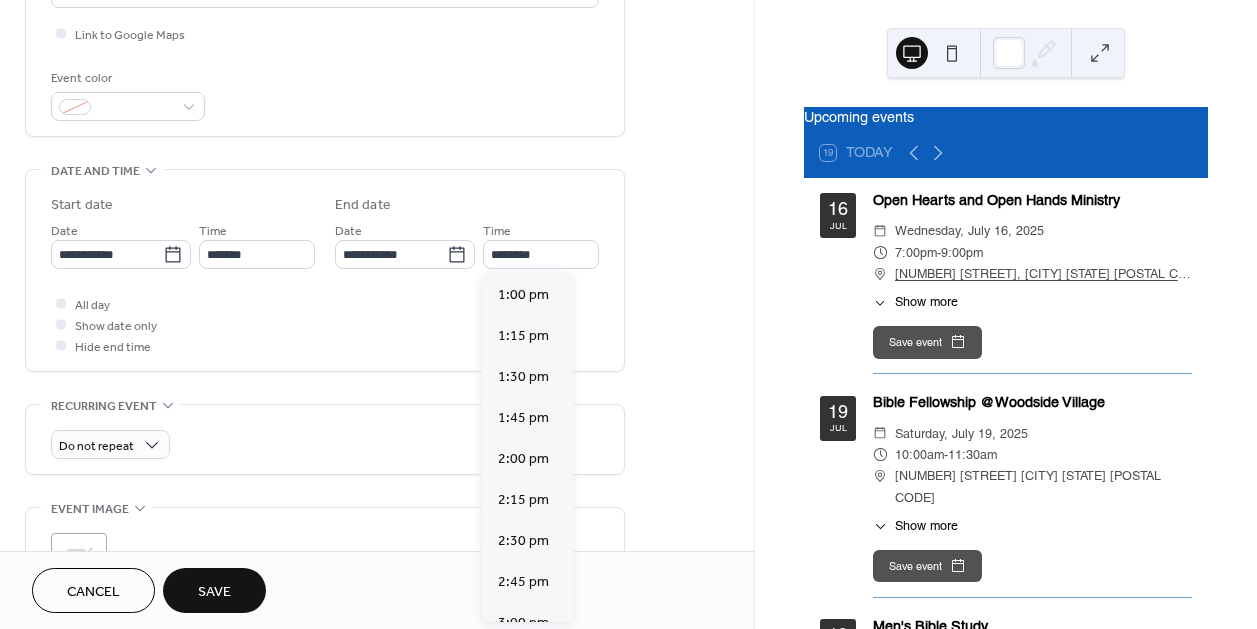 scroll, scrollTop: 918, scrollLeft: 0, axis: vertical 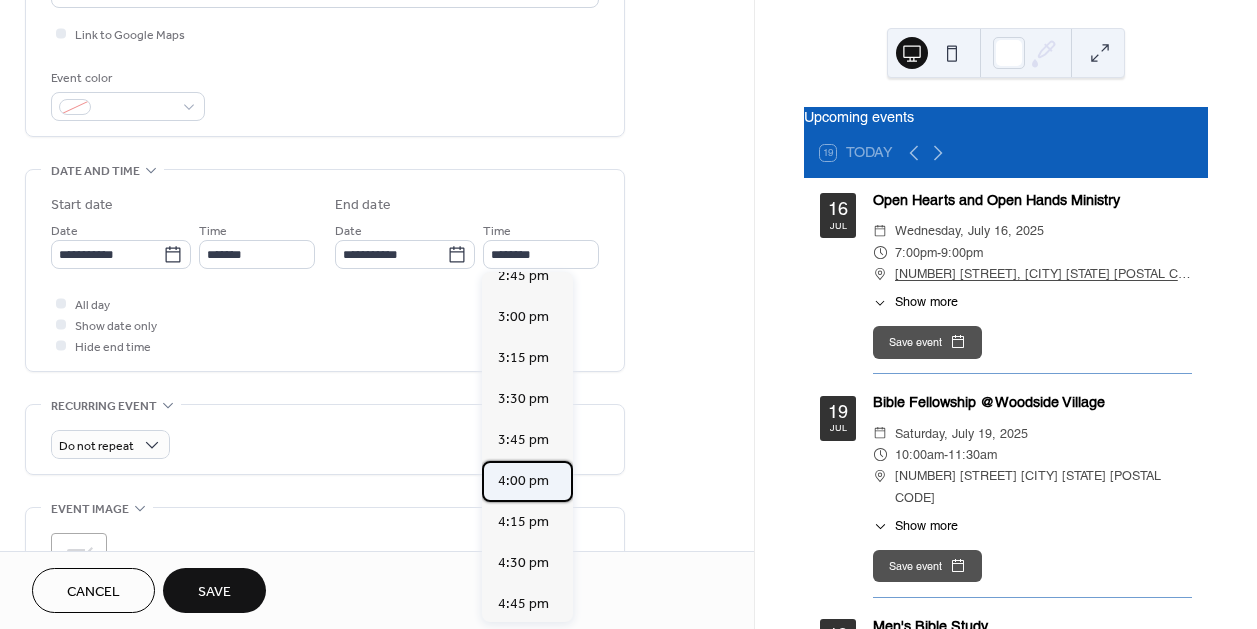 click on "4:00 pm" at bounding box center [523, 480] 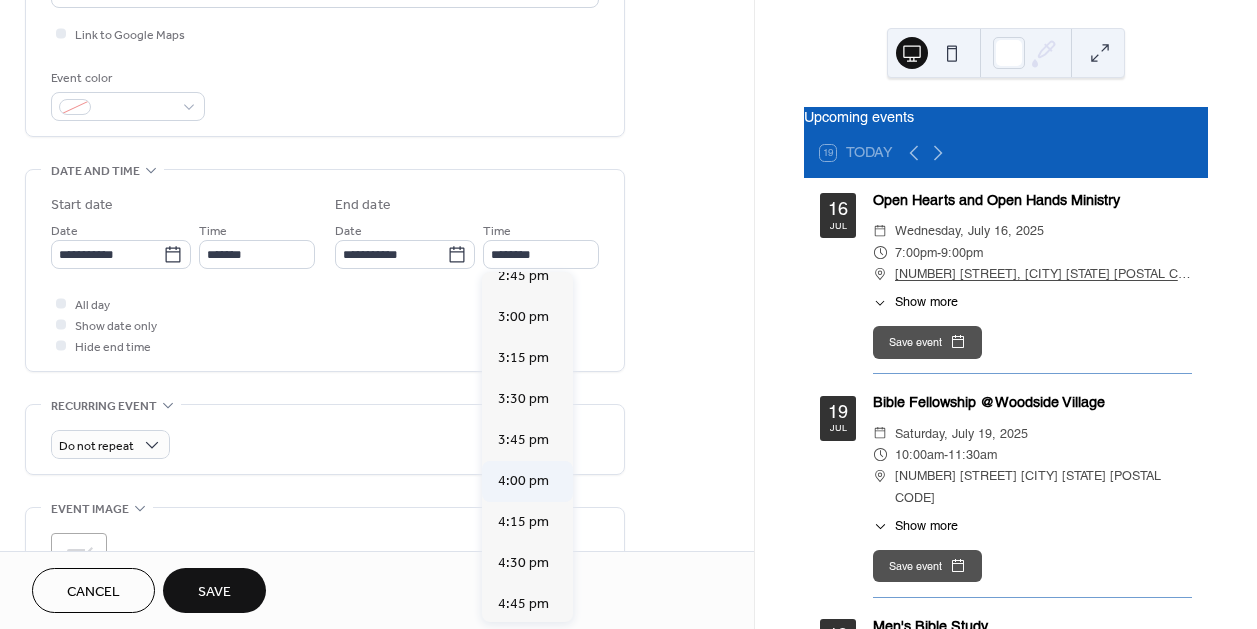 type on "*******" 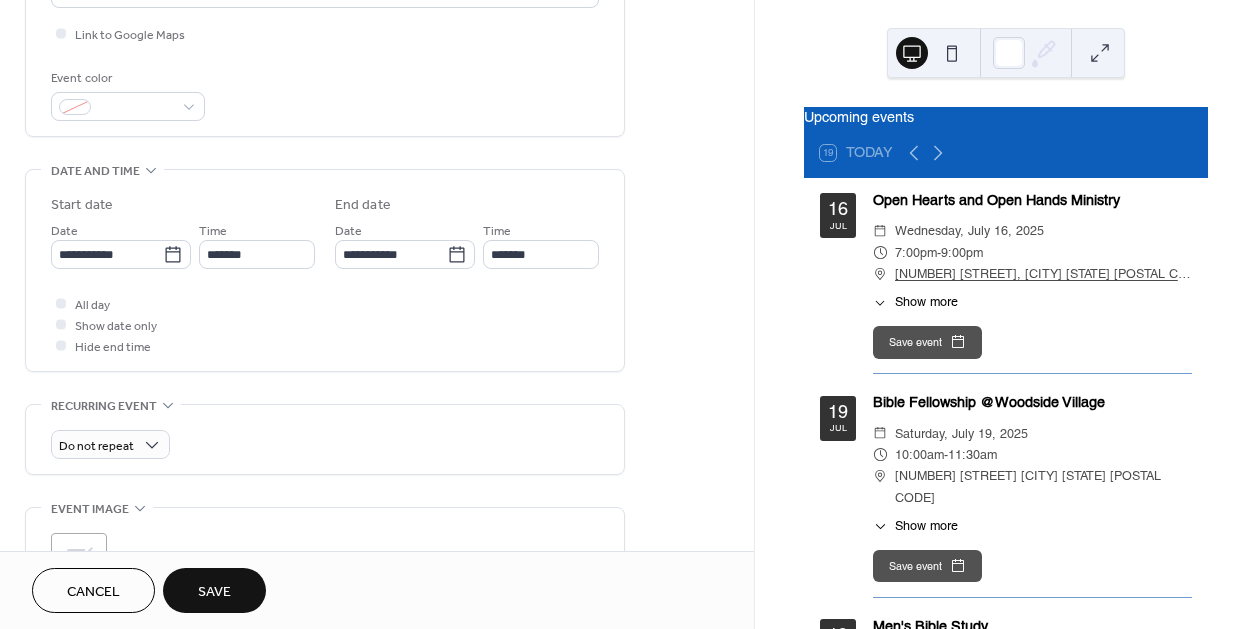 scroll, scrollTop: 0, scrollLeft: 0, axis: both 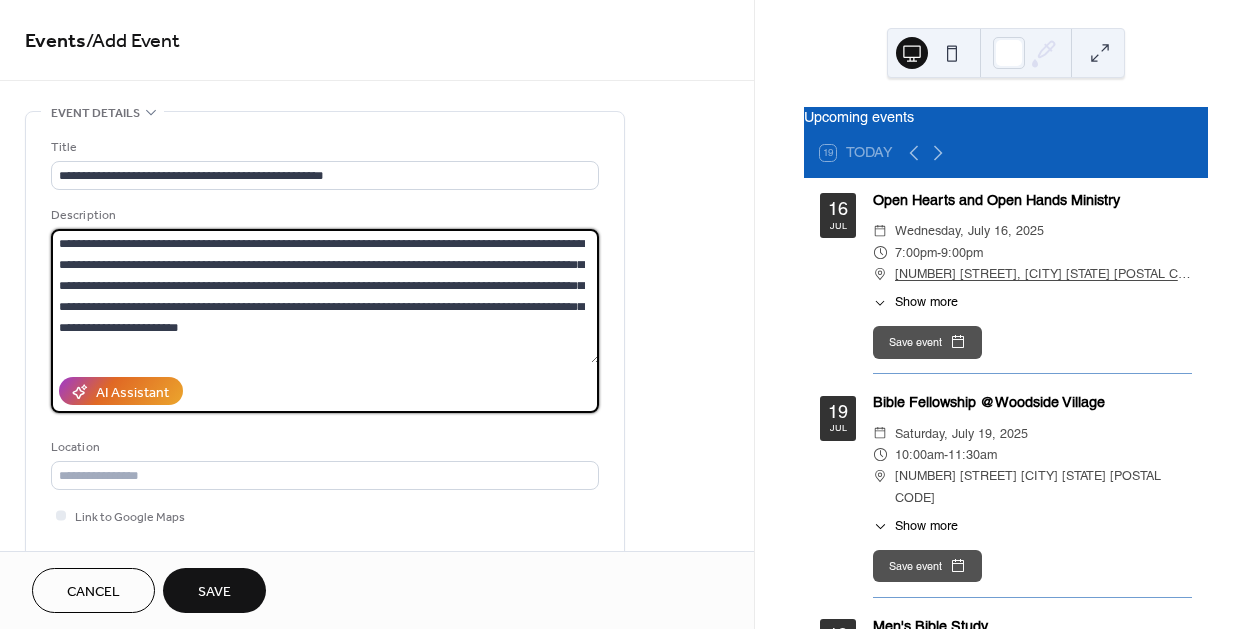 drag, startPoint x: 215, startPoint y: 243, endPoint x: 226, endPoint y: 243, distance: 11 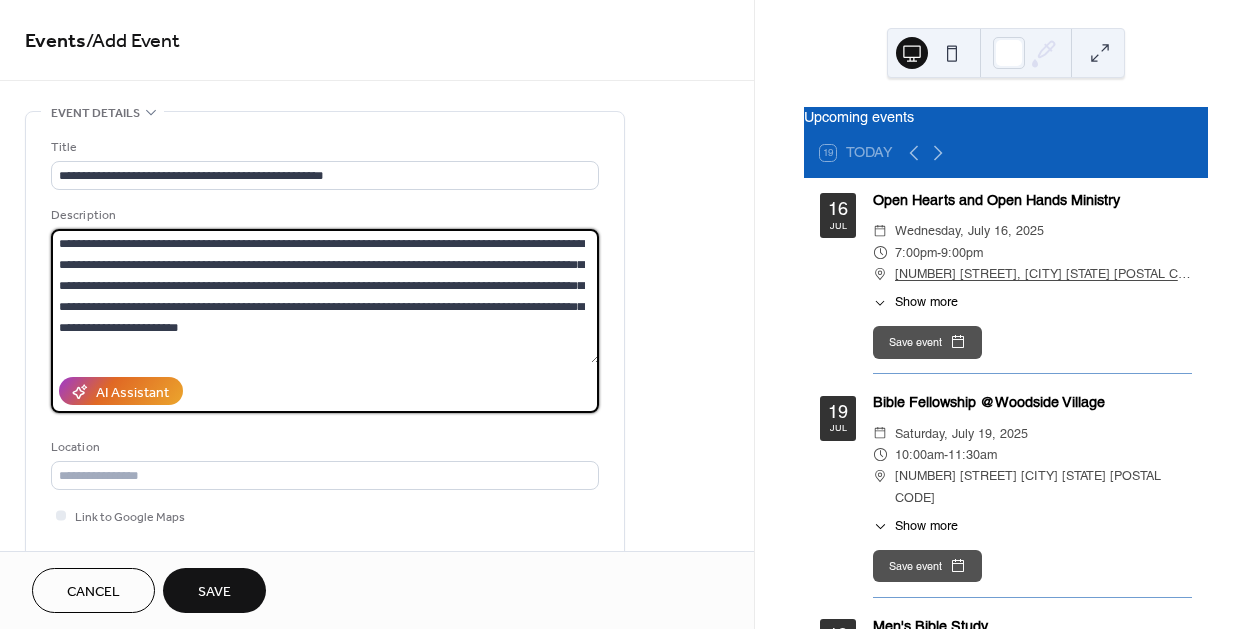 click on "**********" at bounding box center [325, 296] 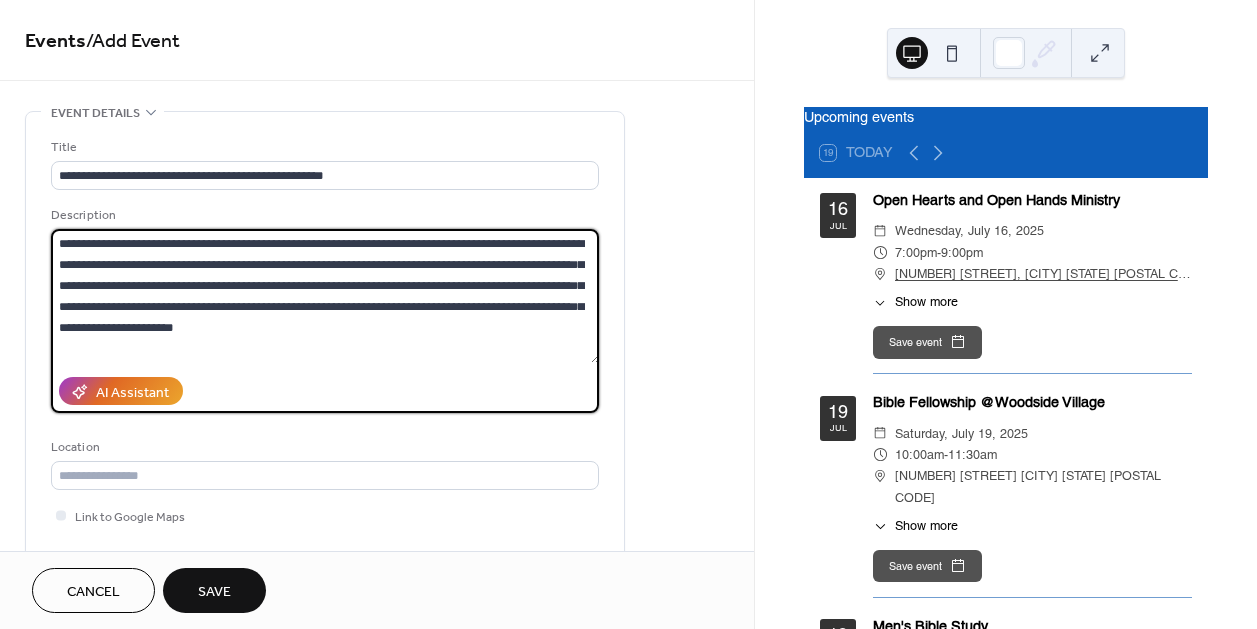 click on "**********" at bounding box center (325, 296) 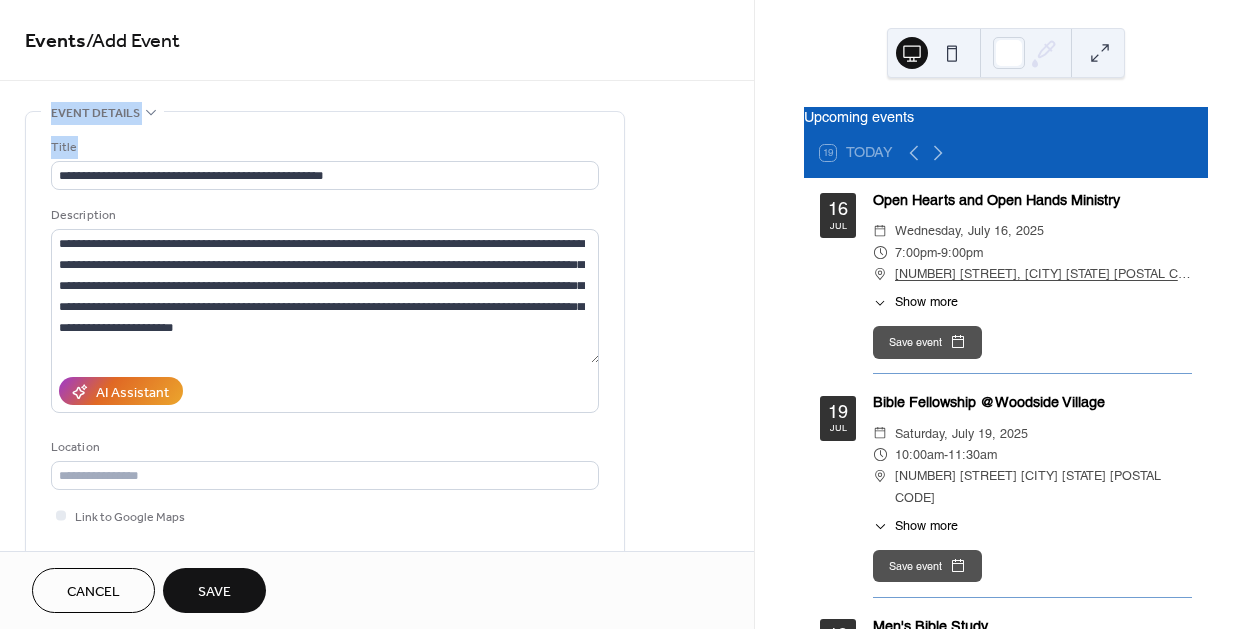drag, startPoint x: 742, startPoint y: 64, endPoint x: 719, endPoint y: 171, distance: 109.444046 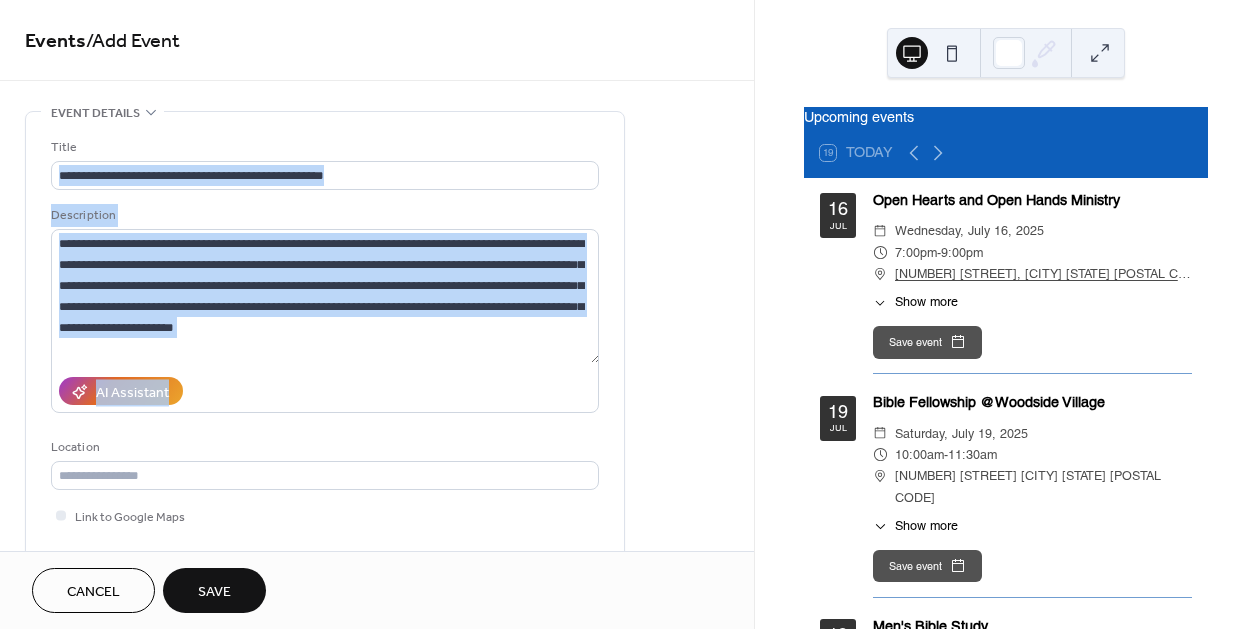 drag, startPoint x: 747, startPoint y: 172, endPoint x: 743, endPoint y: 226, distance: 54.147945 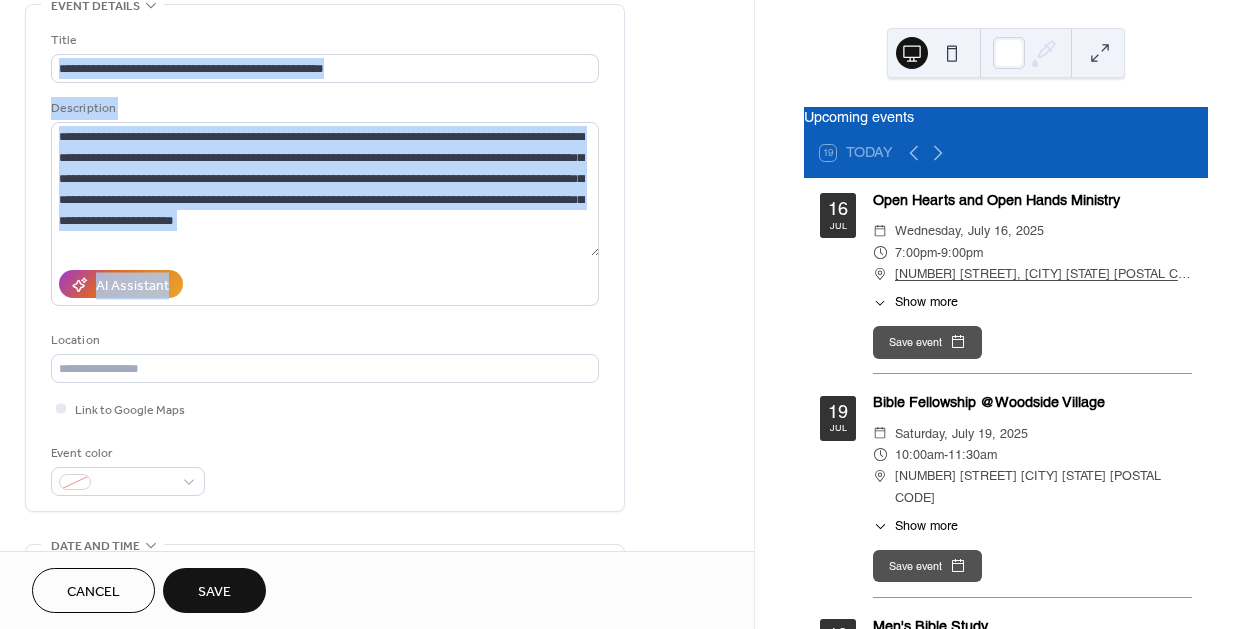 scroll, scrollTop: 0, scrollLeft: 0, axis: both 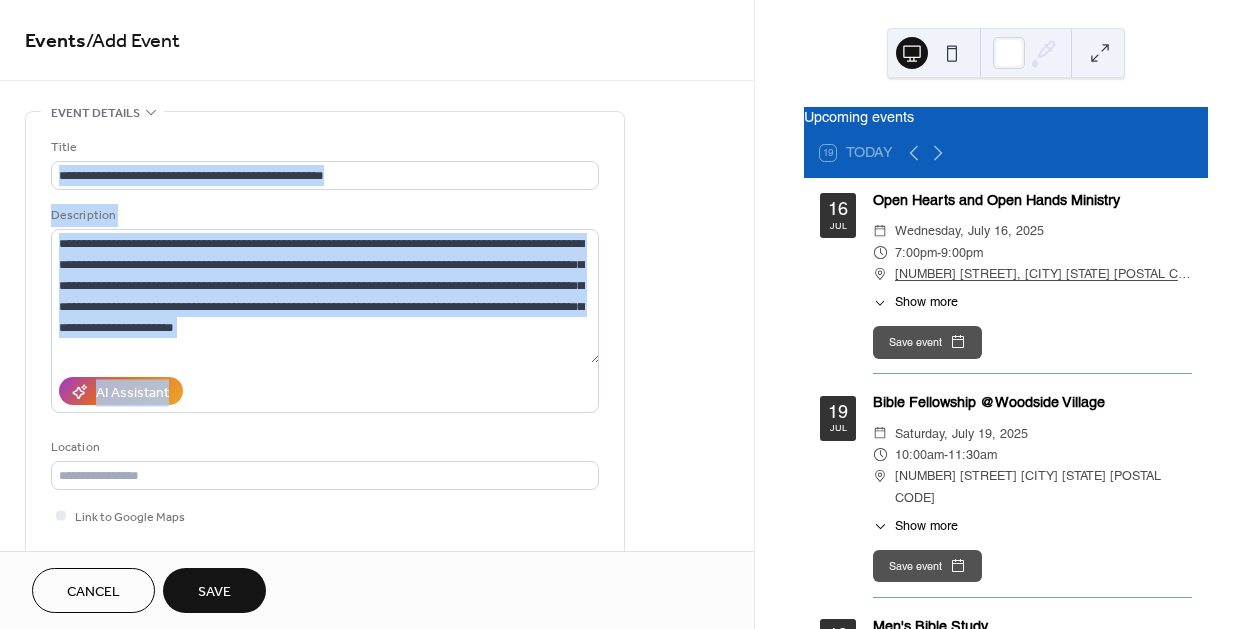click on "Save" at bounding box center [214, 592] 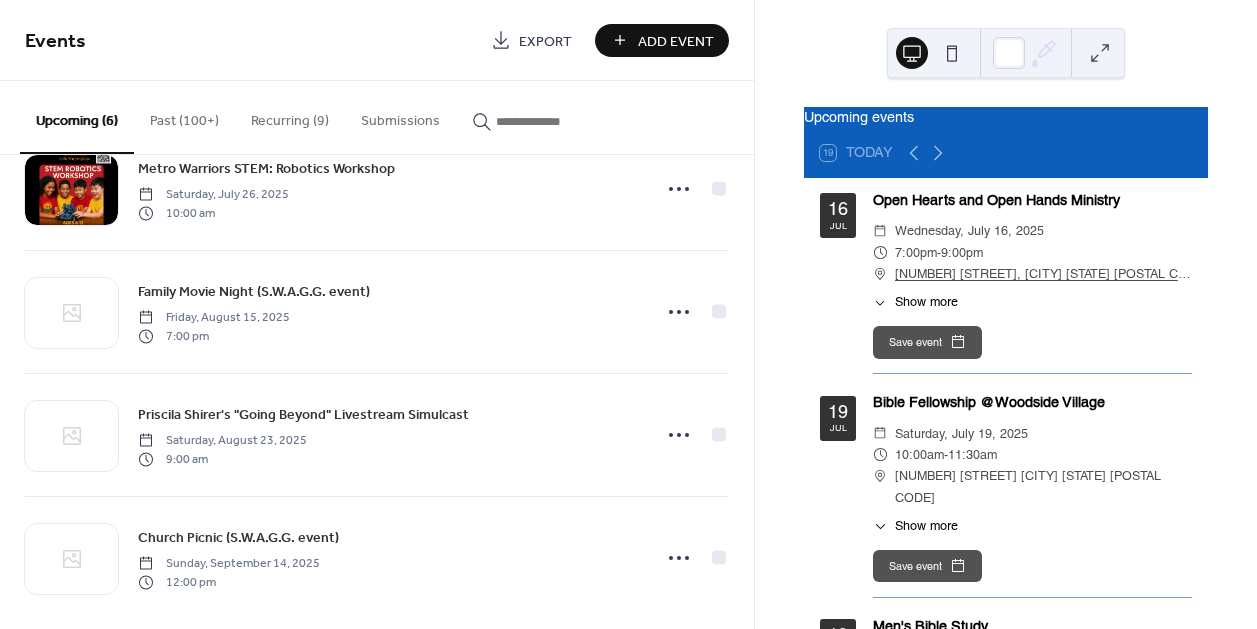 scroll, scrollTop: 320, scrollLeft: 0, axis: vertical 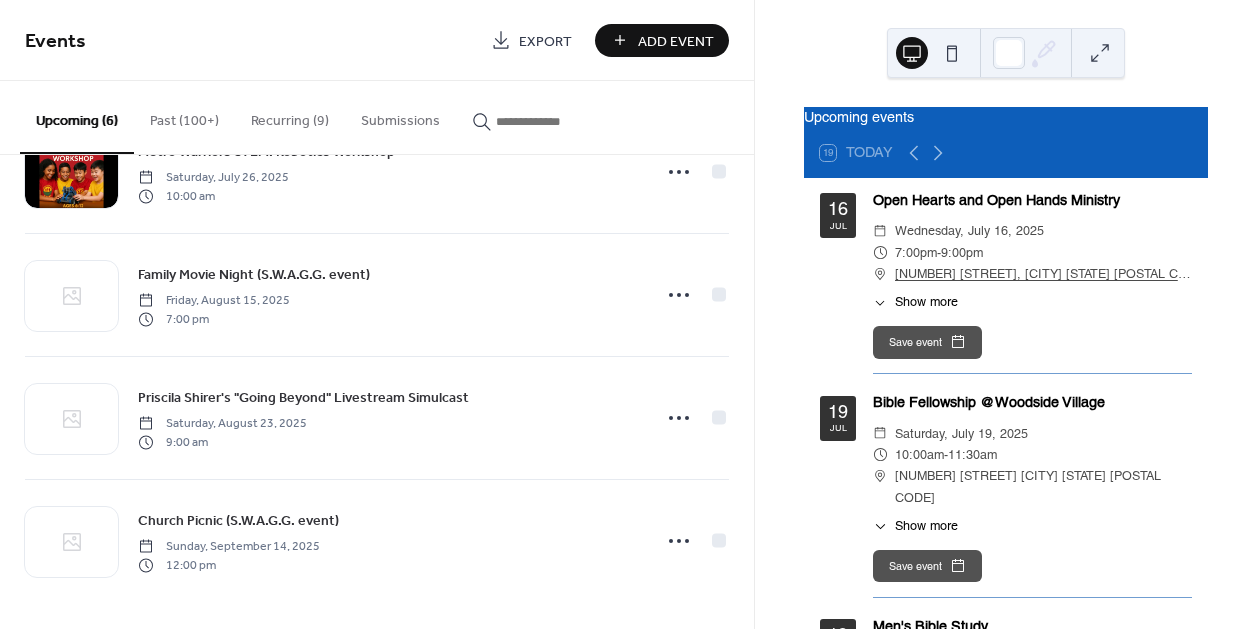 click on "Add Event" at bounding box center (676, 41) 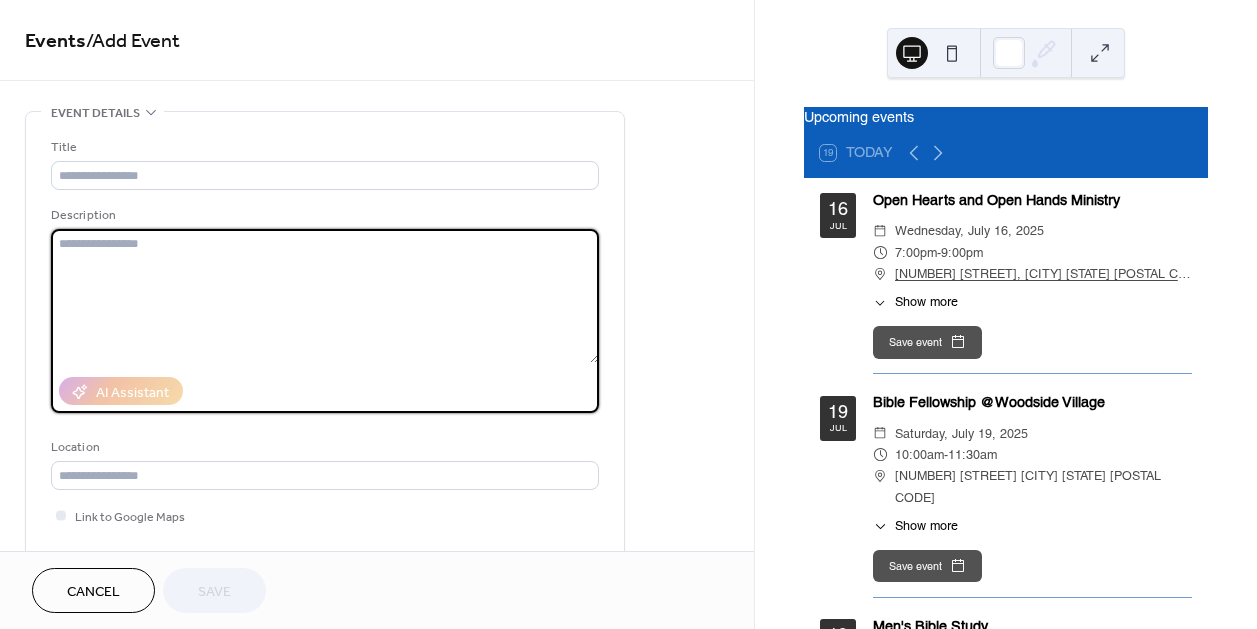 click at bounding box center [325, 296] 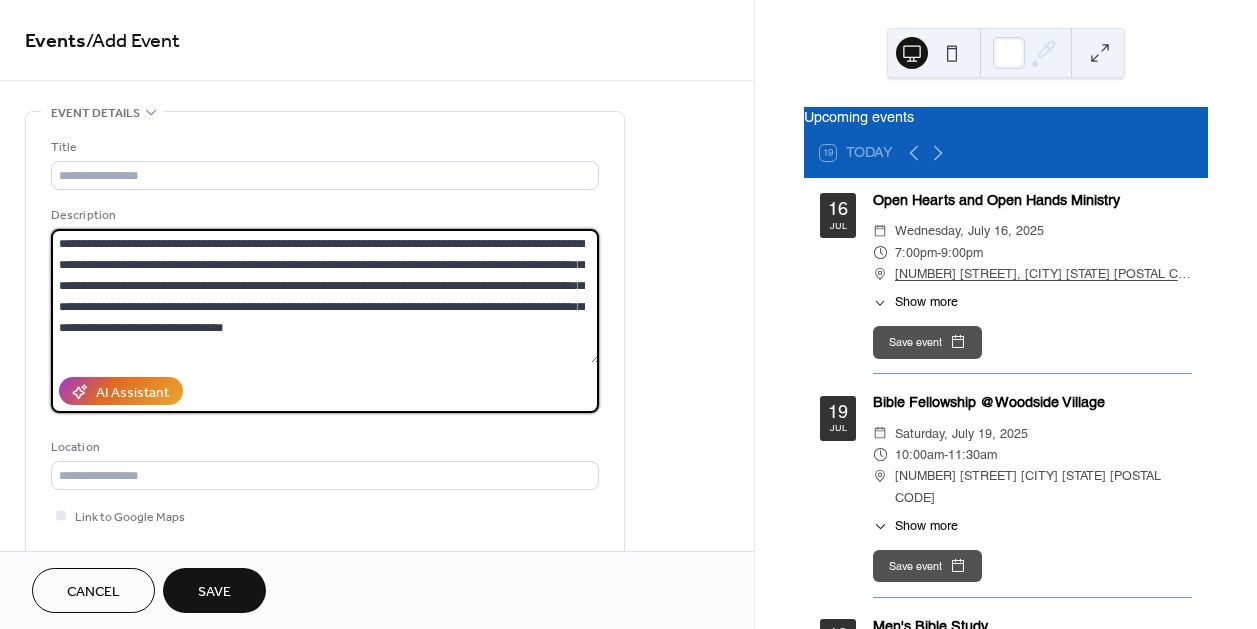 scroll, scrollTop: 0, scrollLeft: 0, axis: both 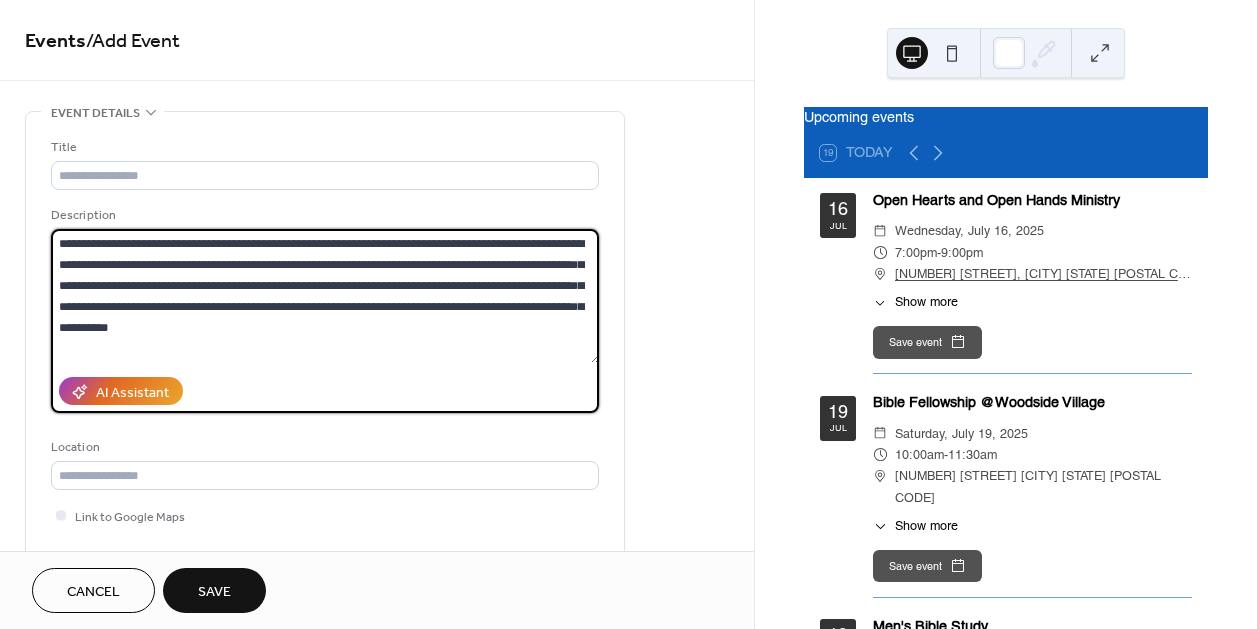click on "**********" at bounding box center [325, 296] 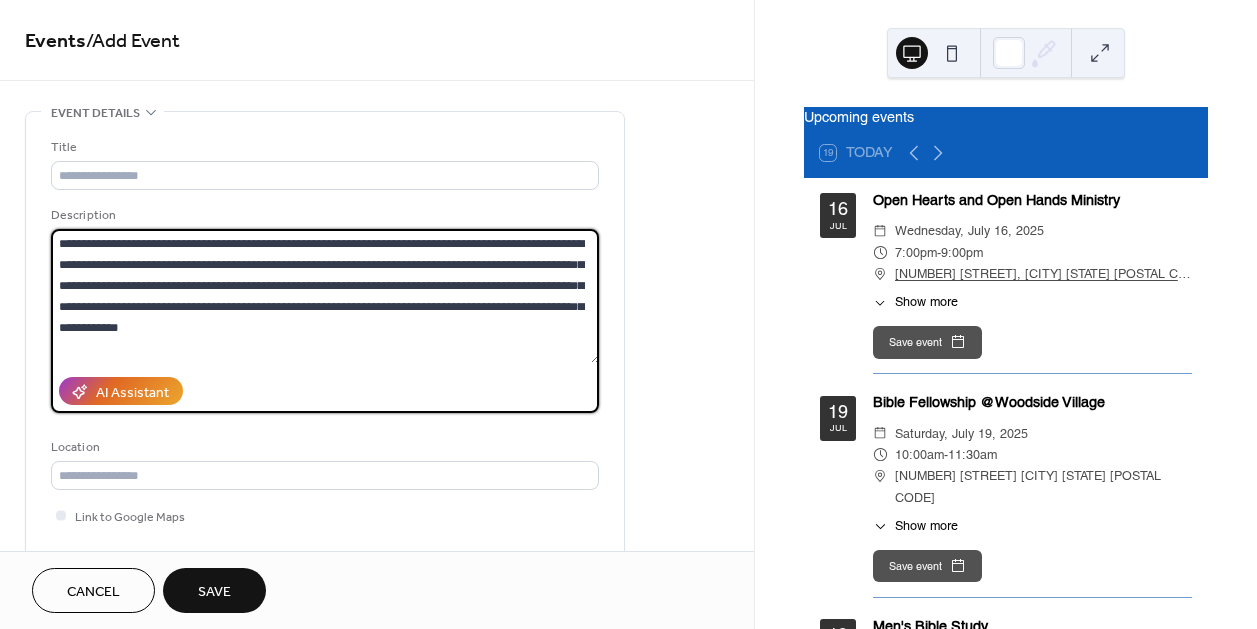 drag, startPoint x: 281, startPoint y: 241, endPoint x: 671, endPoint y: 245, distance: 390.0205 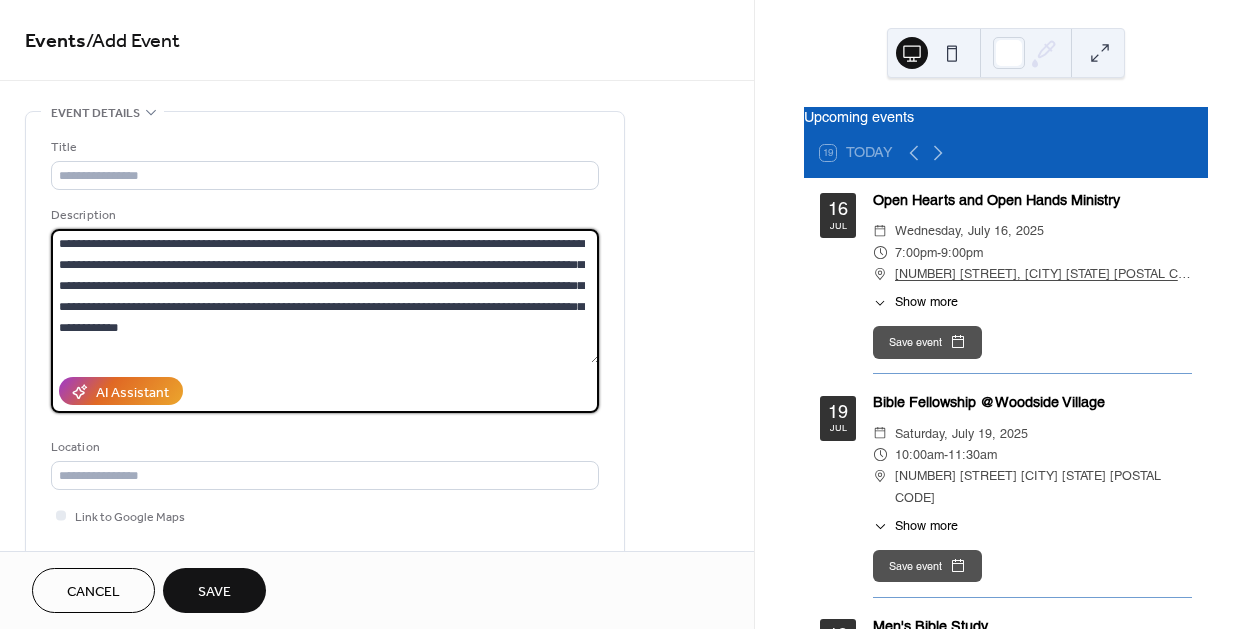 click on "**********" at bounding box center [377, 798] 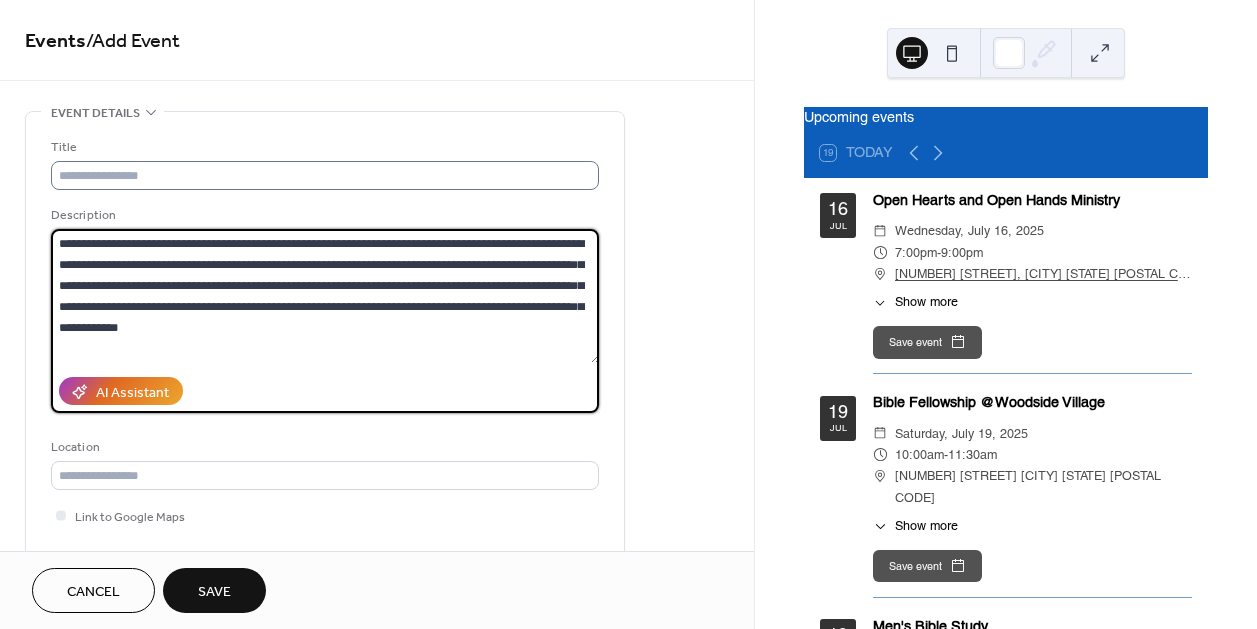 type on "**********" 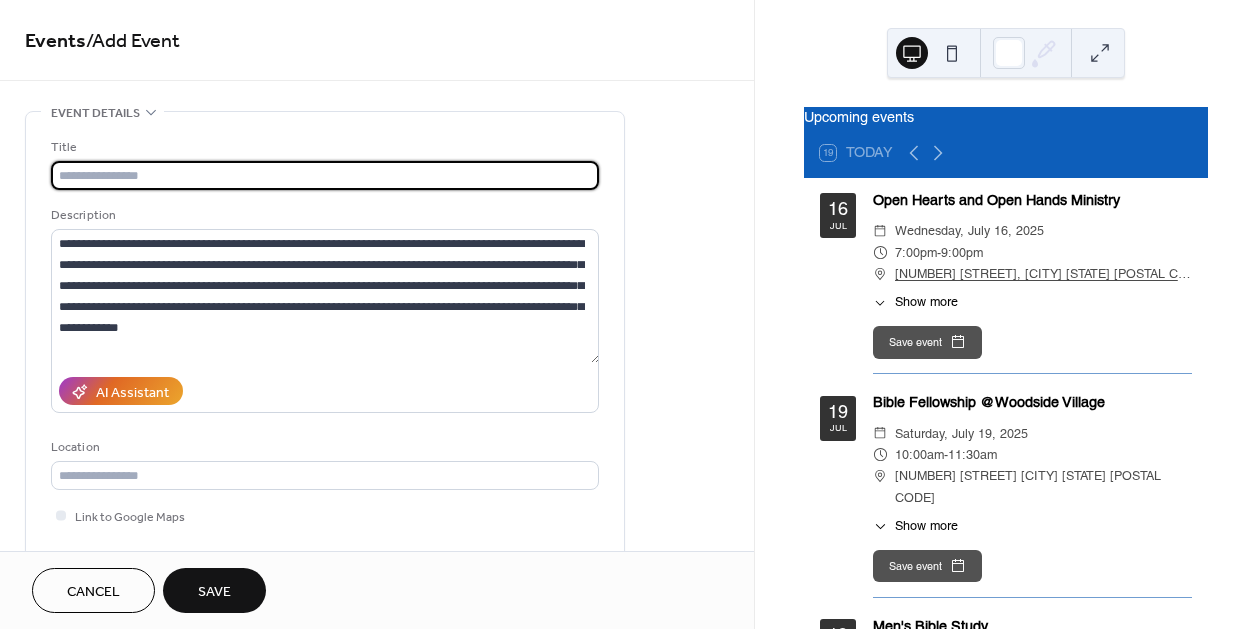 click at bounding box center (325, 175) 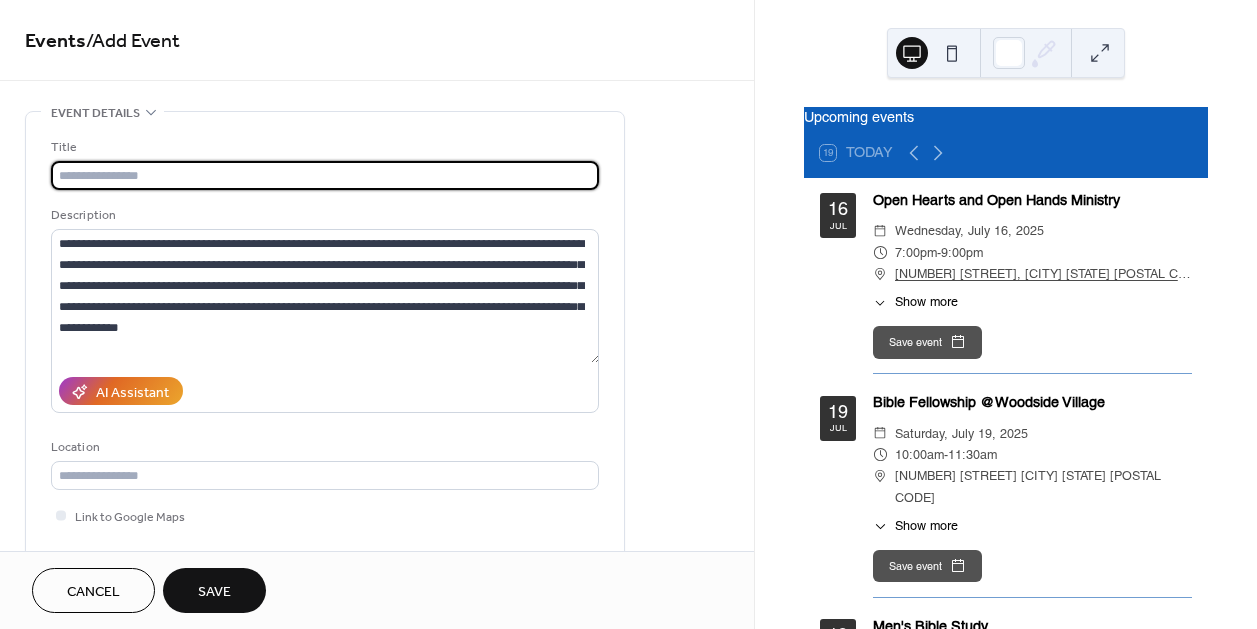 paste on "**********" 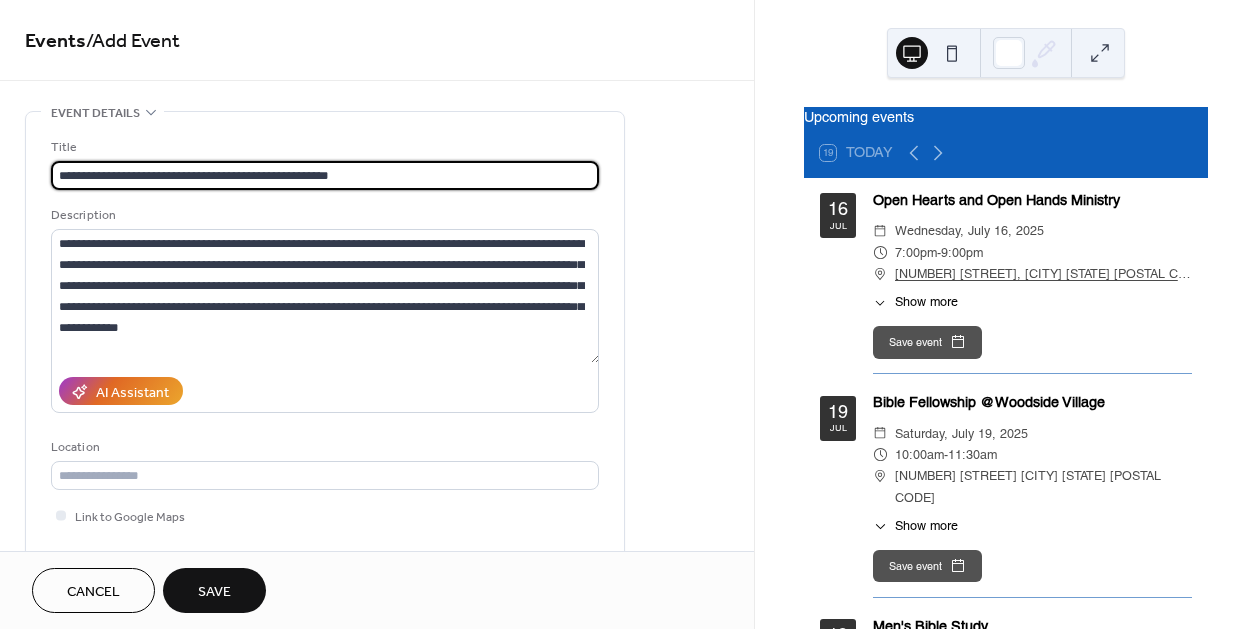 click on "**********" at bounding box center [325, 175] 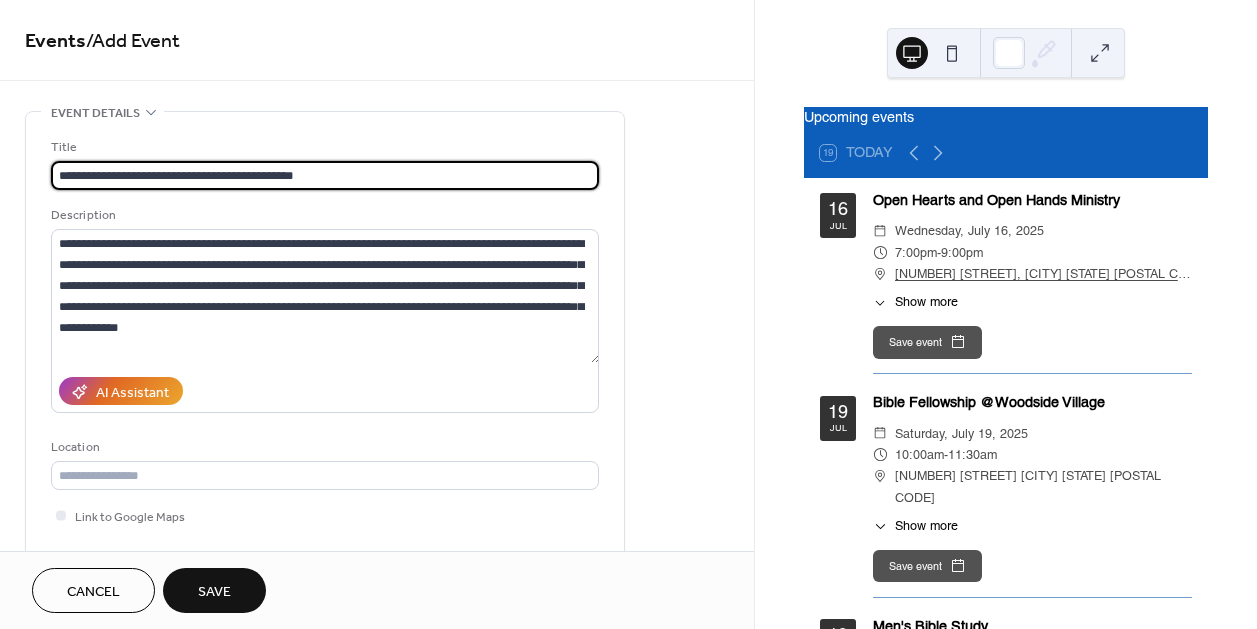 type on "**********" 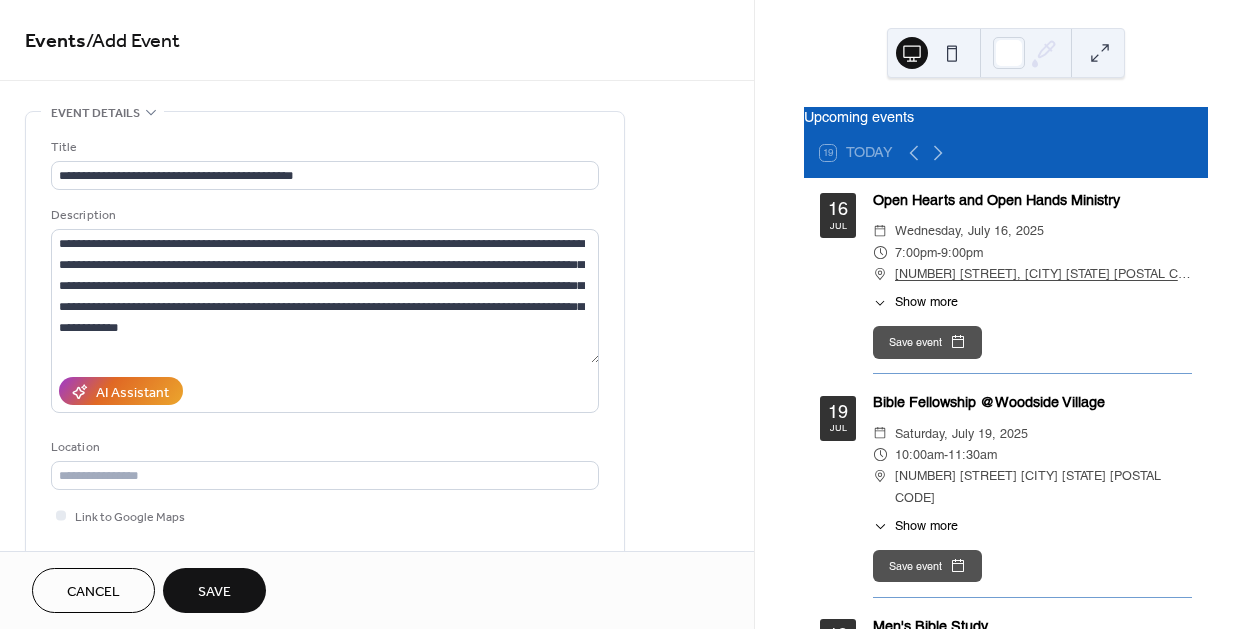 click on "**********" at bounding box center [377, 798] 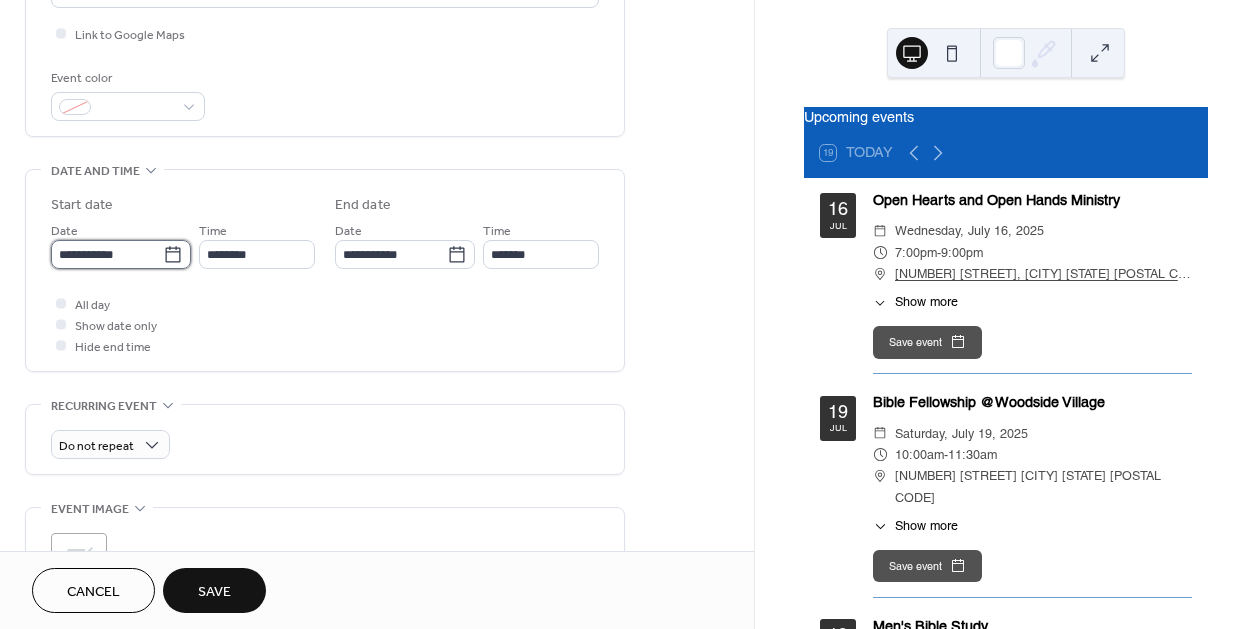 click on "**********" at bounding box center [107, 254] 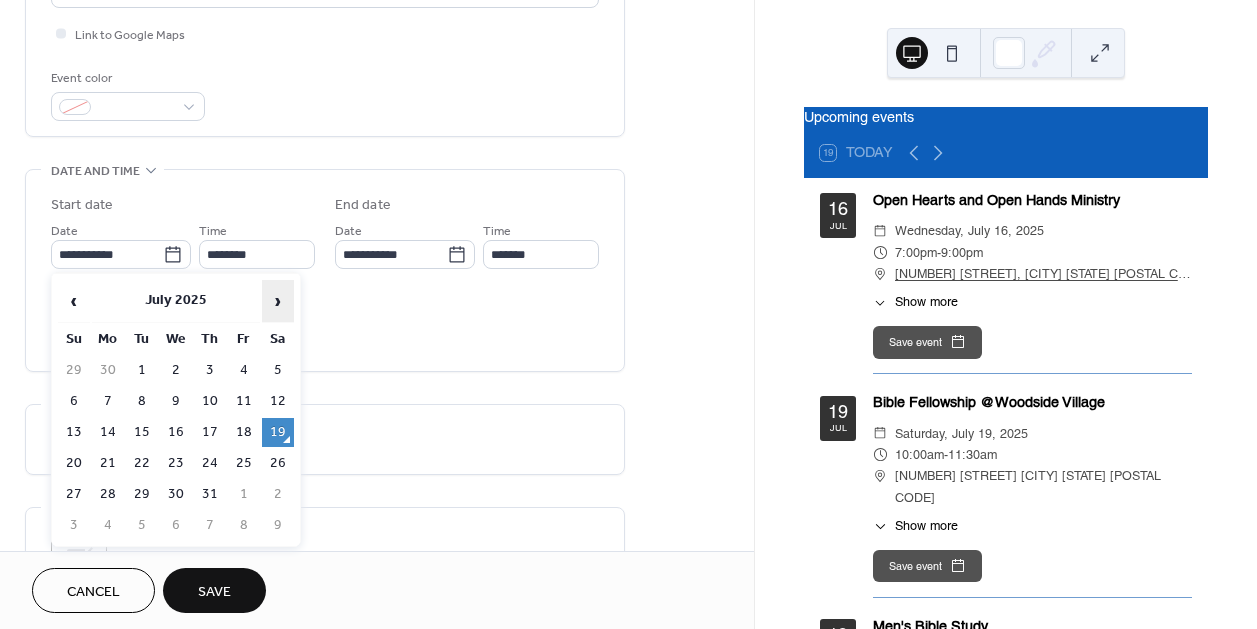 click on "›" at bounding box center [278, 301] 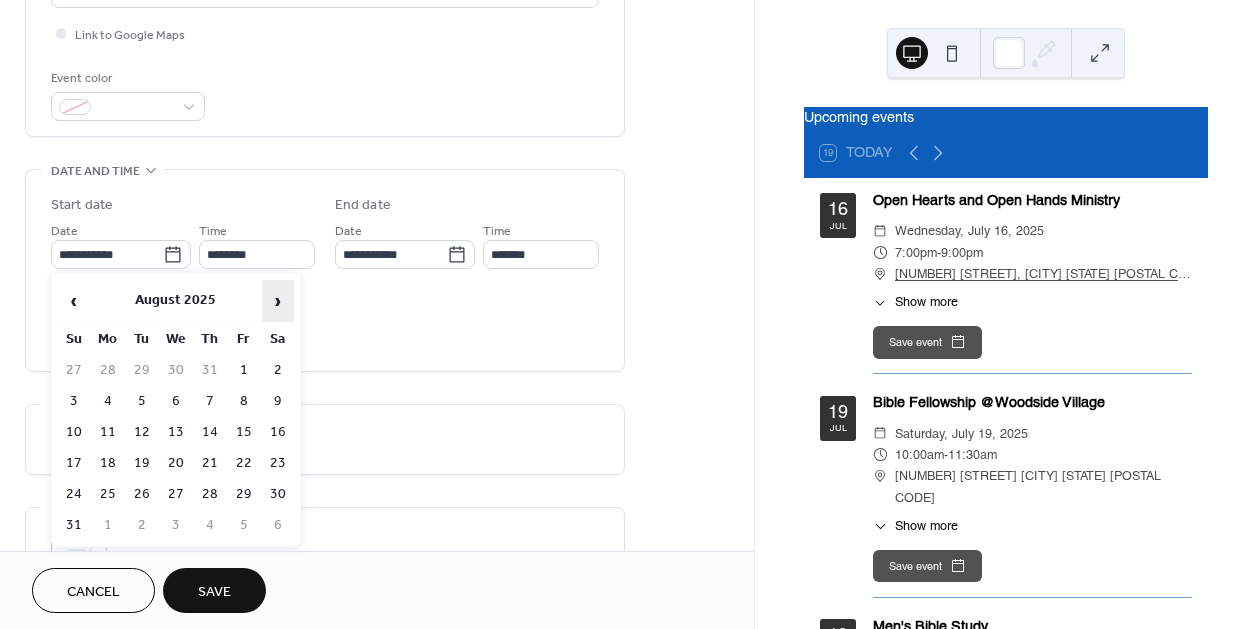 click on "›" at bounding box center [278, 301] 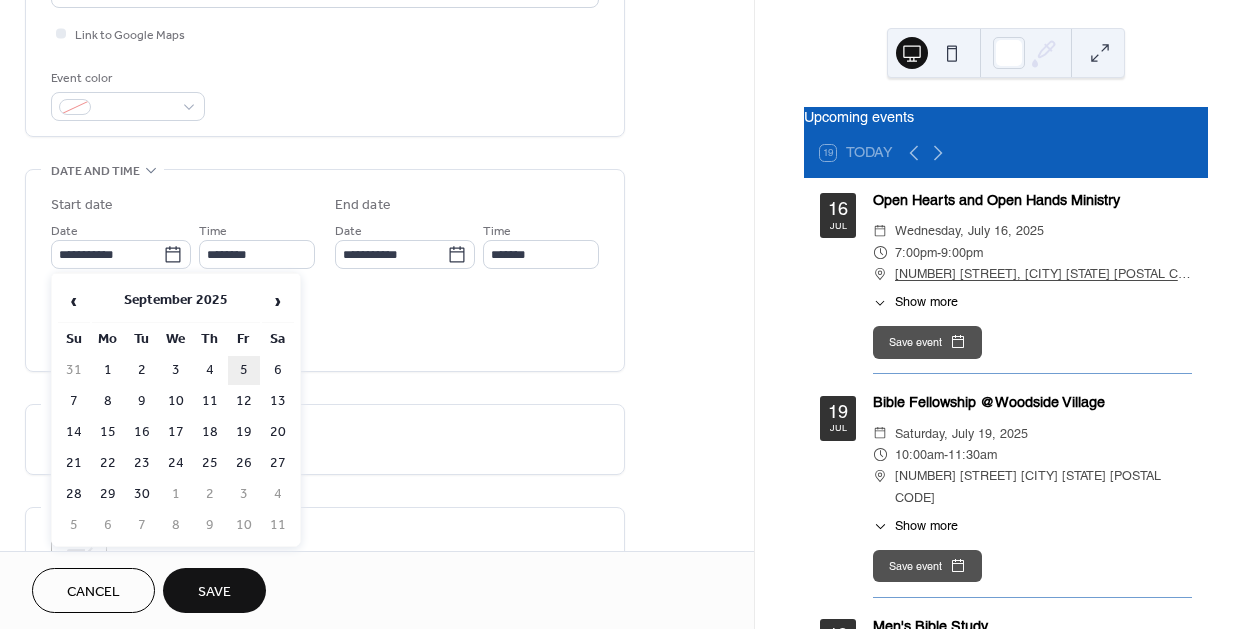 click on "5" at bounding box center (244, 370) 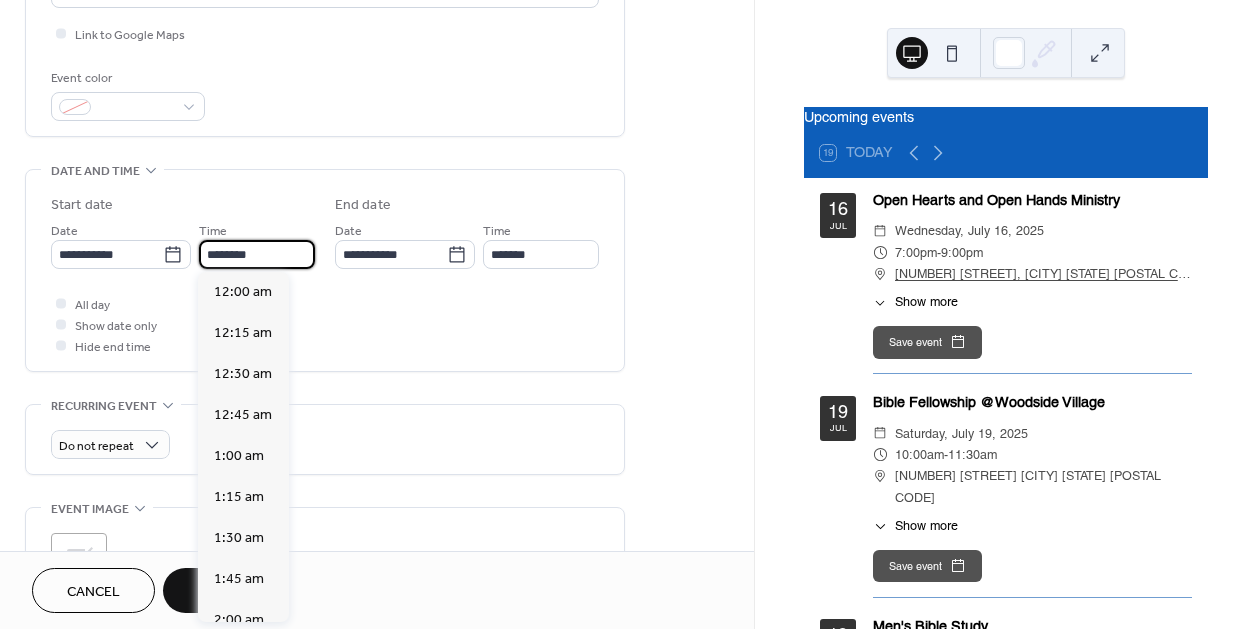 click on "********" at bounding box center (257, 254) 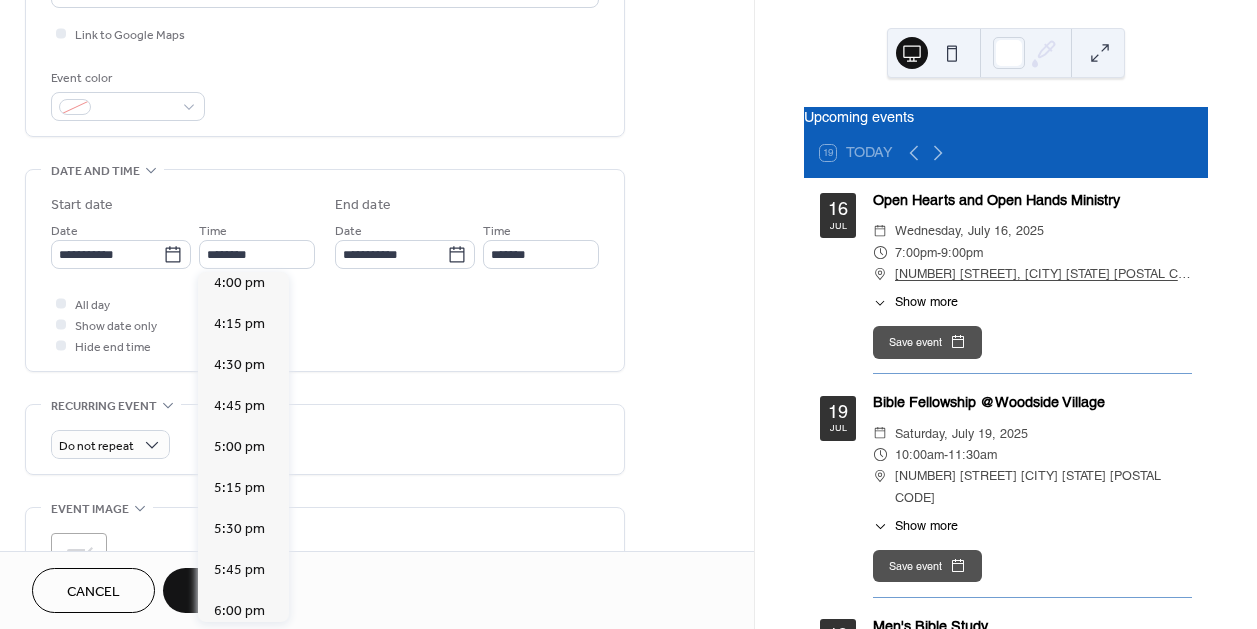 scroll, scrollTop: 3175, scrollLeft: 0, axis: vertical 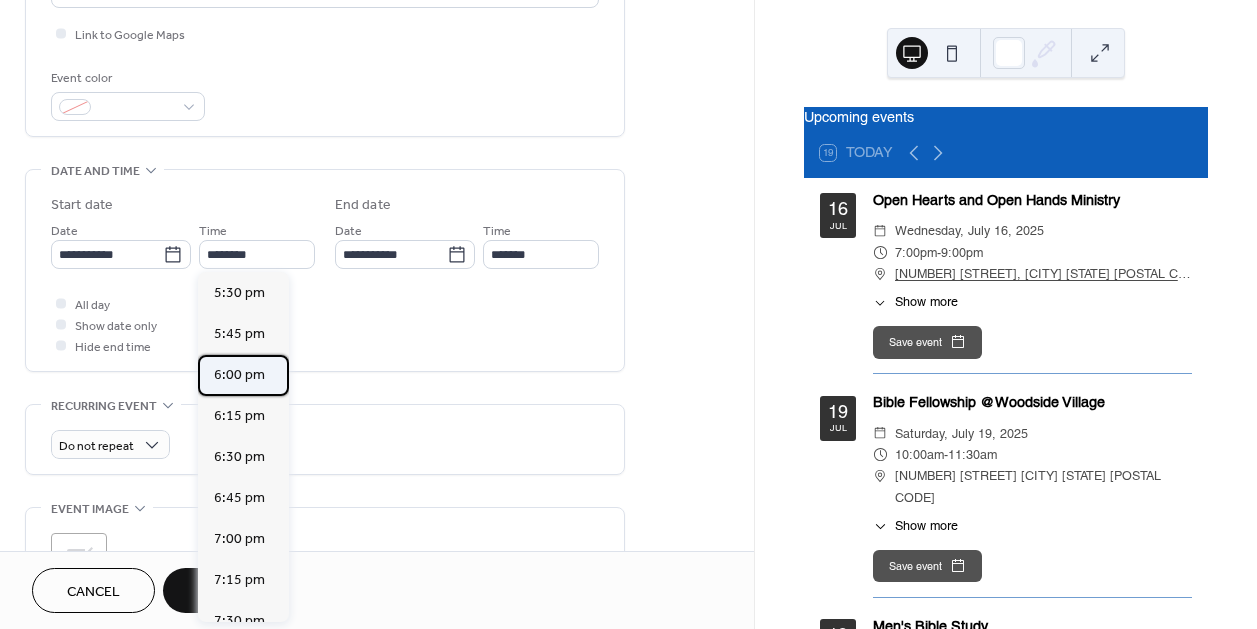 click on "6:00 pm" at bounding box center (243, 375) 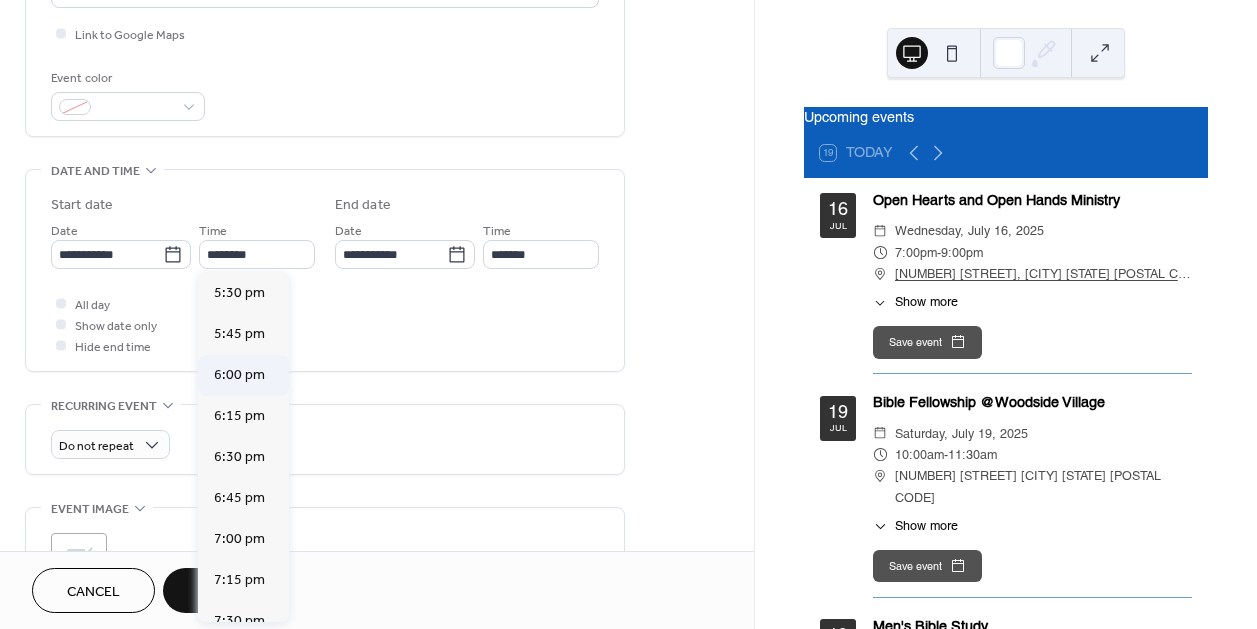 type on "*******" 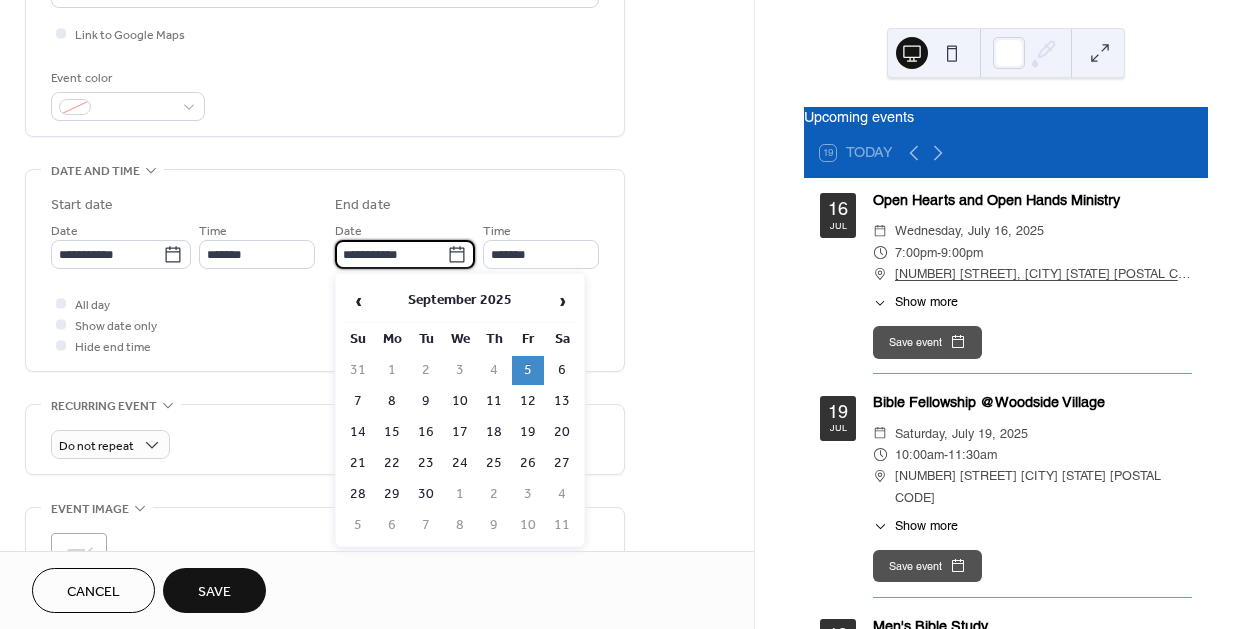 click on "**********" at bounding box center [391, 254] 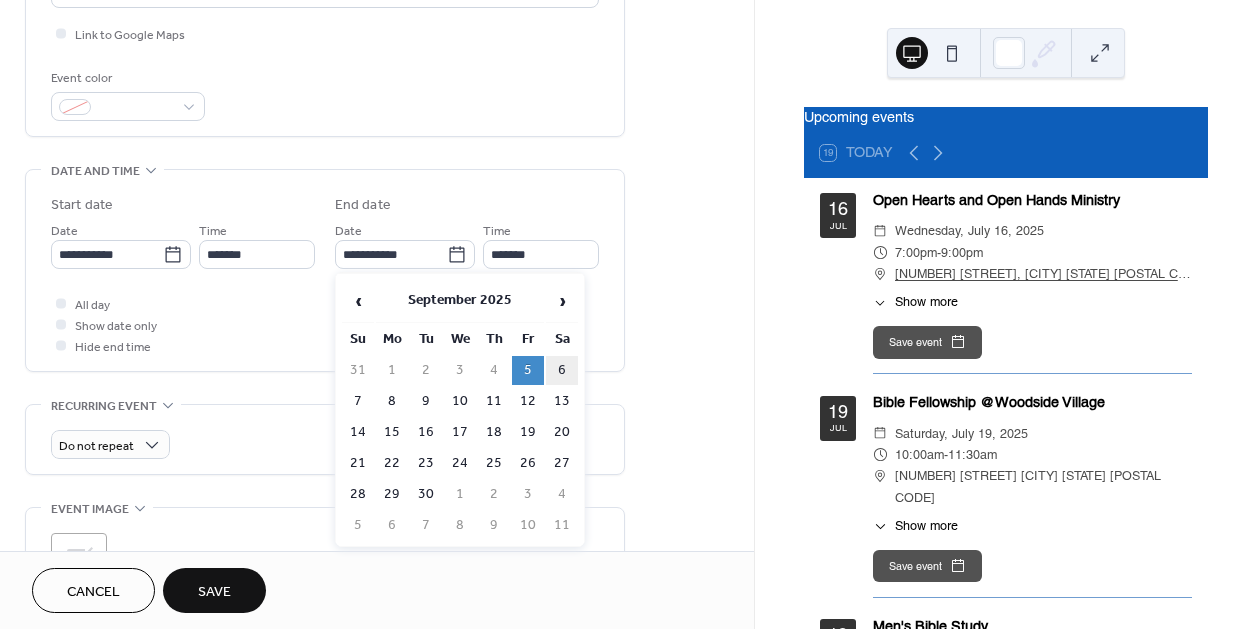 click on "6" at bounding box center [562, 370] 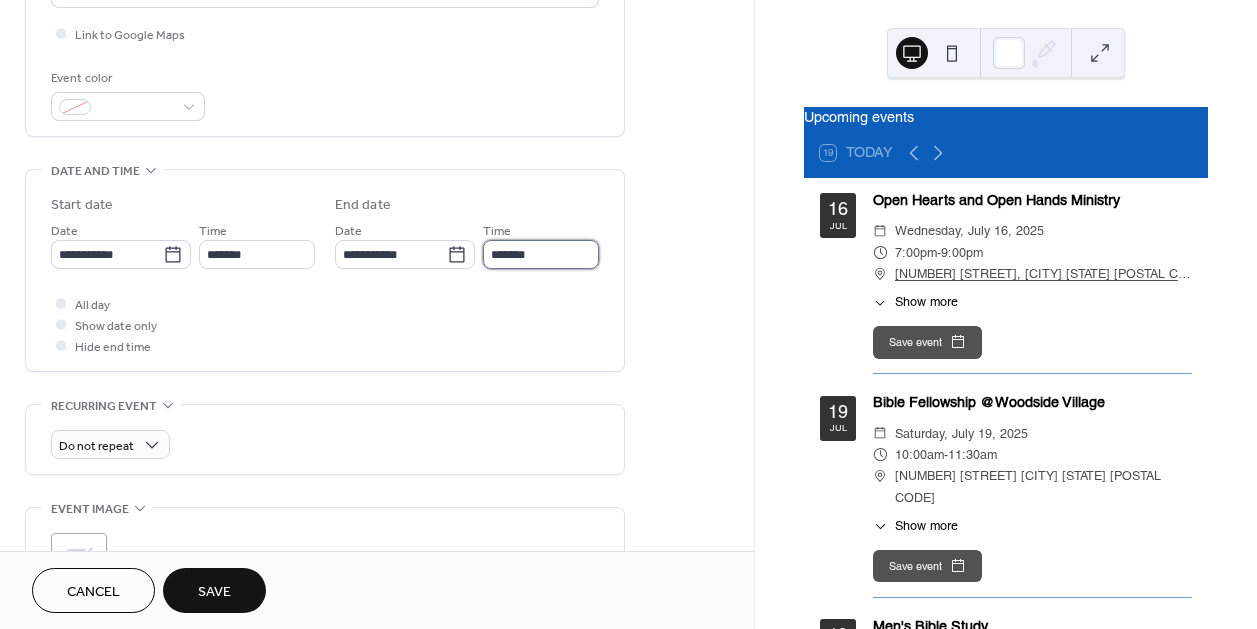 click on "*******" at bounding box center [541, 254] 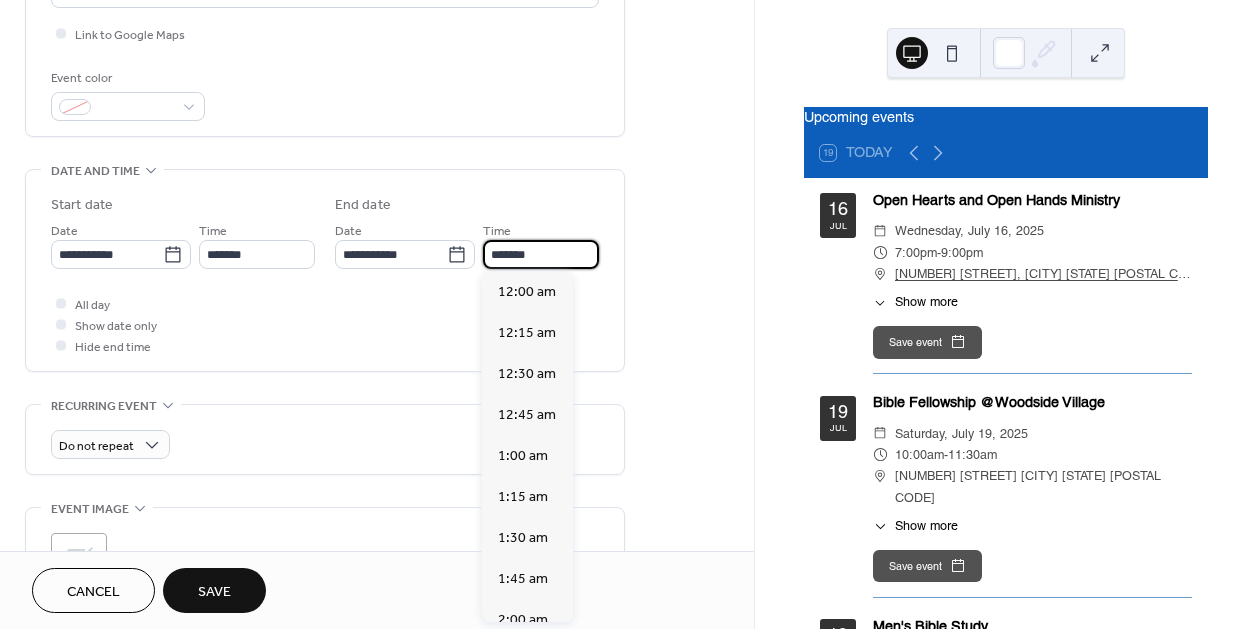 scroll, scrollTop: 3088, scrollLeft: 0, axis: vertical 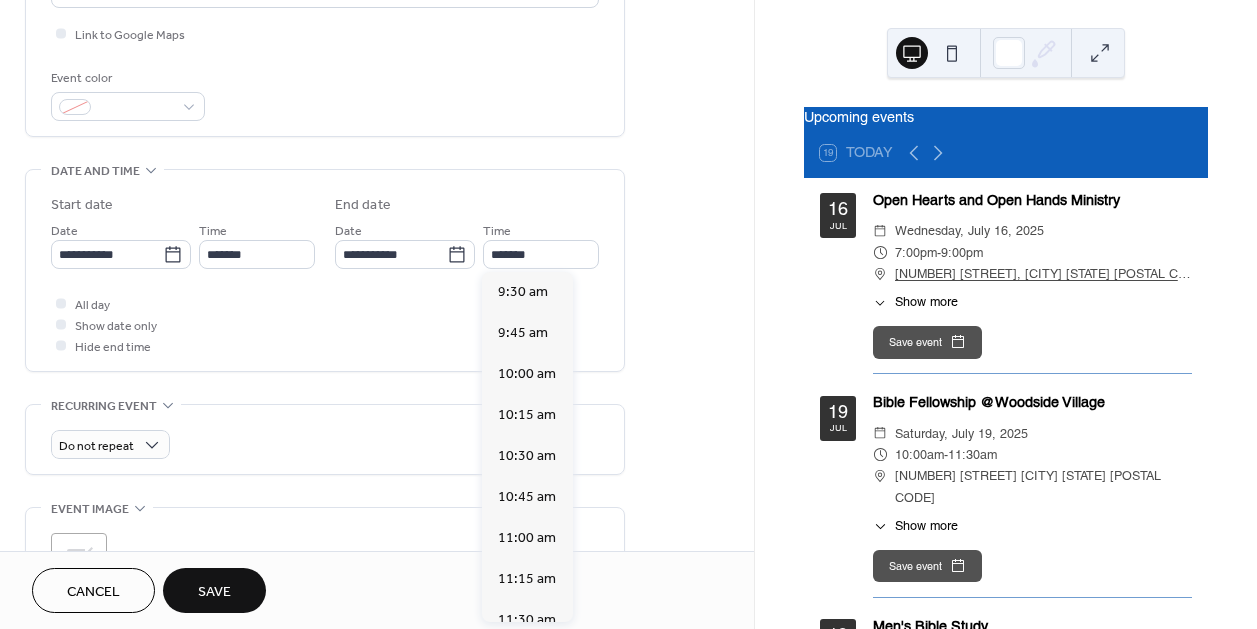 click on "All day Show date only Hide end time" at bounding box center [325, 324] 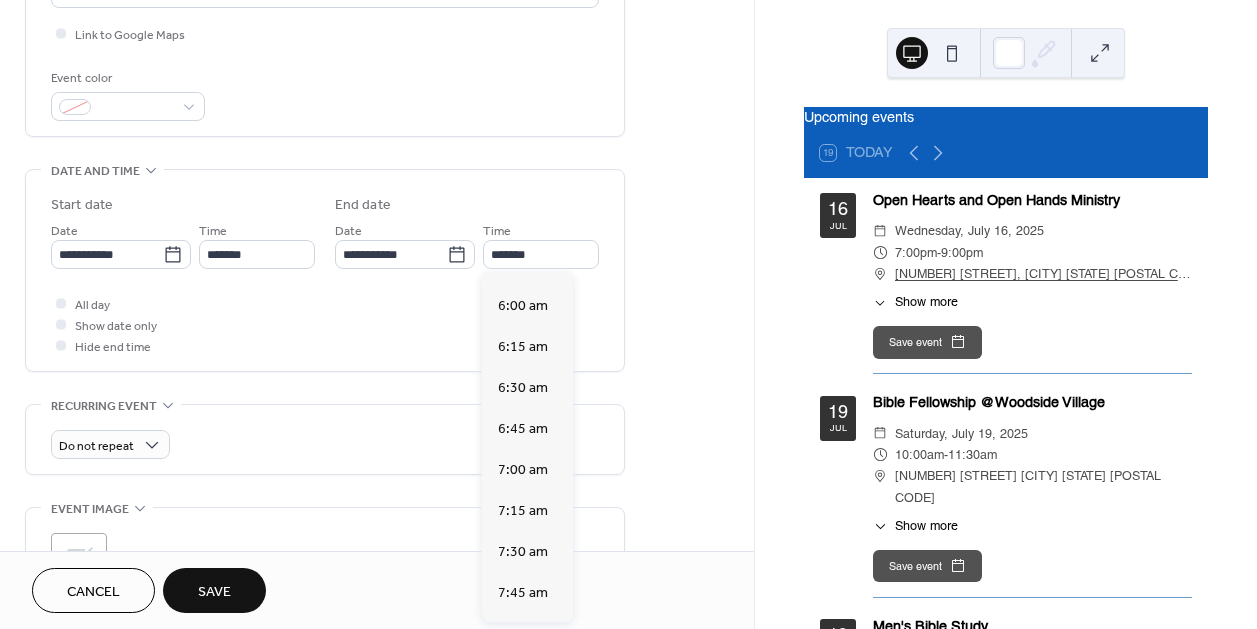 scroll, scrollTop: 946, scrollLeft: 0, axis: vertical 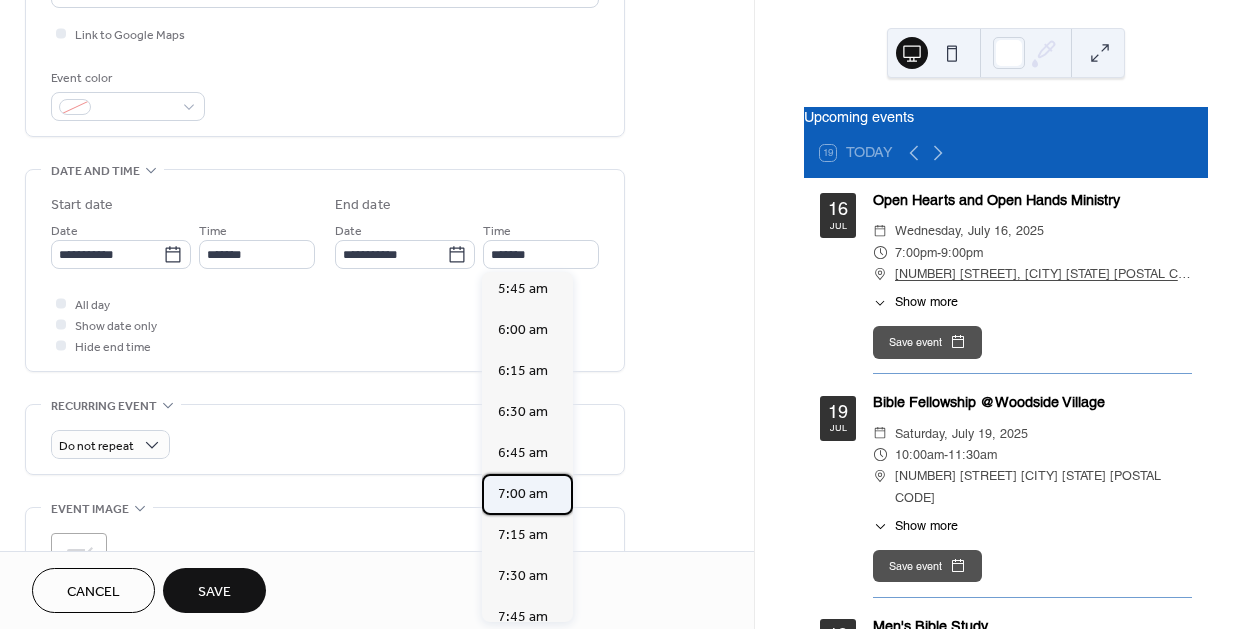 click on "7:00 am" at bounding box center (523, 493) 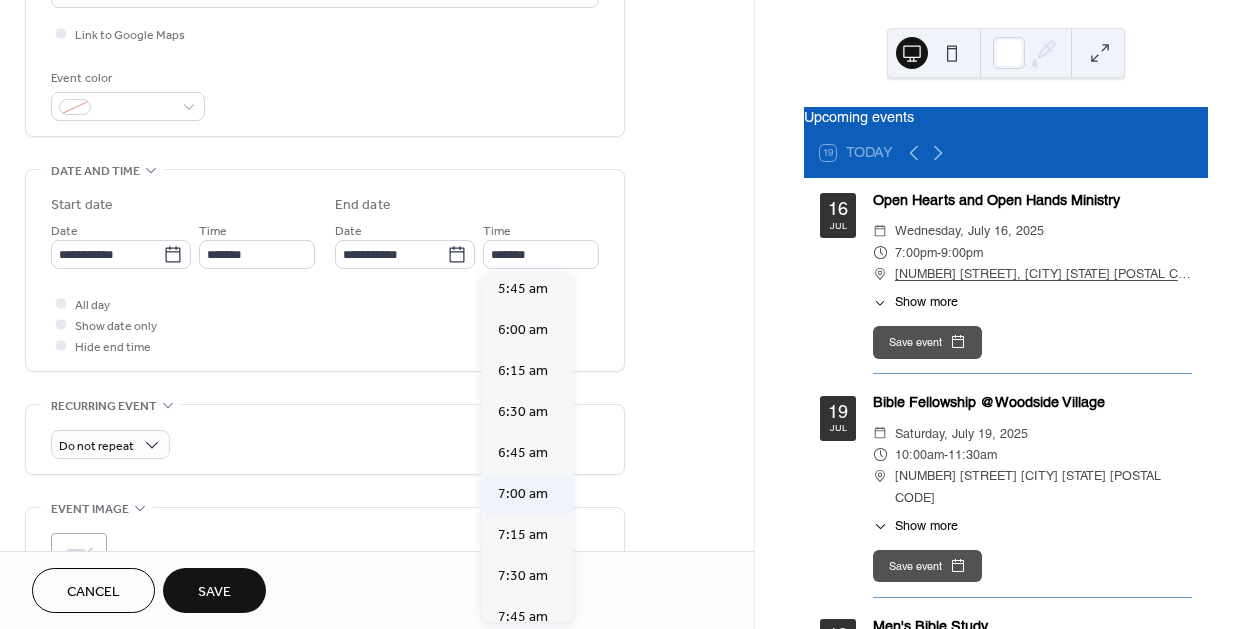 type on "*******" 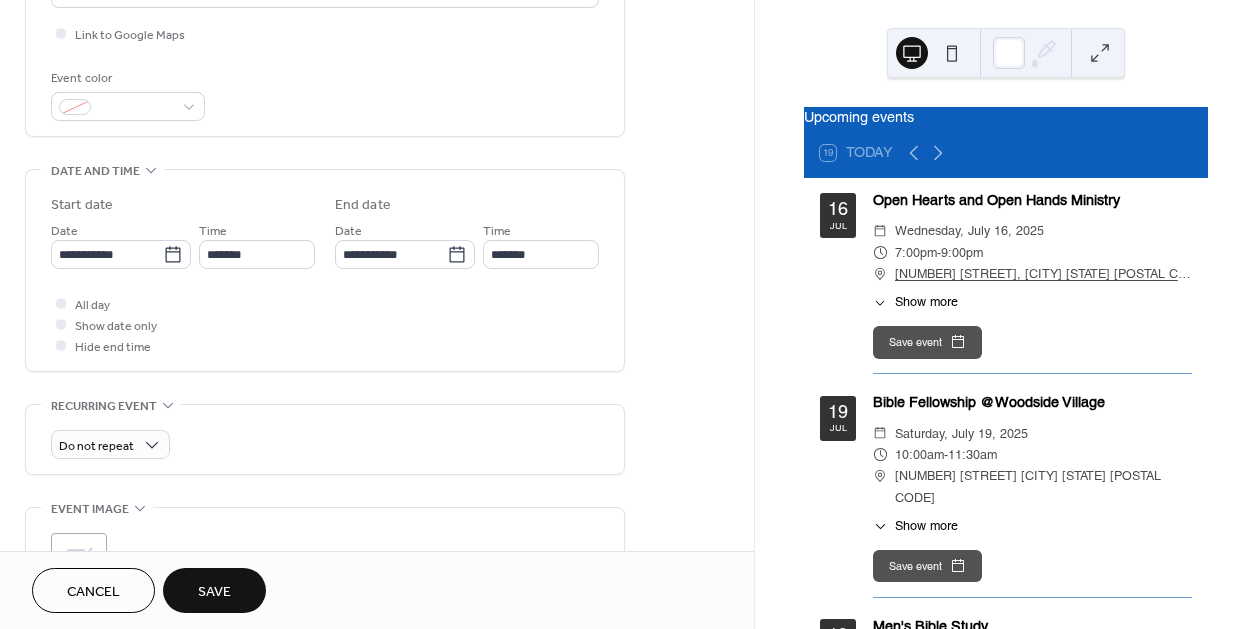 click on "Save" at bounding box center (214, 590) 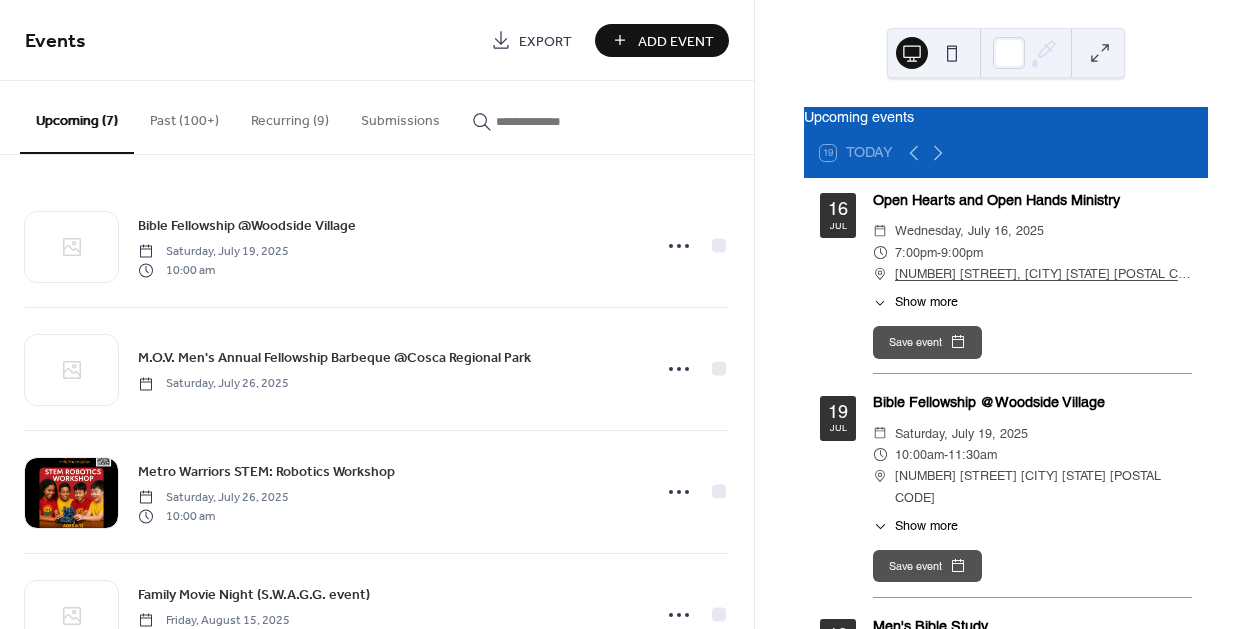 scroll, scrollTop: 415, scrollLeft: 0, axis: vertical 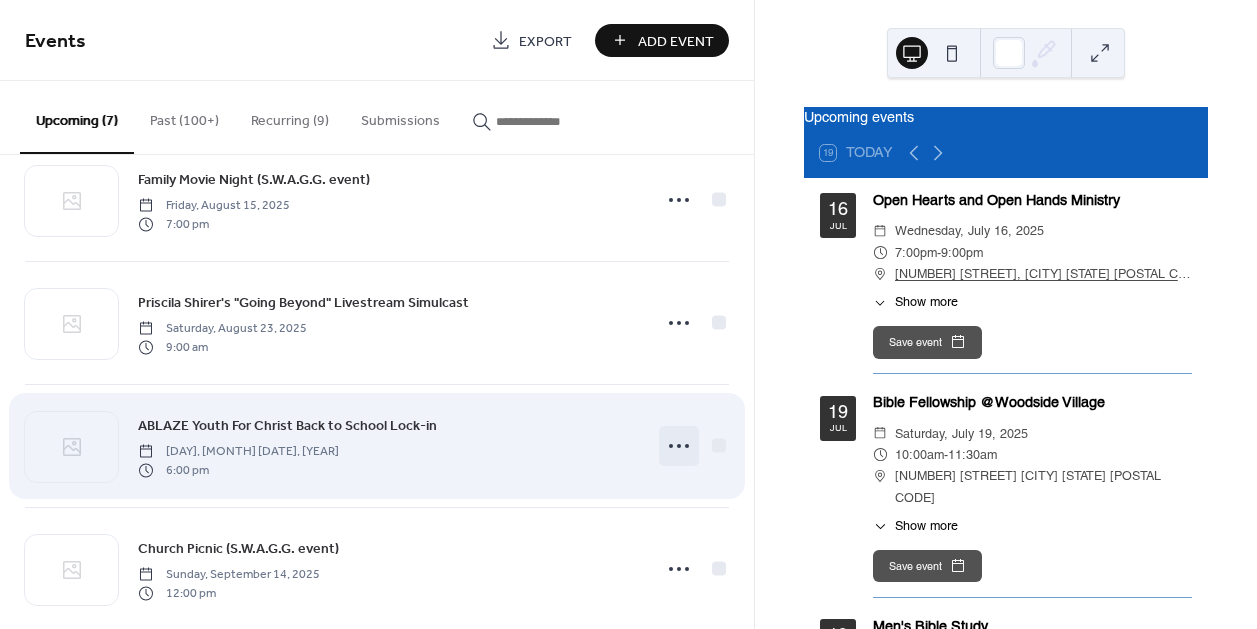 click 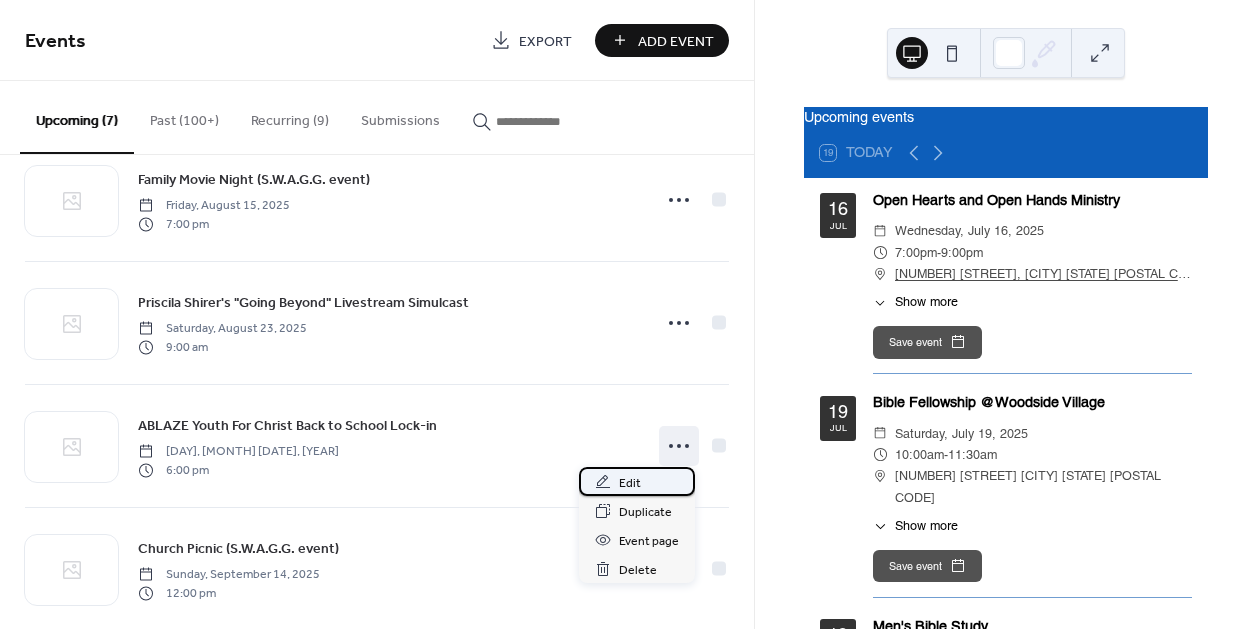 click on "Edit" at bounding box center (630, 483) 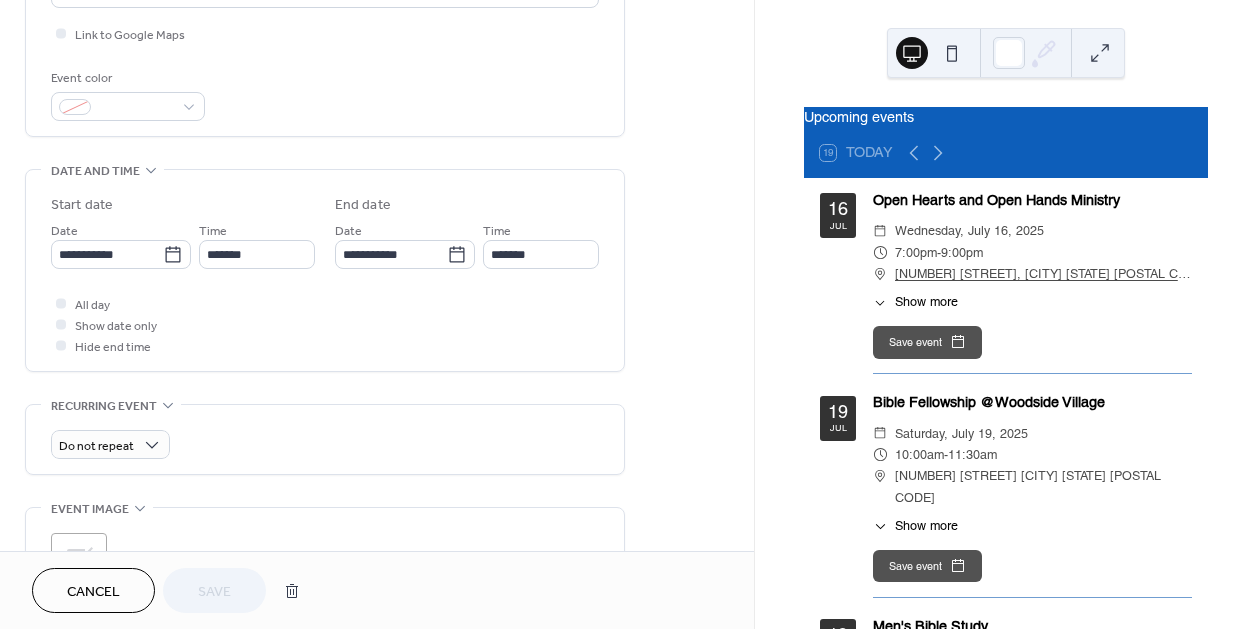 scroll, scrollTop: 930, scrollLeft: 0, axis: vertical 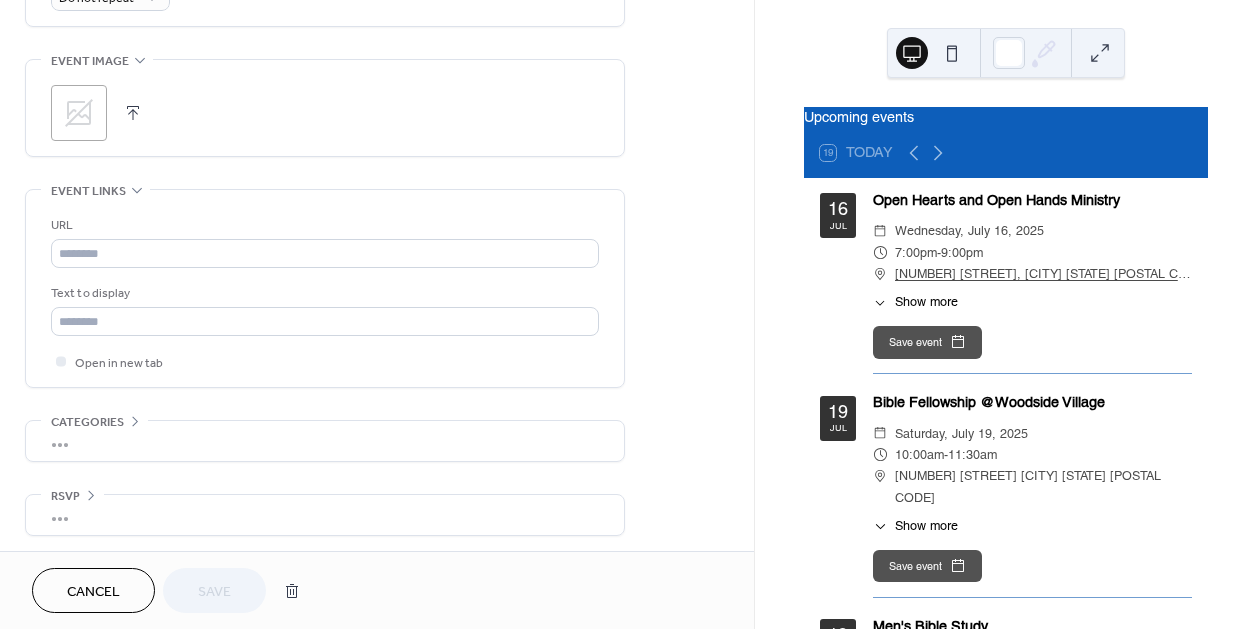 click 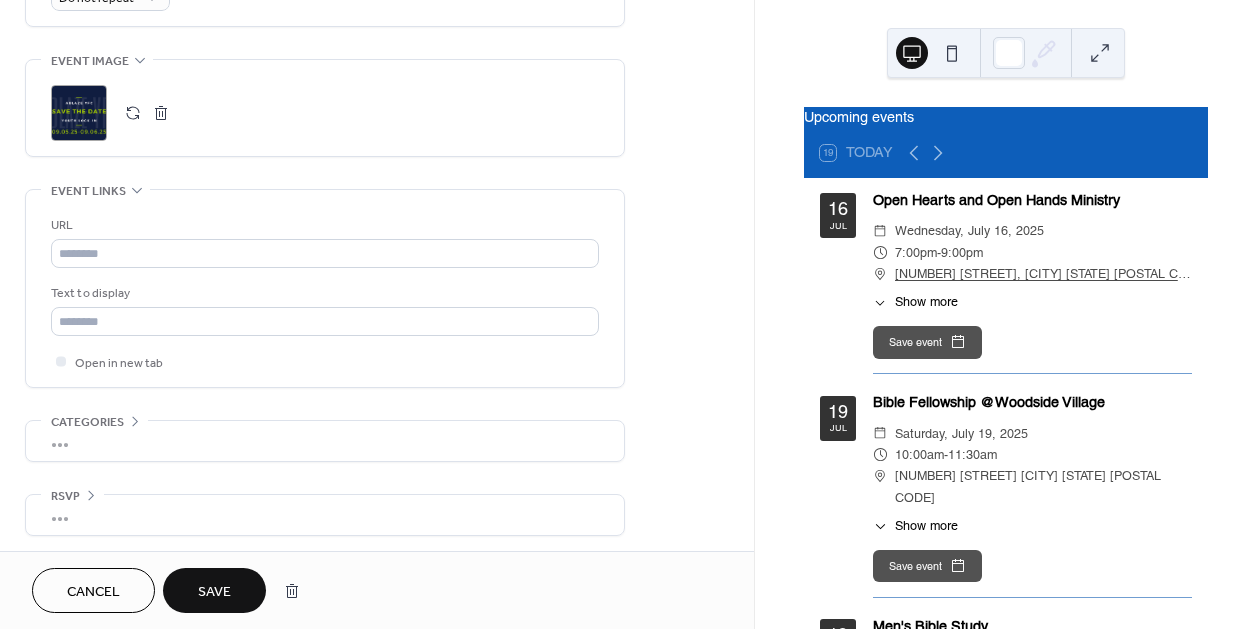 click on "Save" at bounding box center (214, 592) 